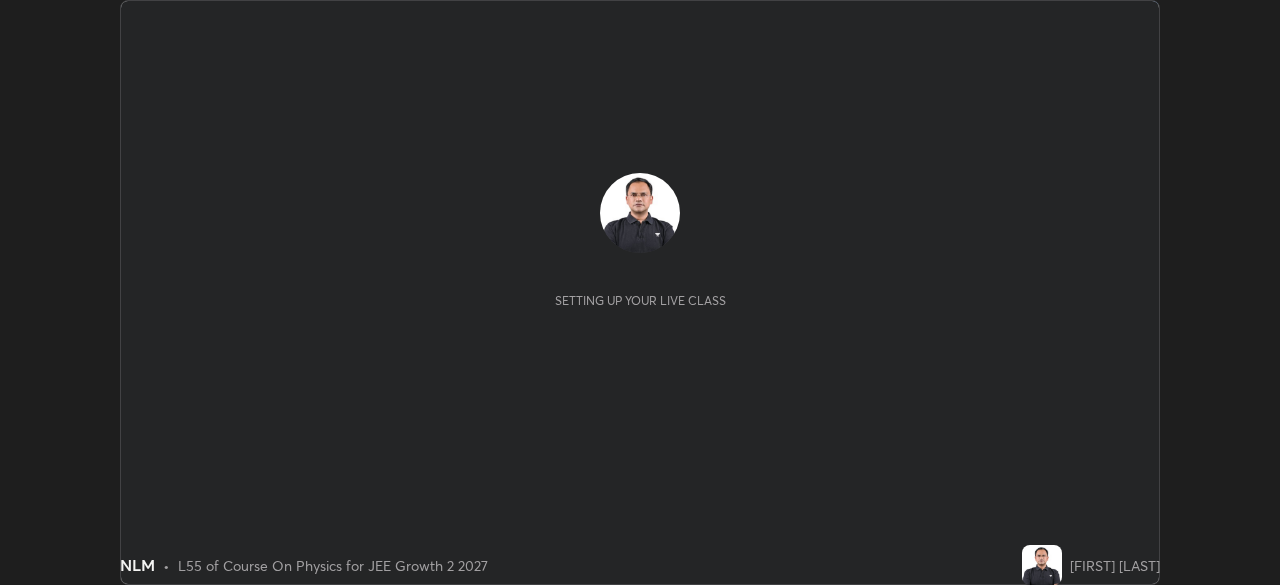 scroll, scrollTop: 0, scrollLeft: 0, axis: both 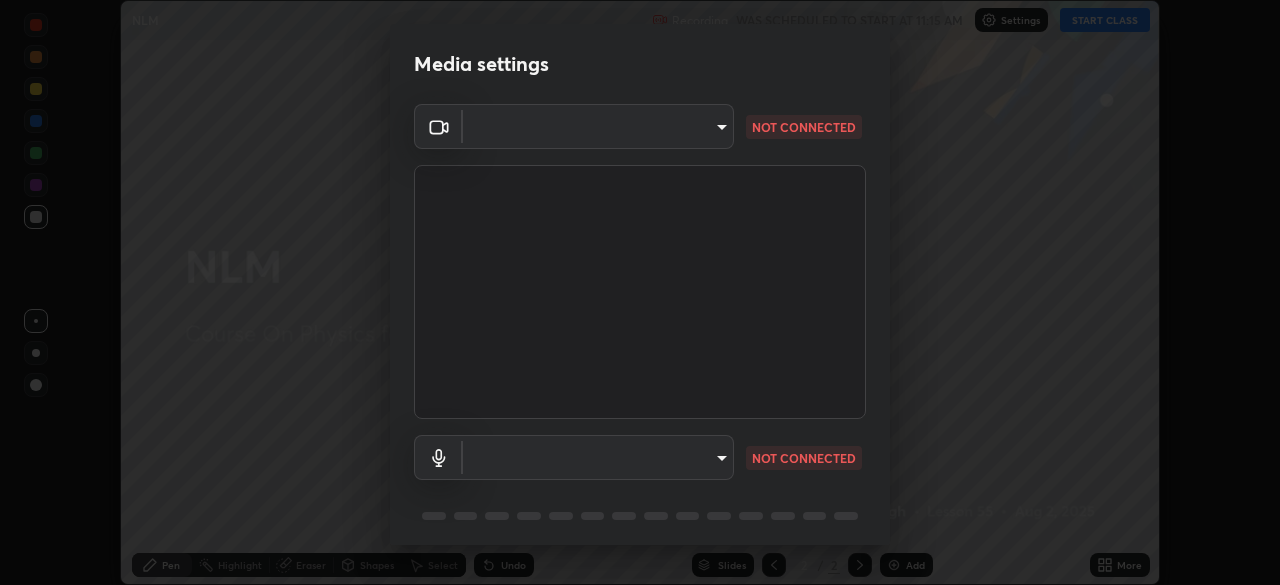 type on "5050cddac95c67769b367d69e6c908435fee2ef398a233ed88f2bdbb55b0a279" 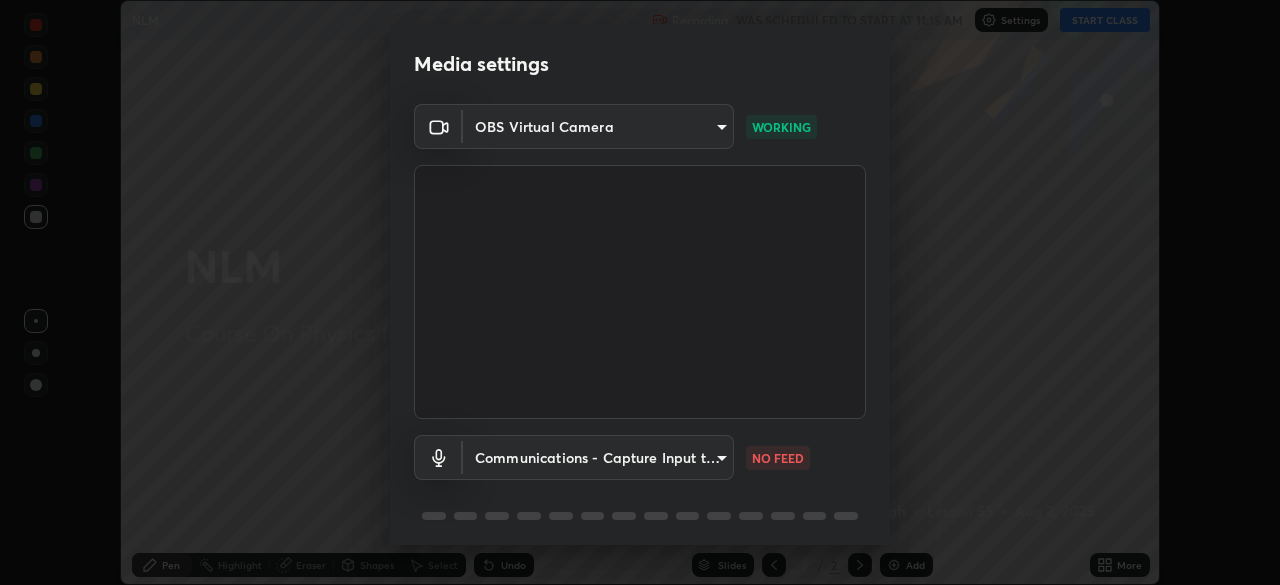 click on "Erase all NLM Recording WAS SCHEDULED TO START AT  11:15 AM Settings START CLASS Setting up your live class NLM • L55 of Course On Physics for JEE Growth 2 2027 [FIRST] [LAST] Pen Highlight Eraser Shapes Select Undo Slides 2 / 2 Add More No doubts shared Encourage your learners to ask a doubt for better clarity Report an issue Reason for reporting Buffering Chat not working Audio - Video sync issue Educator video quality low ​ Attach an image Report Media settings OBS Virtual Camera 5050cddac95c67769b367d69e6c908435fee2ef398a233ed88f2bdbb55b0a279 WORKING Communications - Capture Input terminal (Digital Array MIC) communications NO FEED 1 / 5 Next" at bounding box center (640, 292) 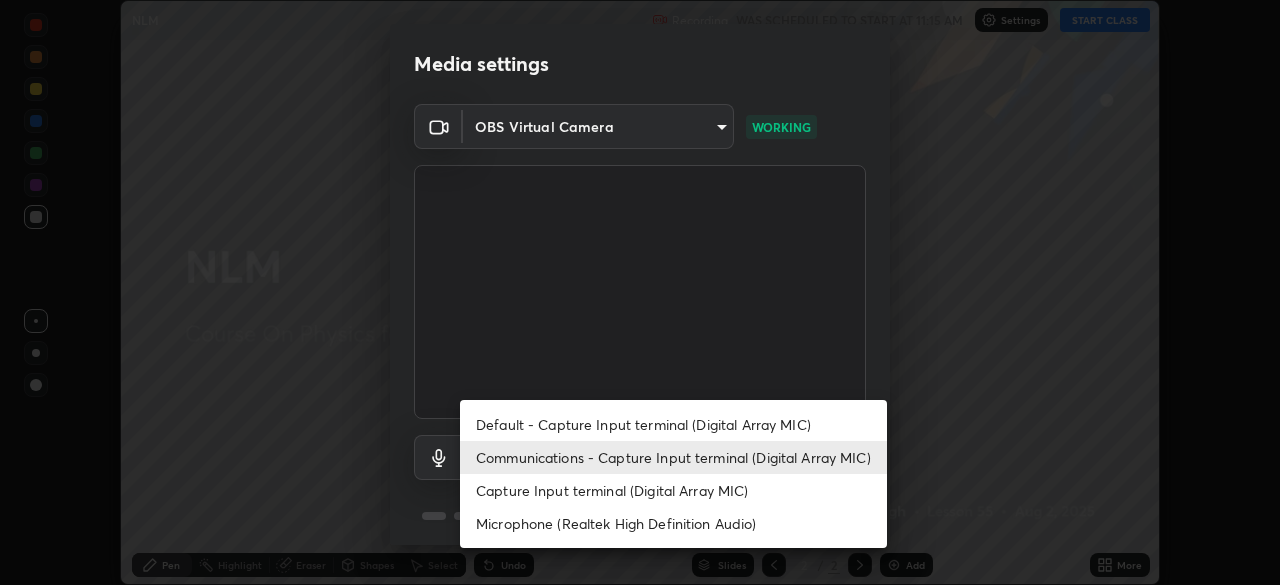 click on "Default - Capture Input terminal (Digital Array MIC)" at bounding box center [673, 424] 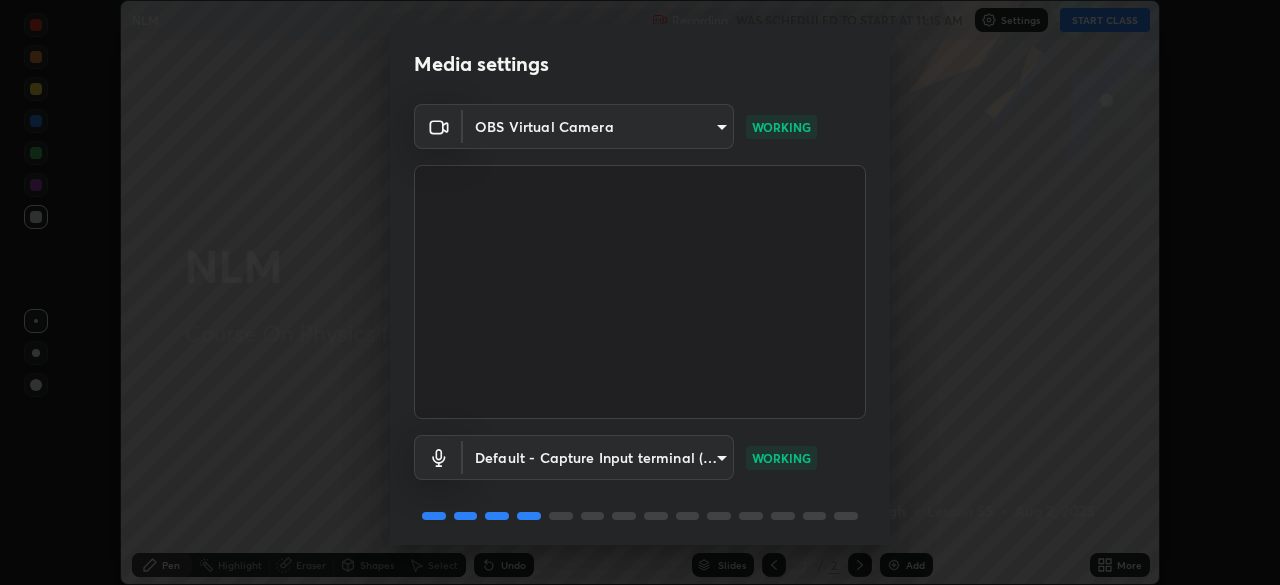 scroll, scrollTop: 71, scrollLeft: 0, axis: vertical 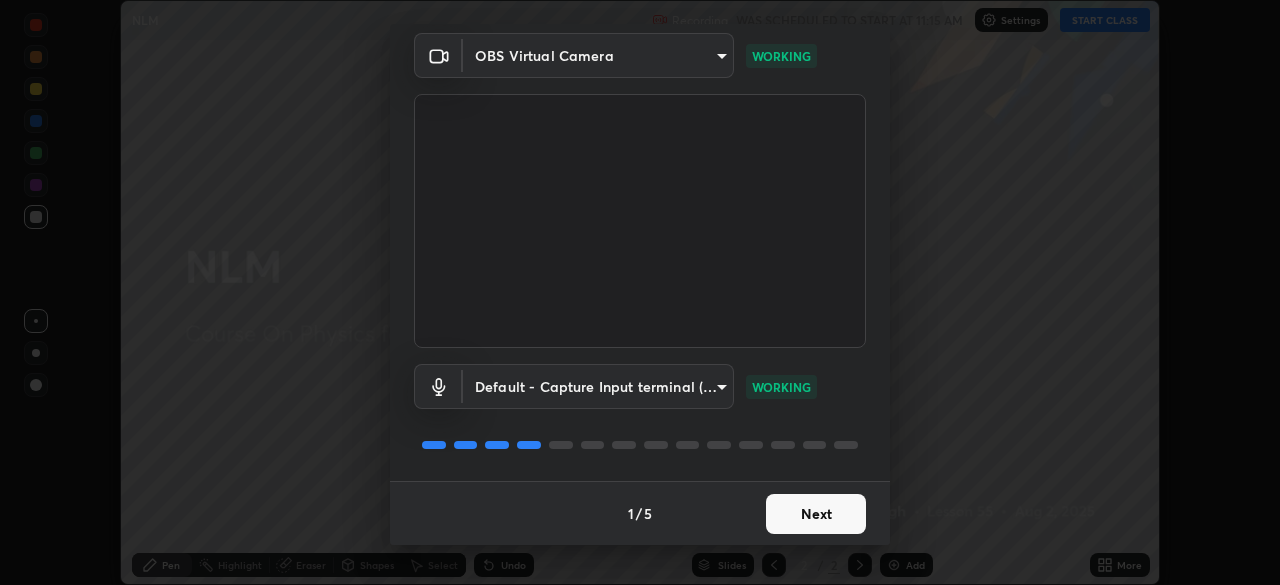 click on "Next" at bounding box center [816, 514] 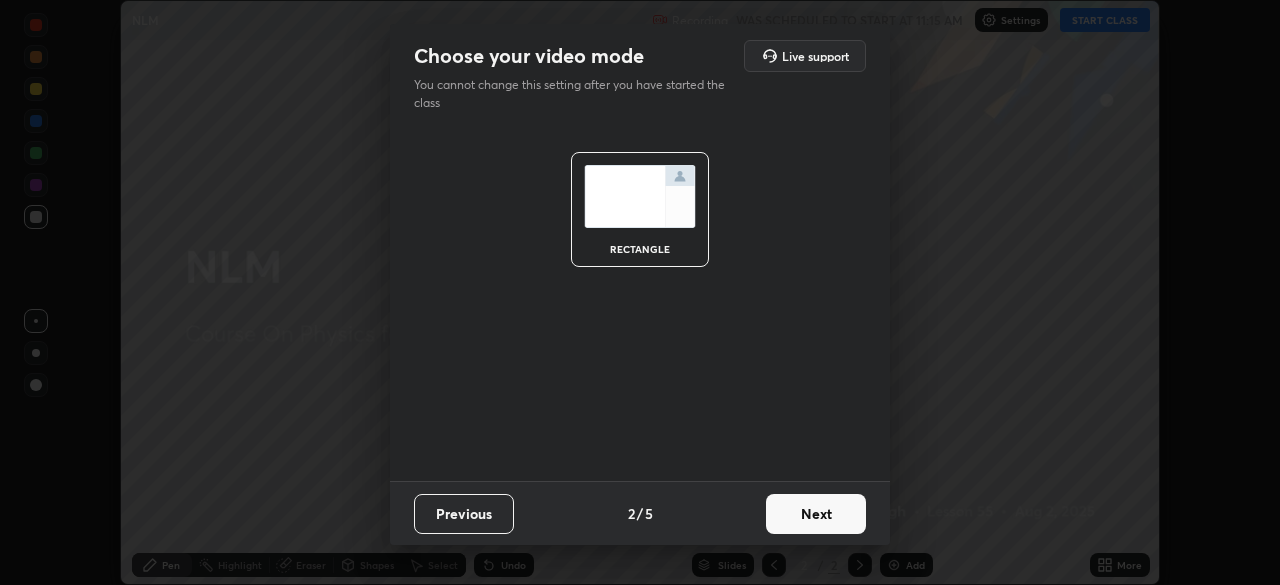 click on "Next" at bounding box center [816, 514] 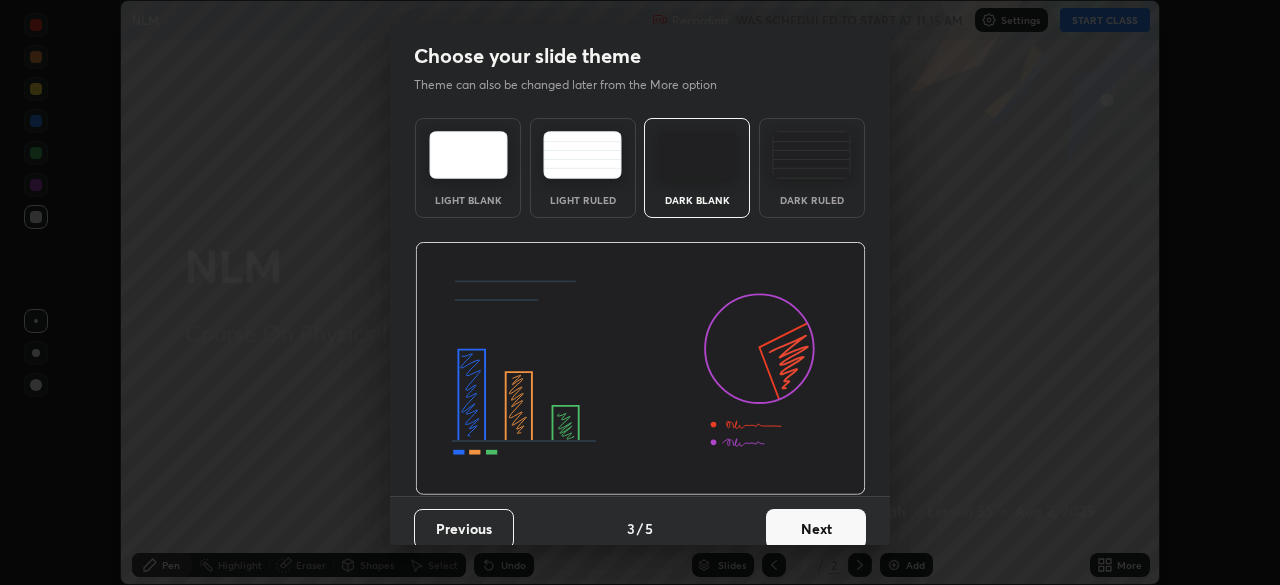 click on "Next" at bounding box center [816, 529] 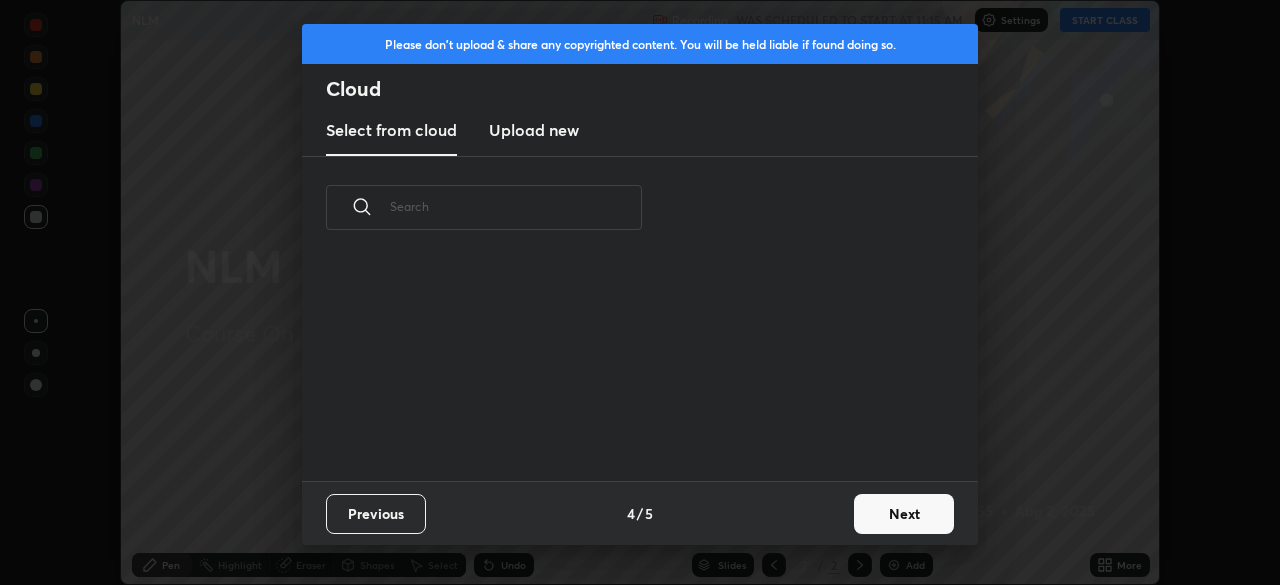 click on "Previous 4 / 5 Next" at bounding box center (640, 513) 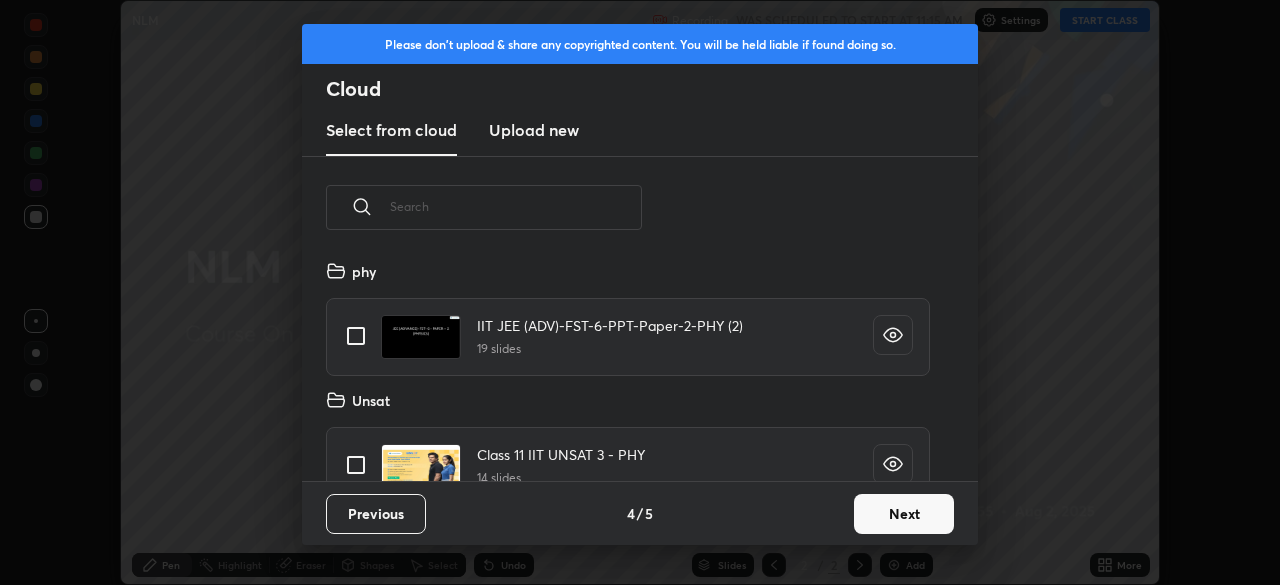 click on "Next" at bounding box center (904, 514) 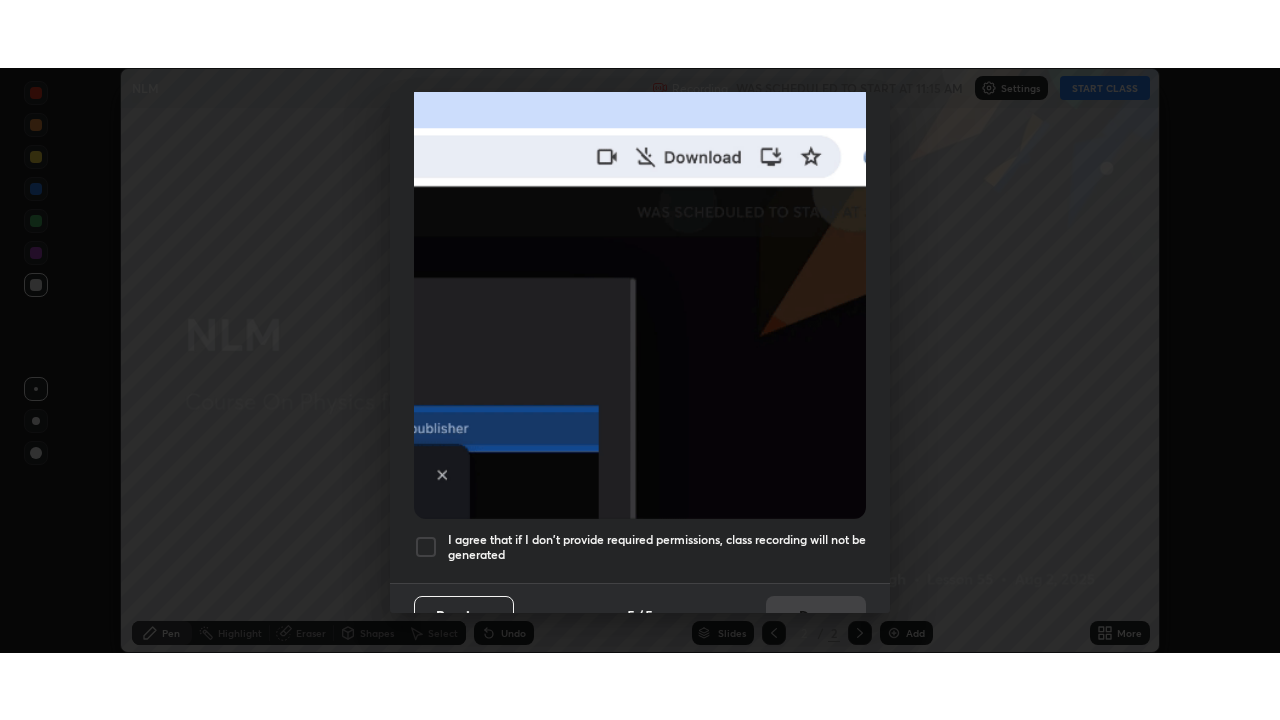 scroll, scrollTop: 479, scrollLeft: 0, axis: vertical 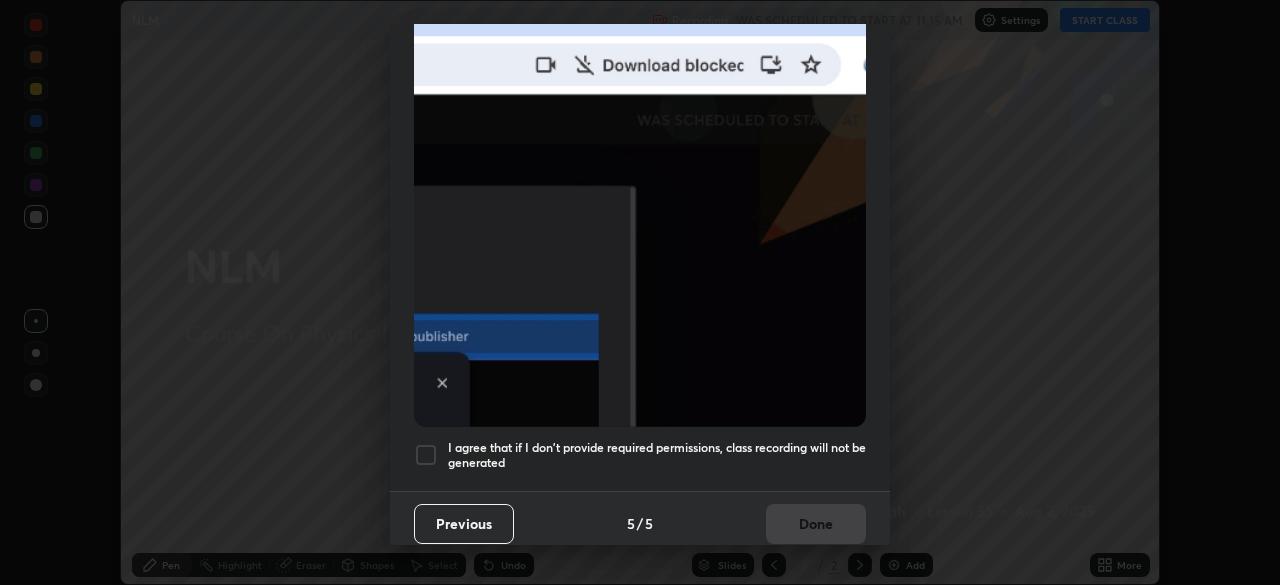 click at bounding box center (426, 455) 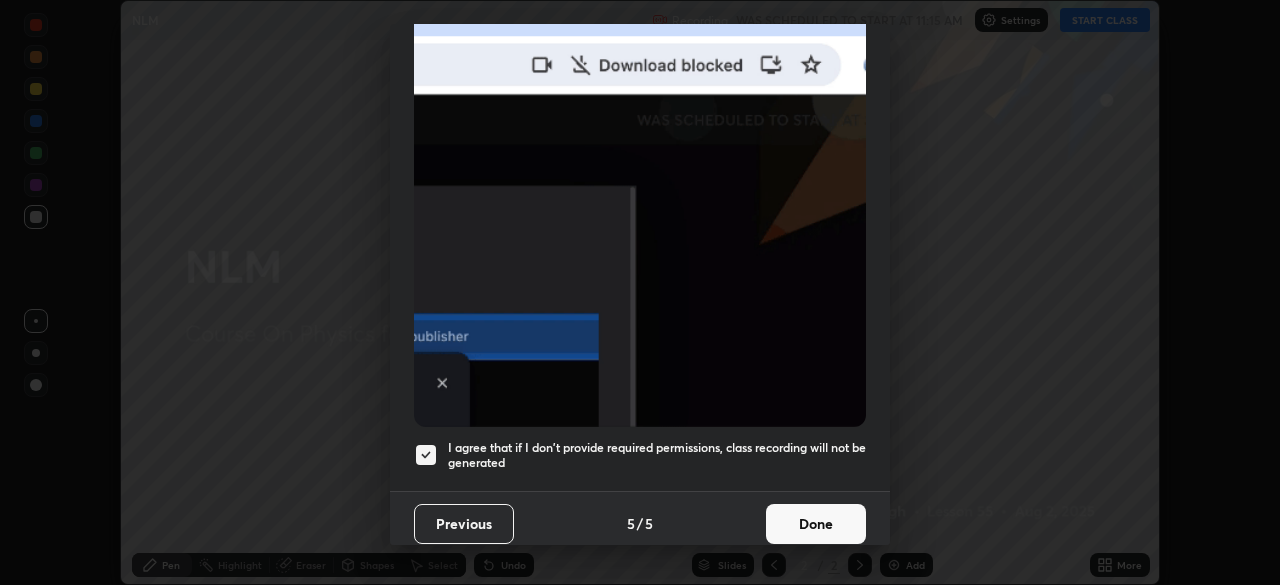click on "Done" at bounding box center (816, 524) 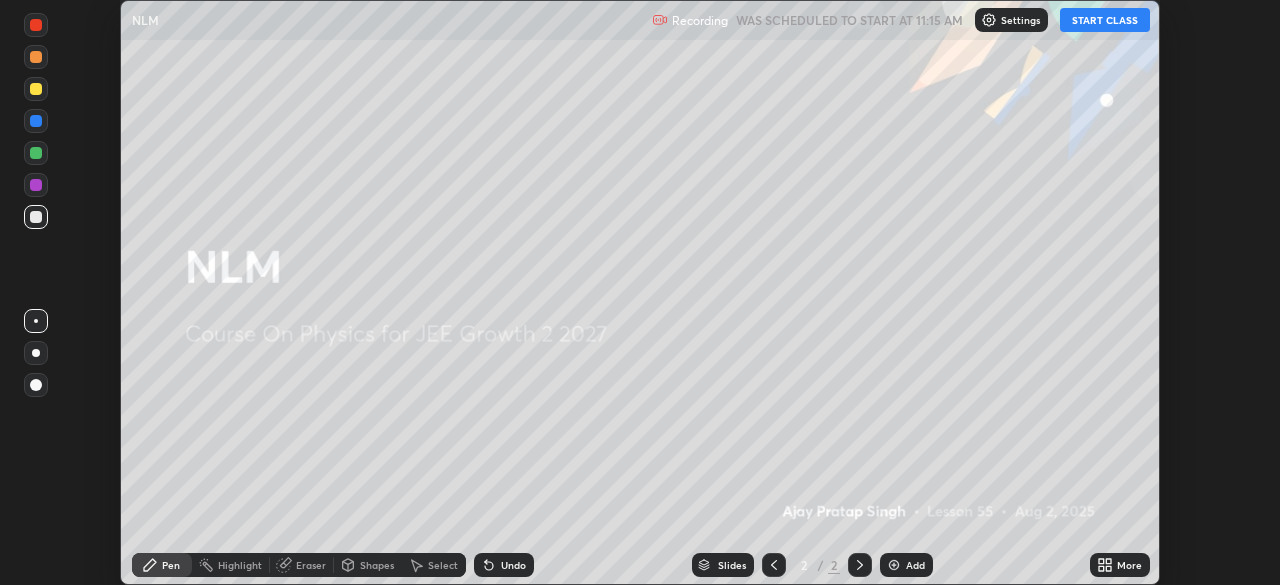 click on "START CLASS" at bounding box center [1105, 20] 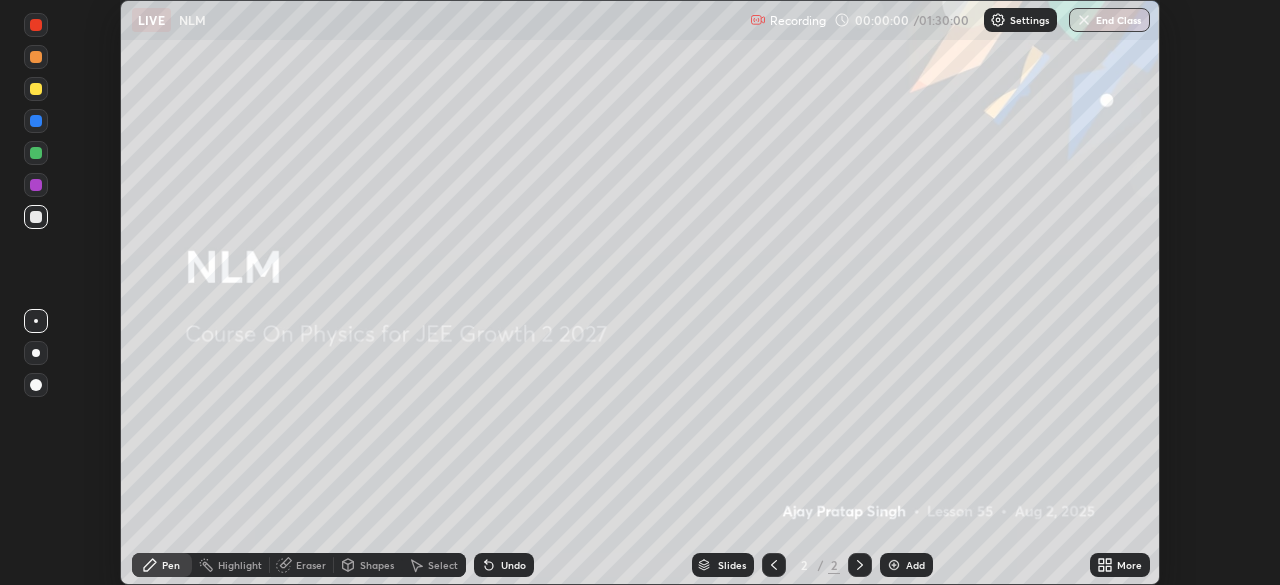click 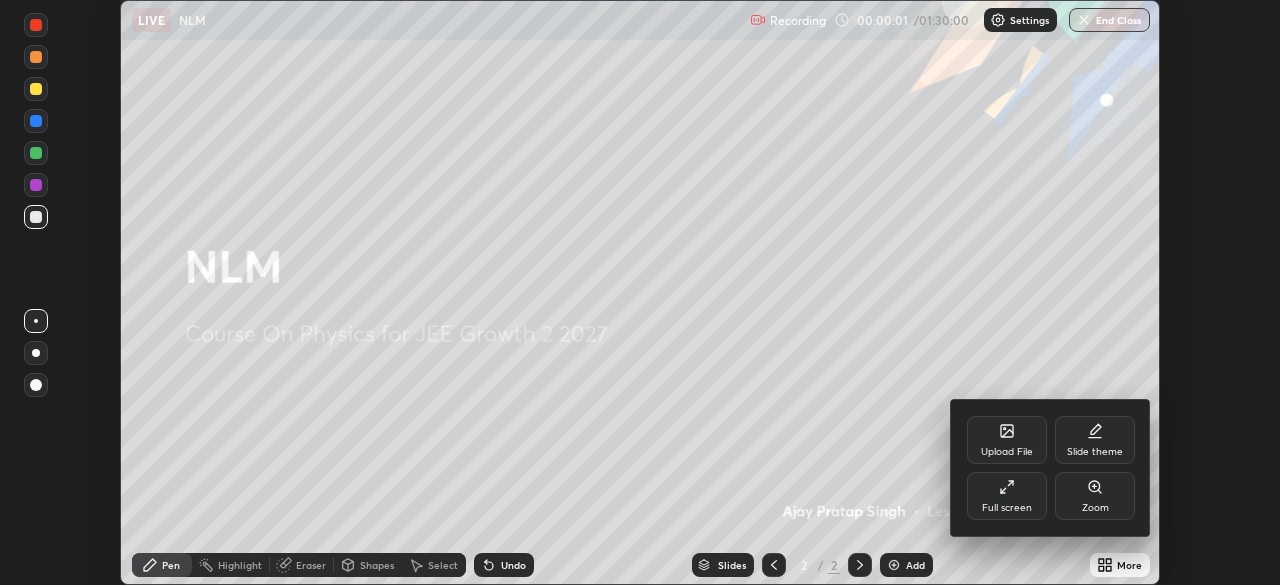 click on "Full screen" at bounding box center (1007, 496) 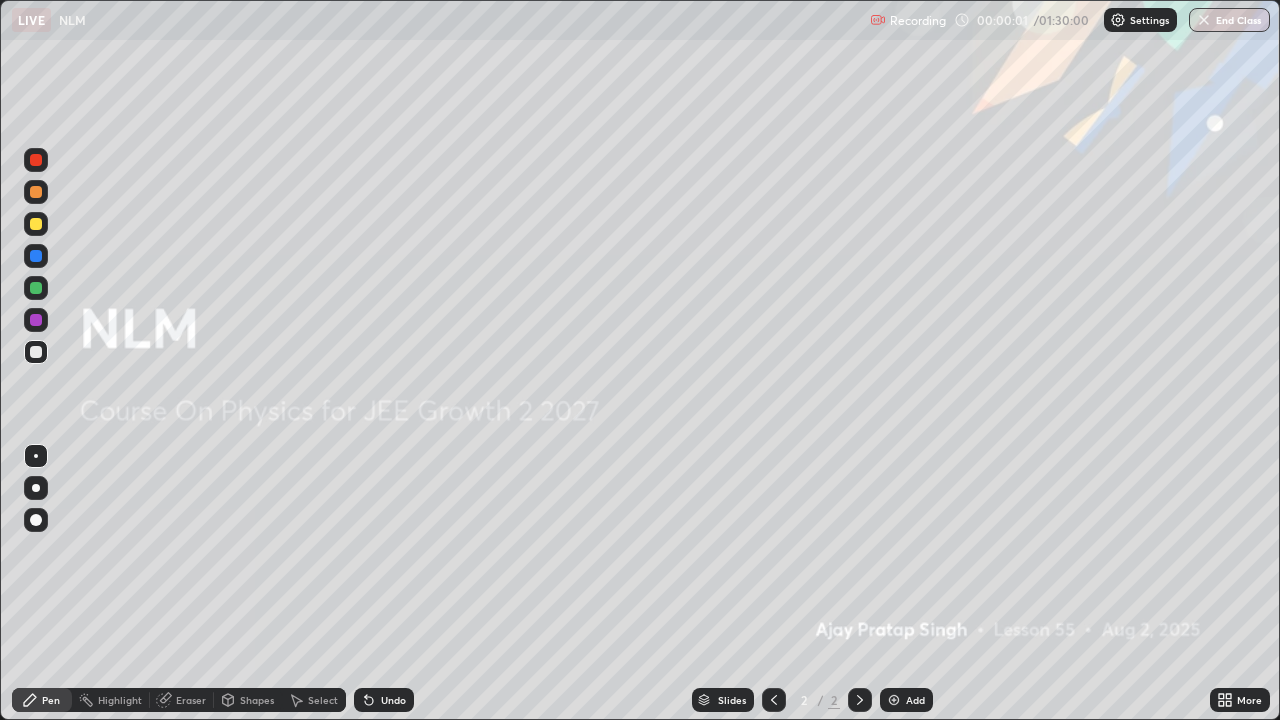 scroll, scrollTop: 99280, scrollLeft: 98720, axis: both 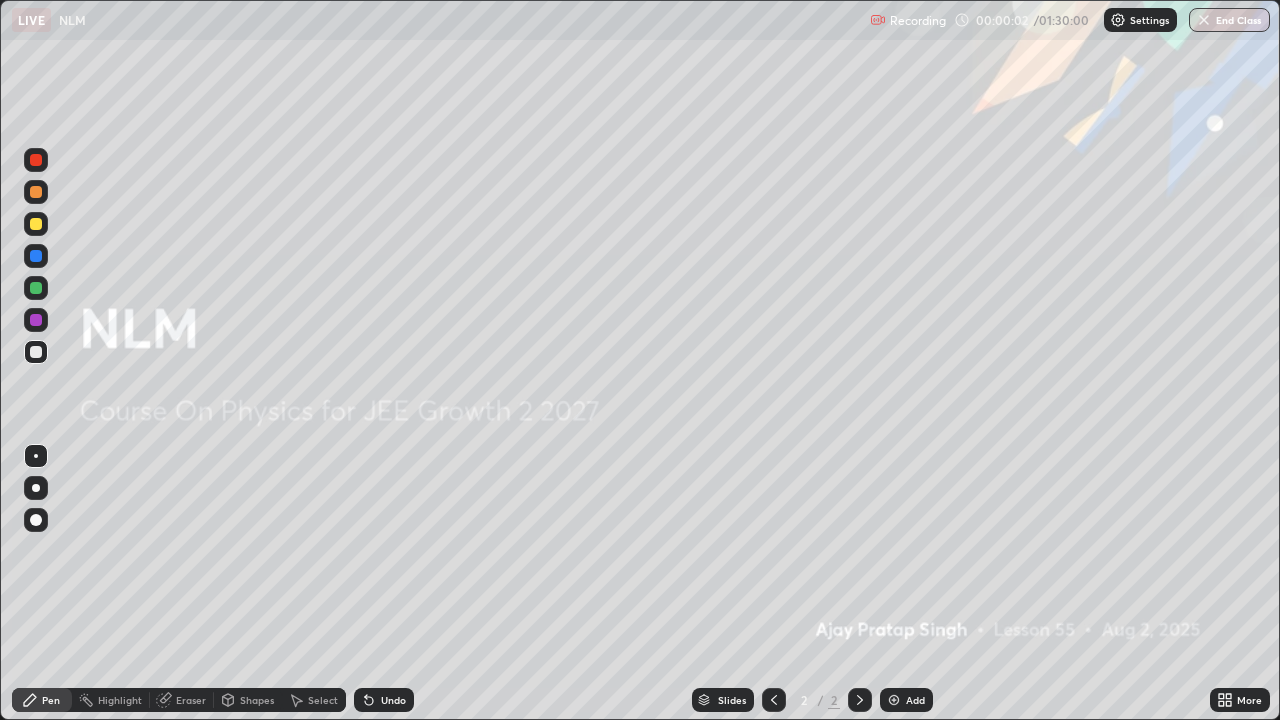 click at bounding box center [894, 700] 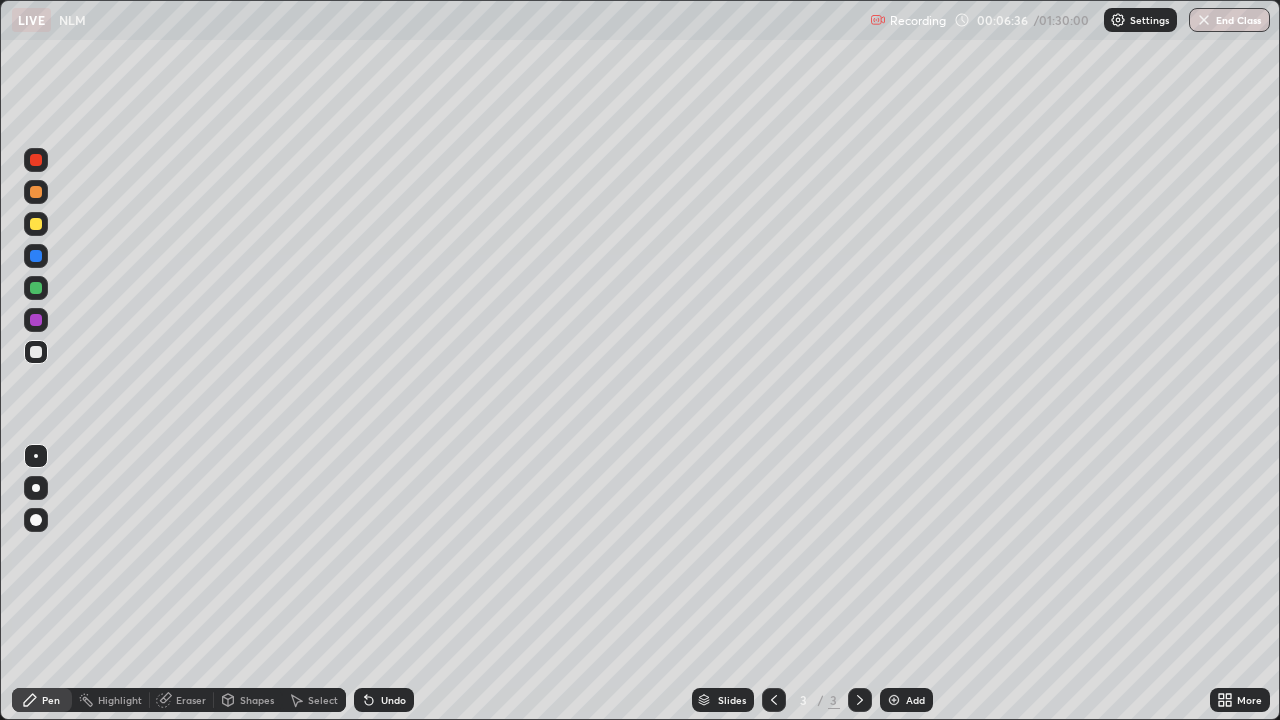 click on "Shapes" at bounding box center [257, 700] 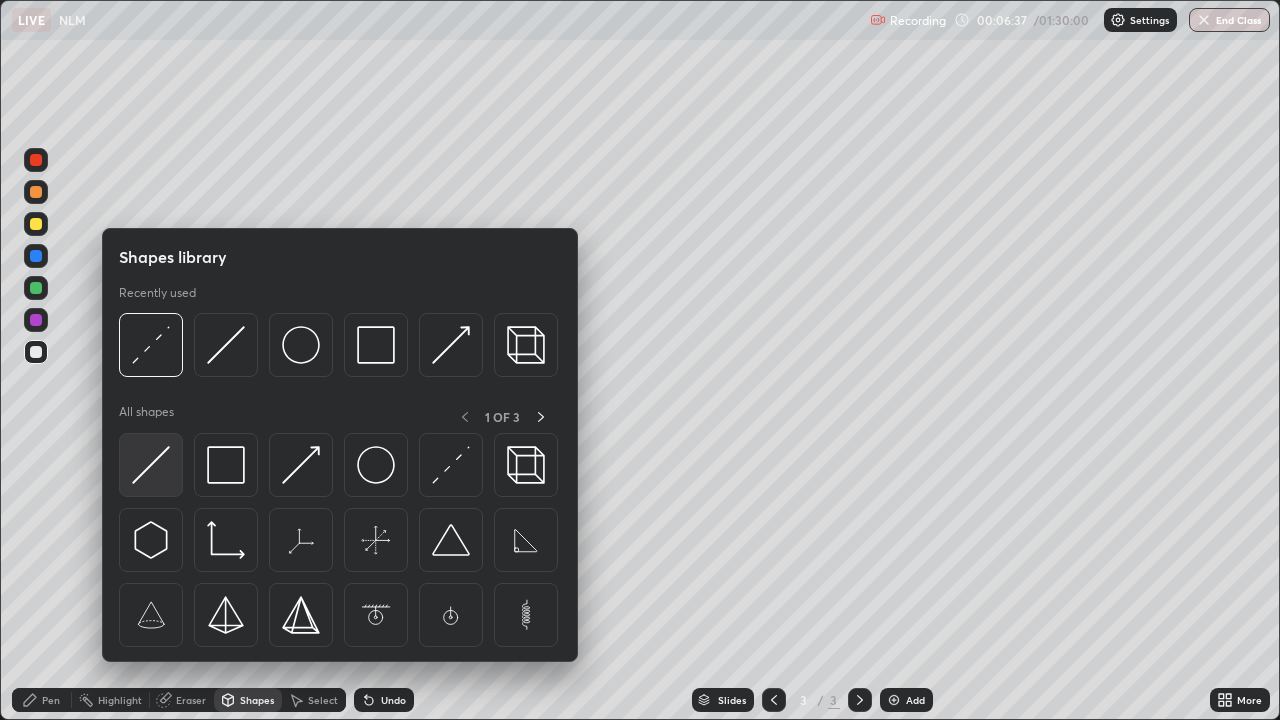 click at bounding box center (151, 465) 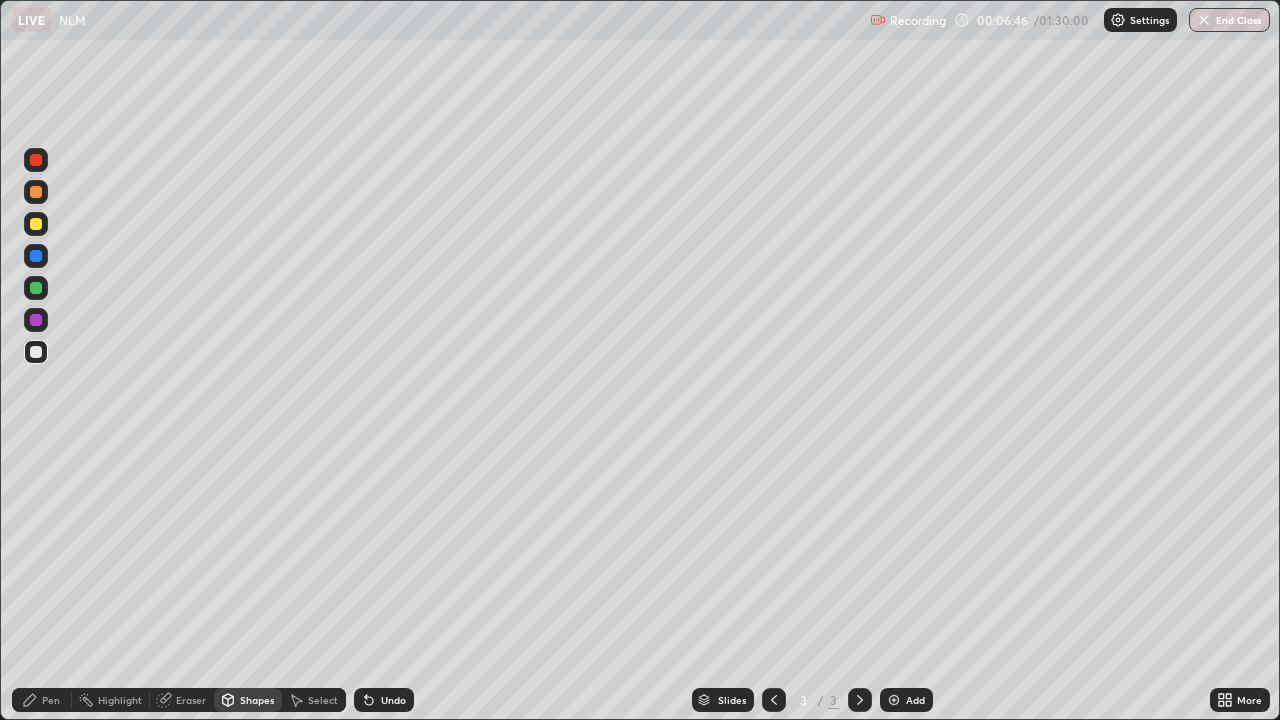 click on "Shapes" at bounding box center (257, 700) 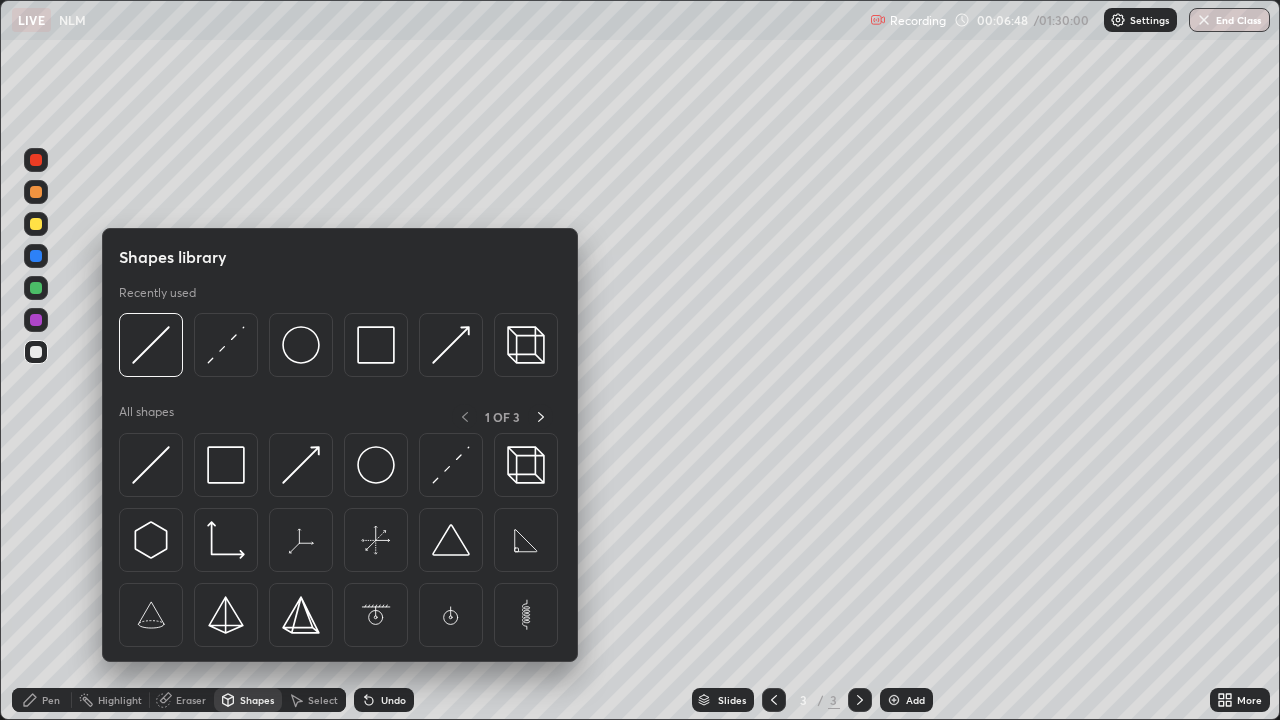 click at bounding box center [36, 224] 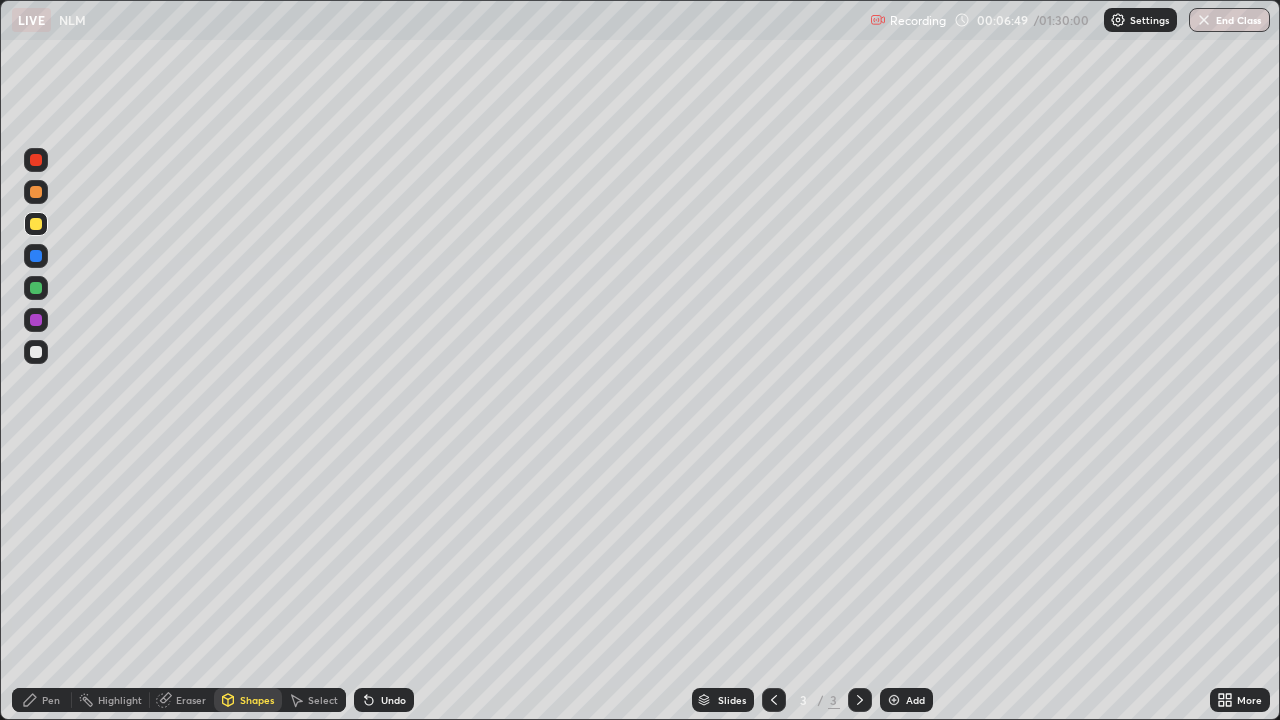 click on "Pen" at bounding box center [42, 700] 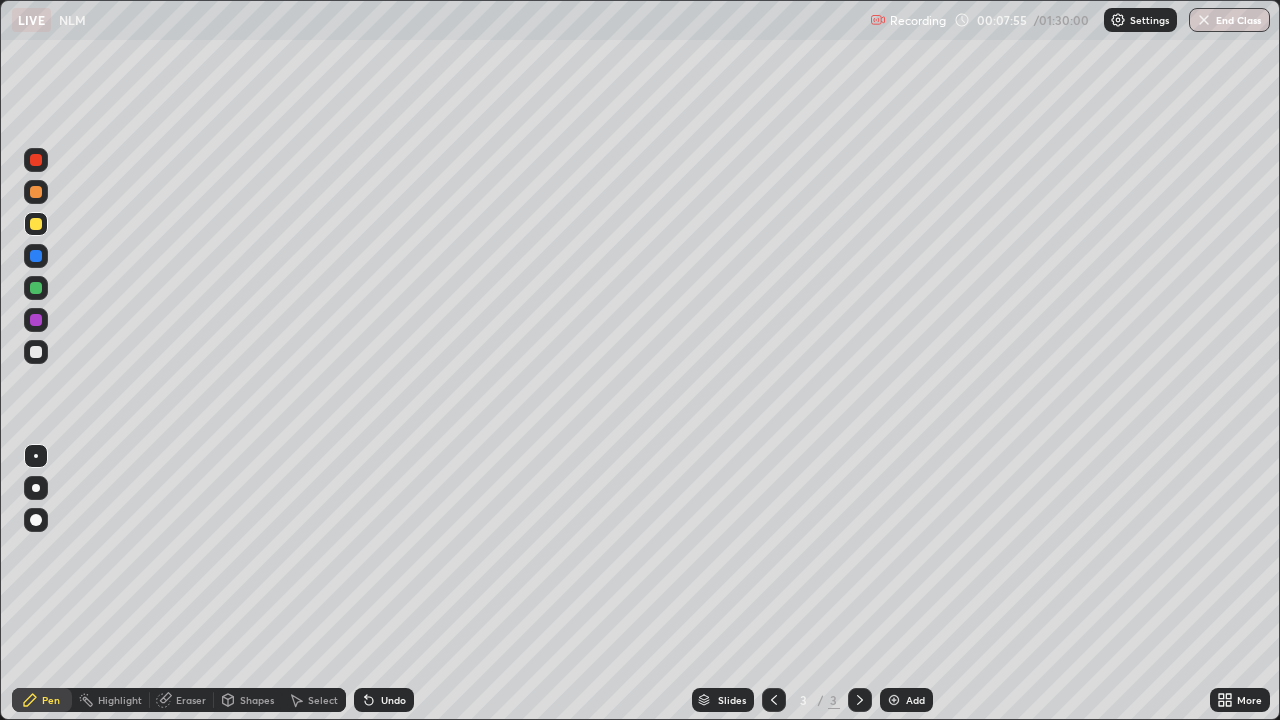 click at bounding box center (36, 352) 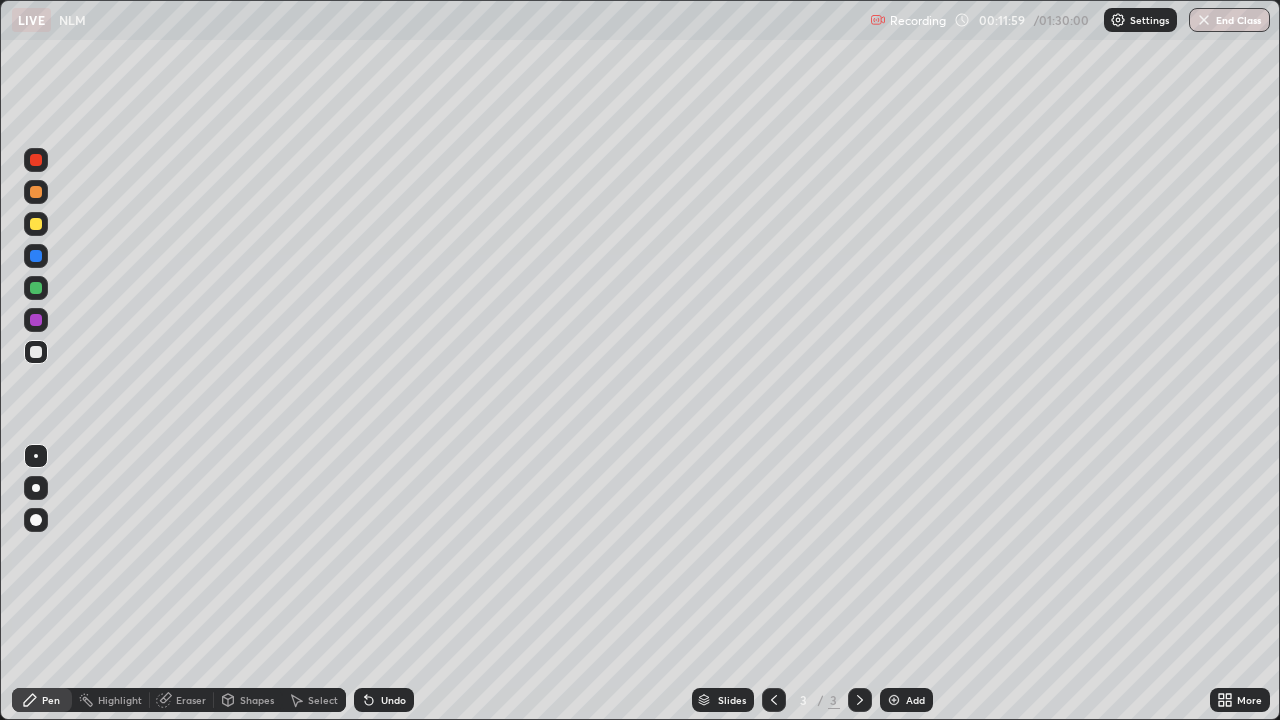 click on "Undo" at bounding box center [393, 700] 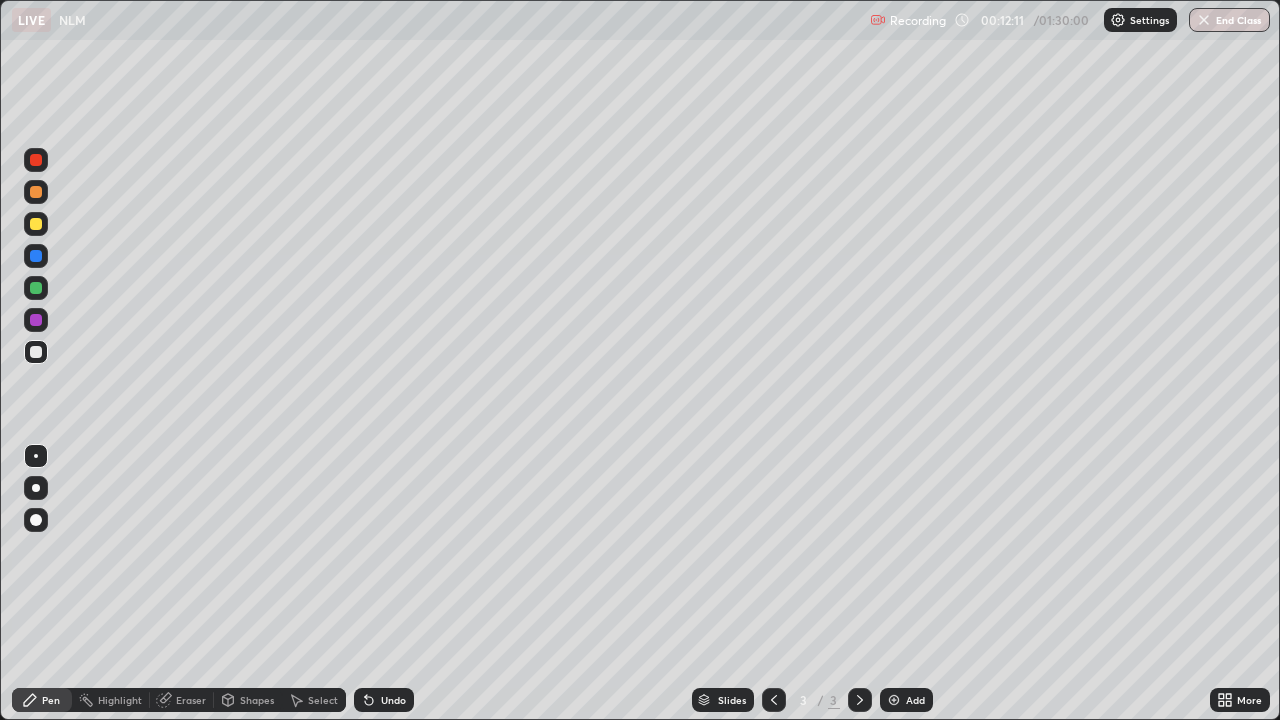 click on "Add" at bounding box center (915, 700) 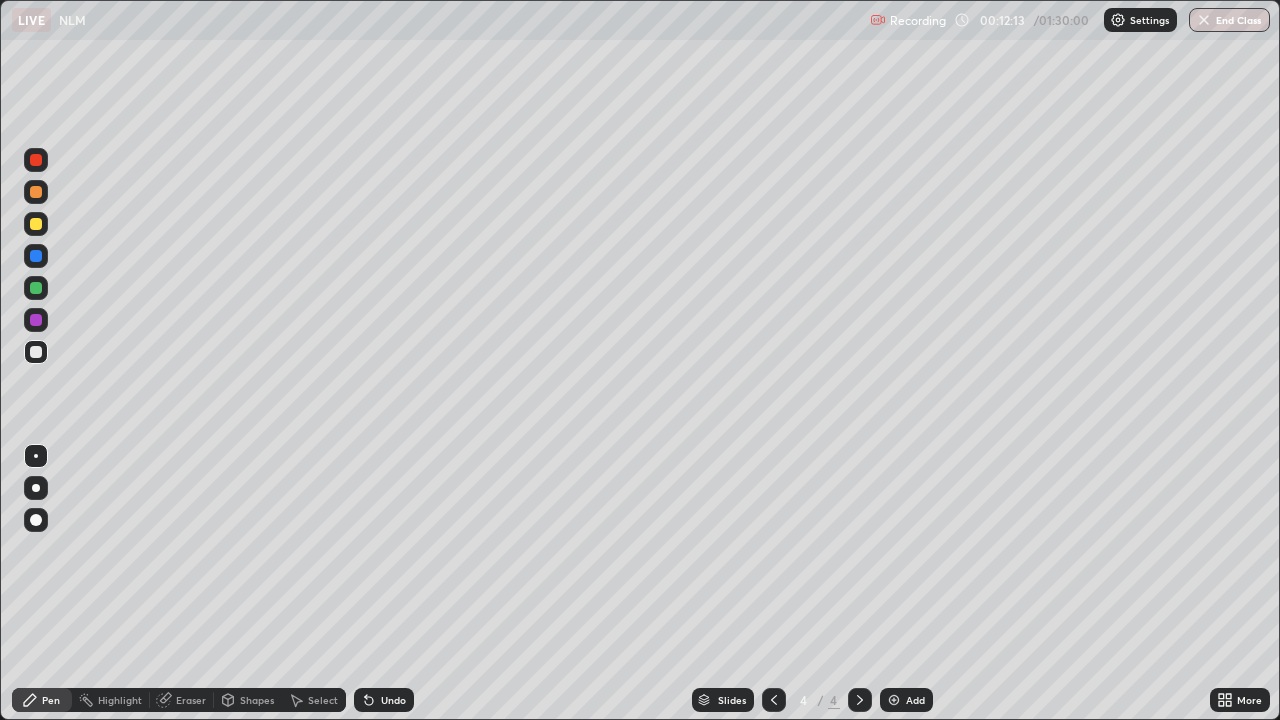 click 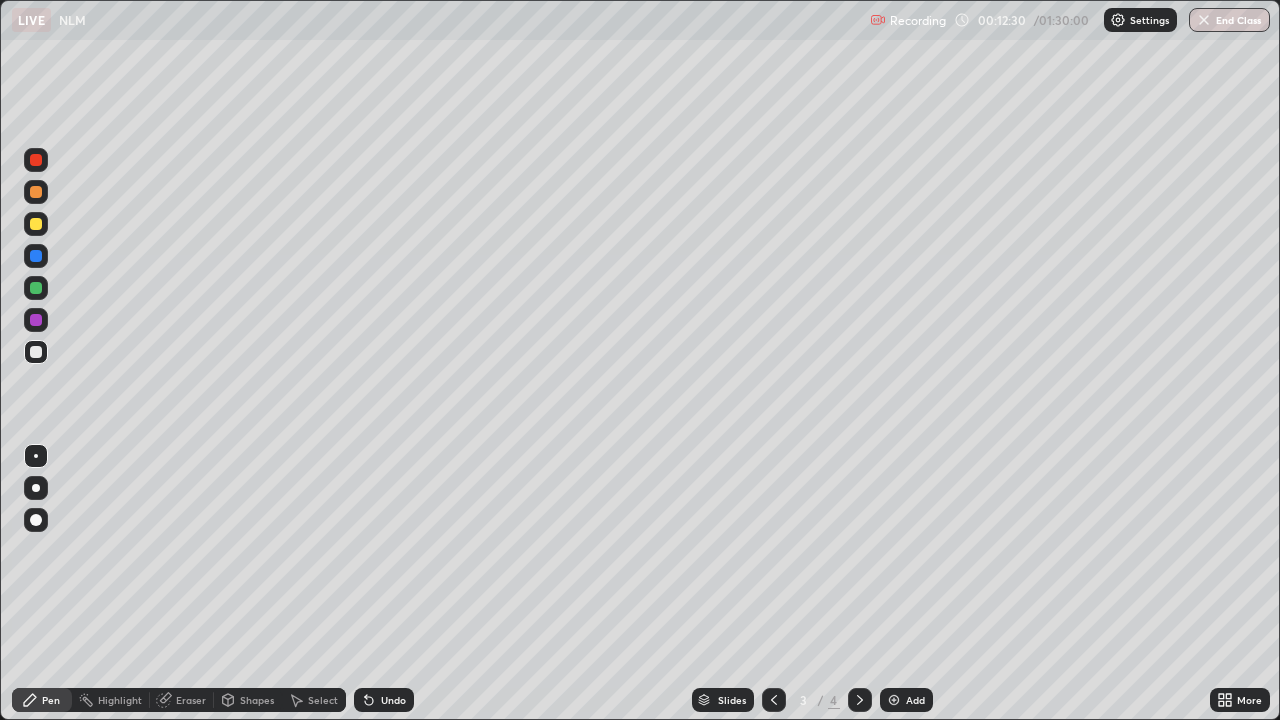 click at bounding box center [894, 700] 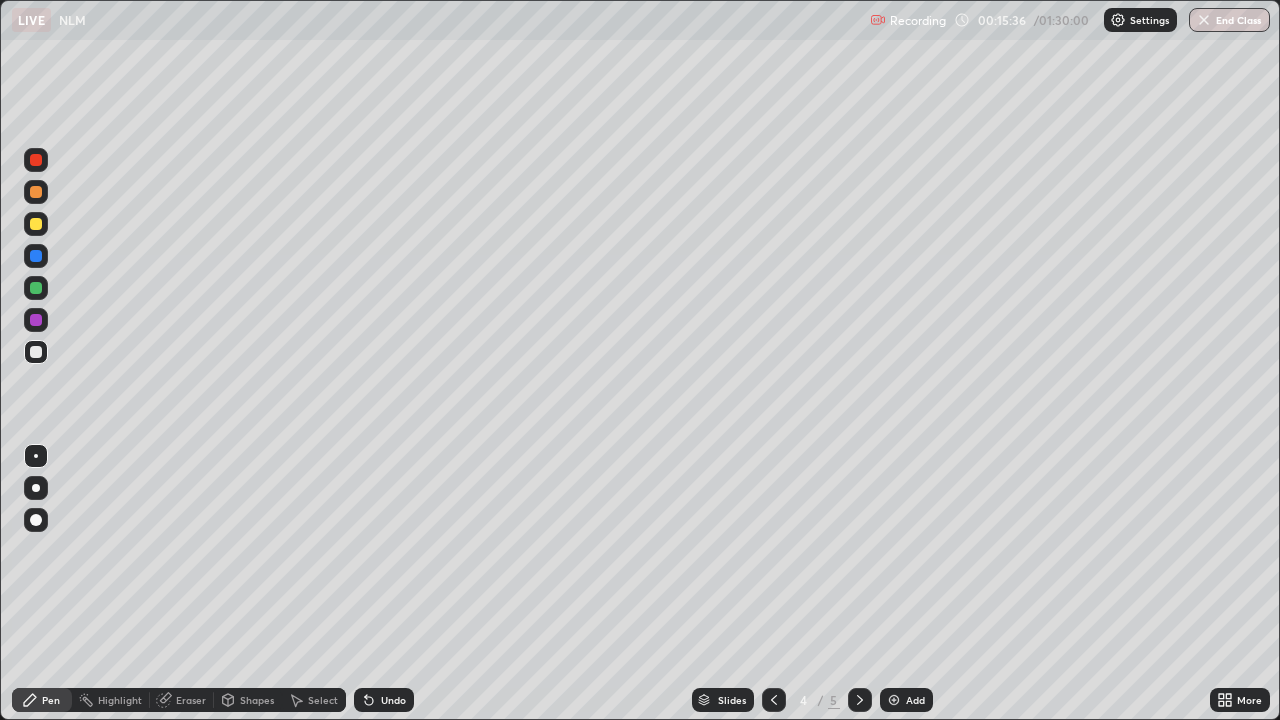 click at bounding box center (894, 700) 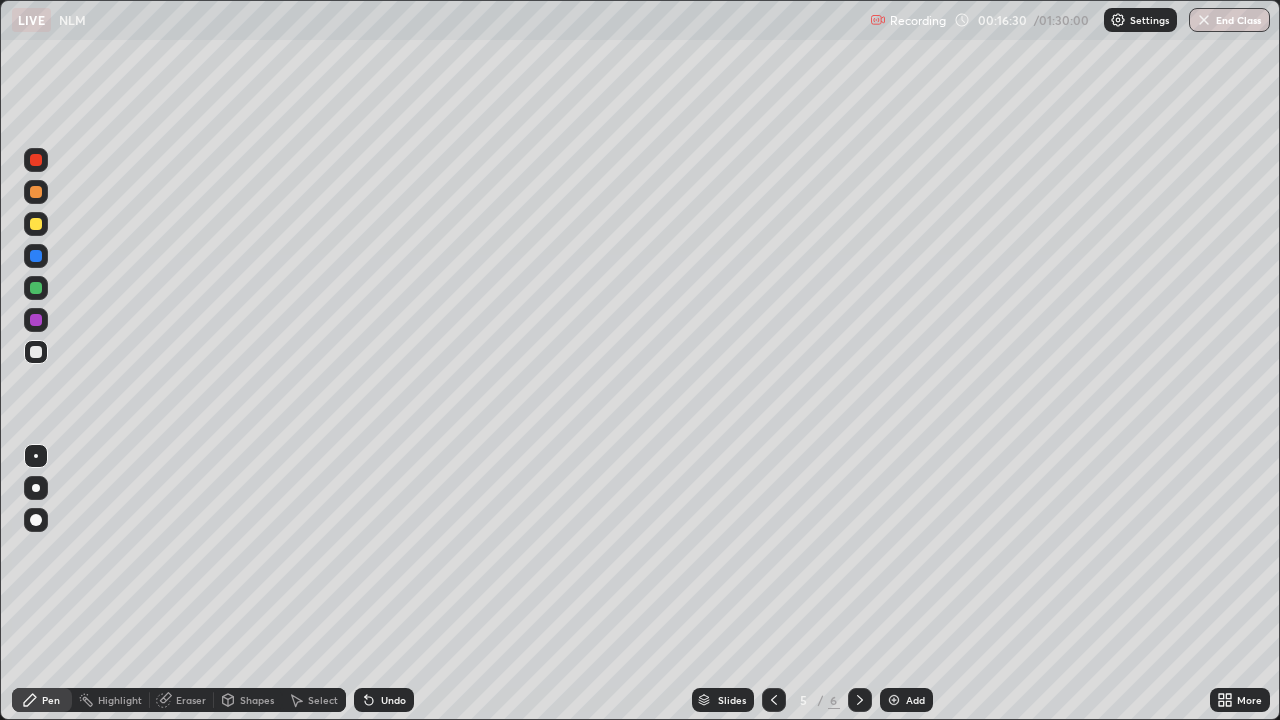 click on "Eraser" at bounding box center [191, 700] 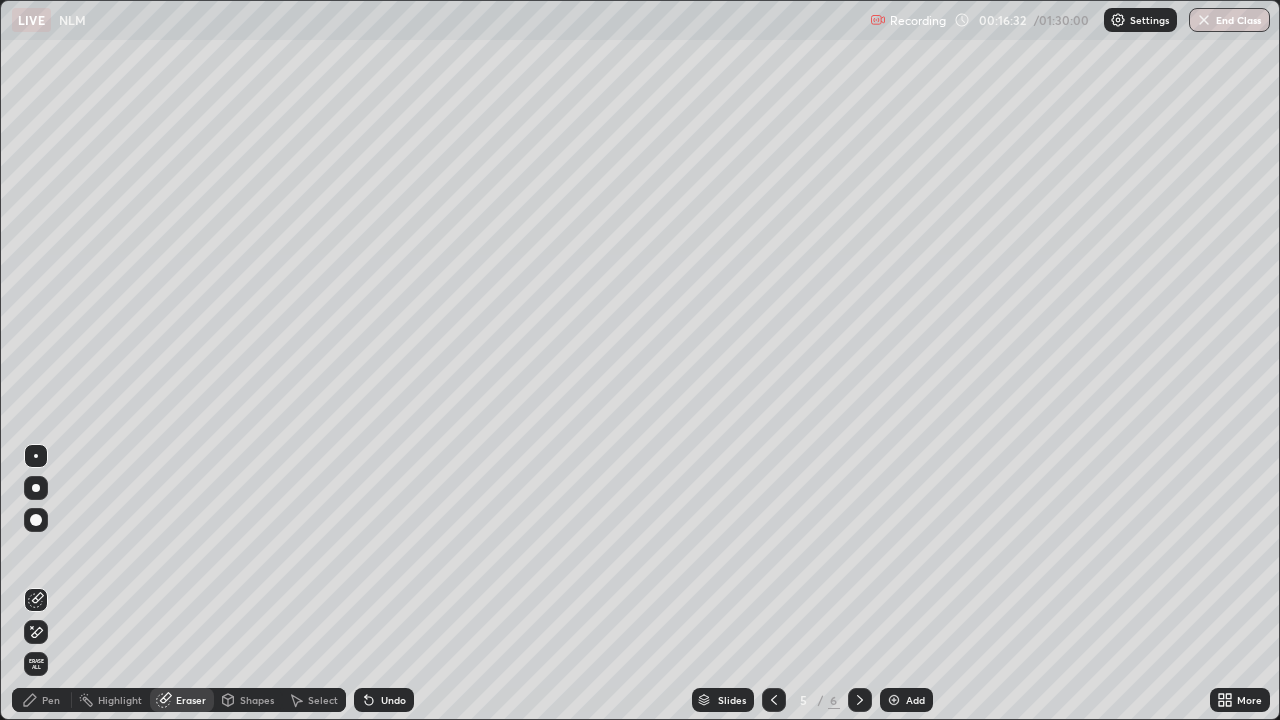 click on "Pen" at bounding box center [42, 700] 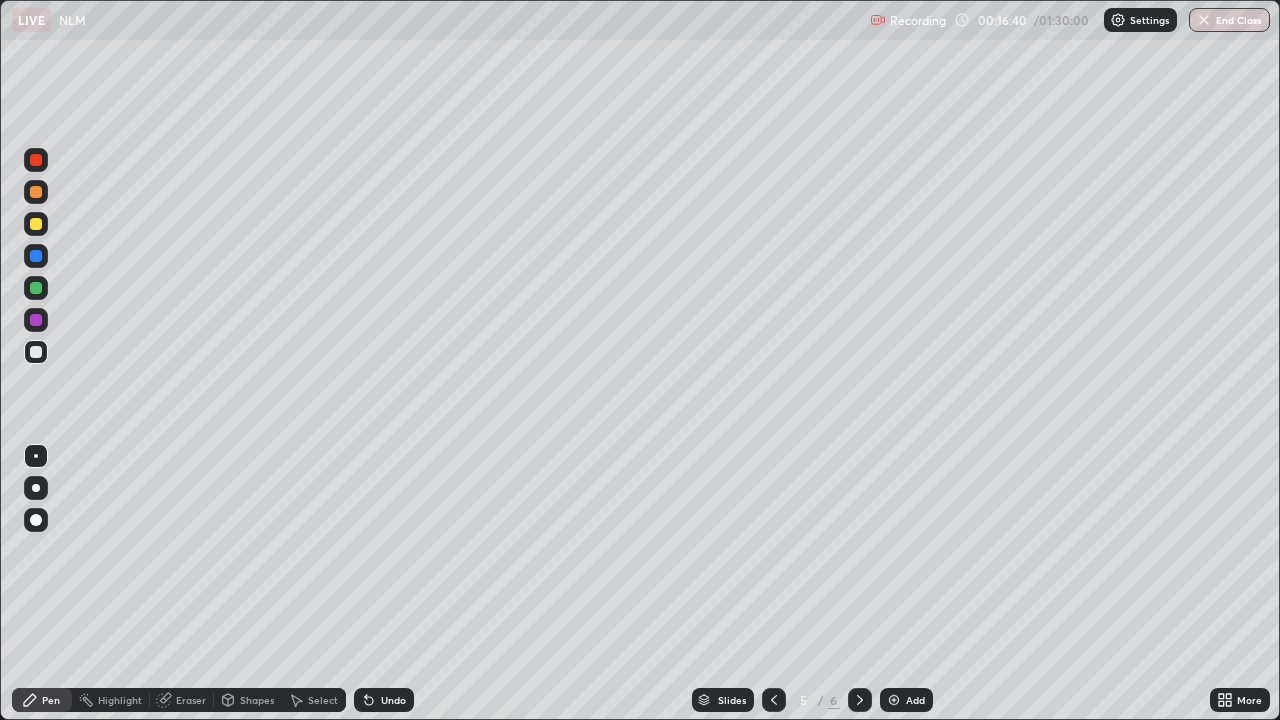 click on "Undo" at bounding box center (393, 700) 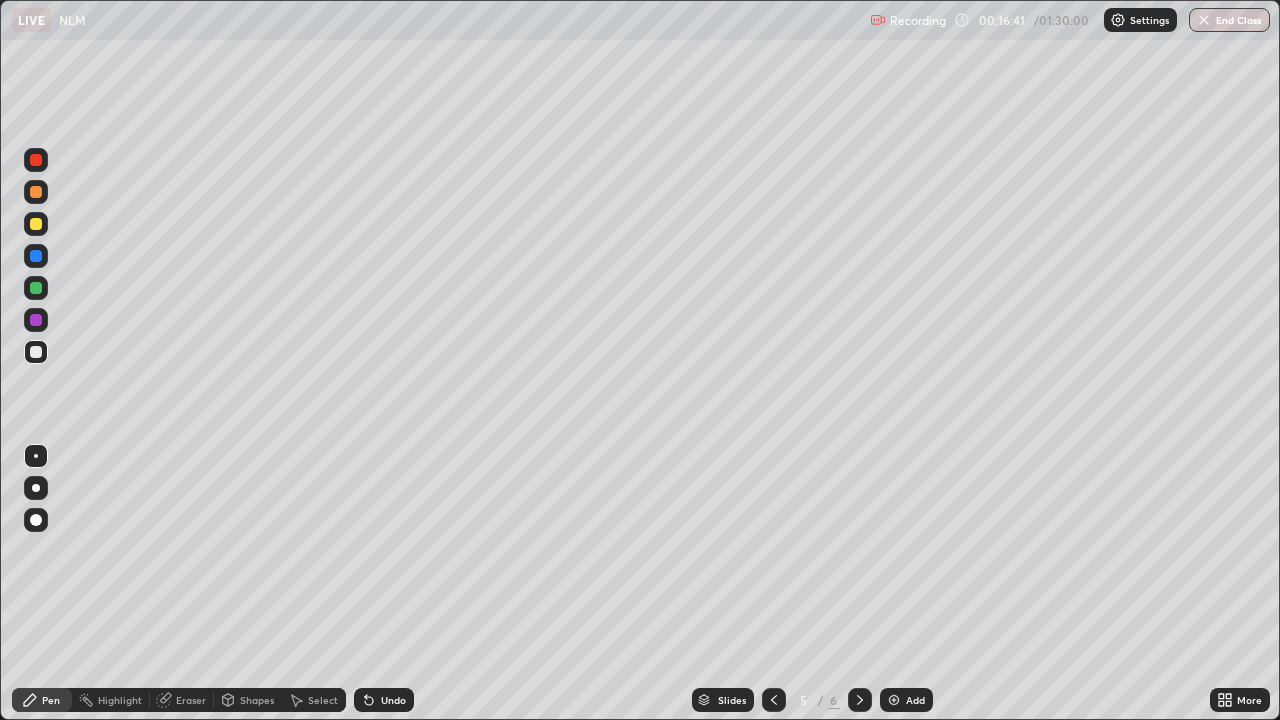 click on "Undo" at bounding box center [393, 700] 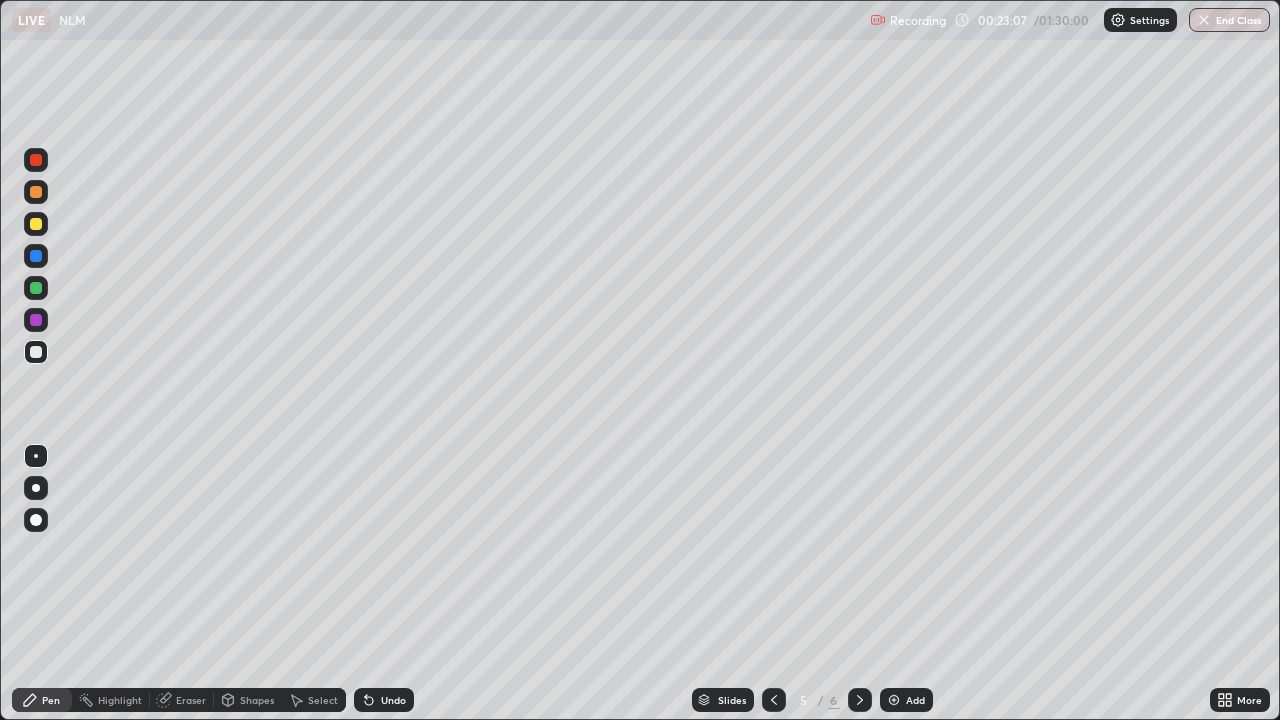 click at bounding box center (894, 700) 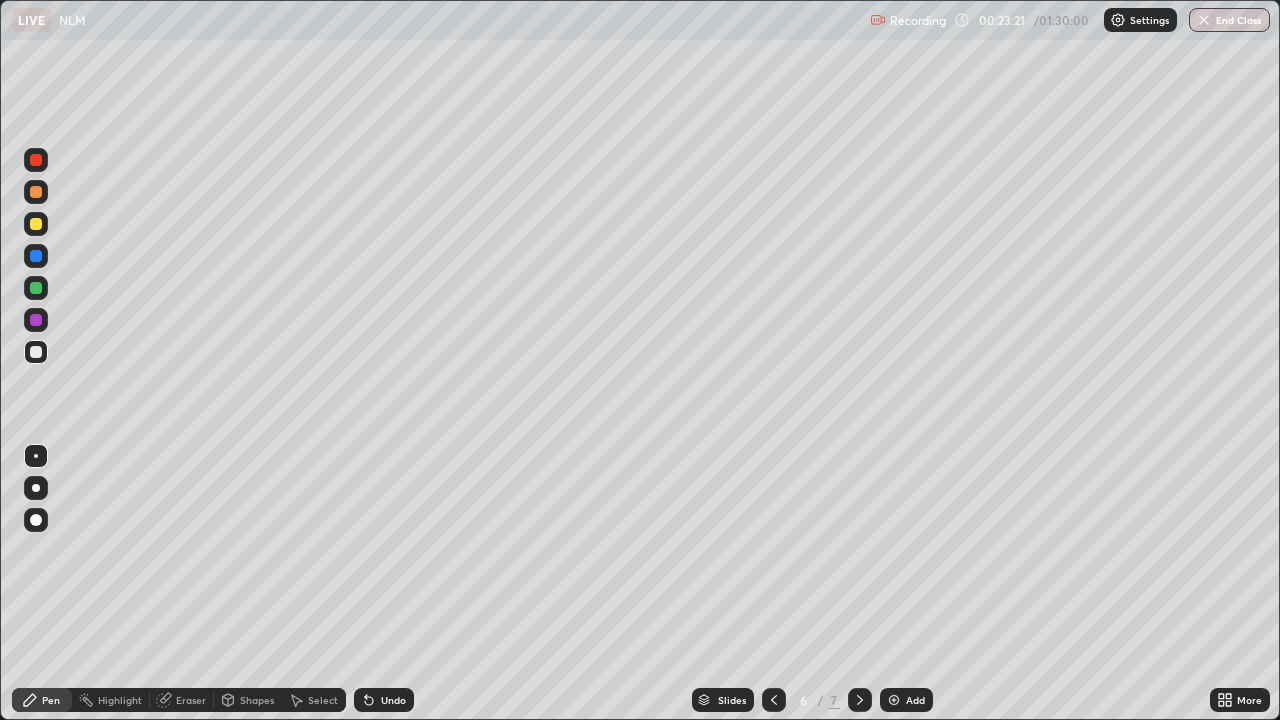 click on "Undo" at bounding box center [393, 700] 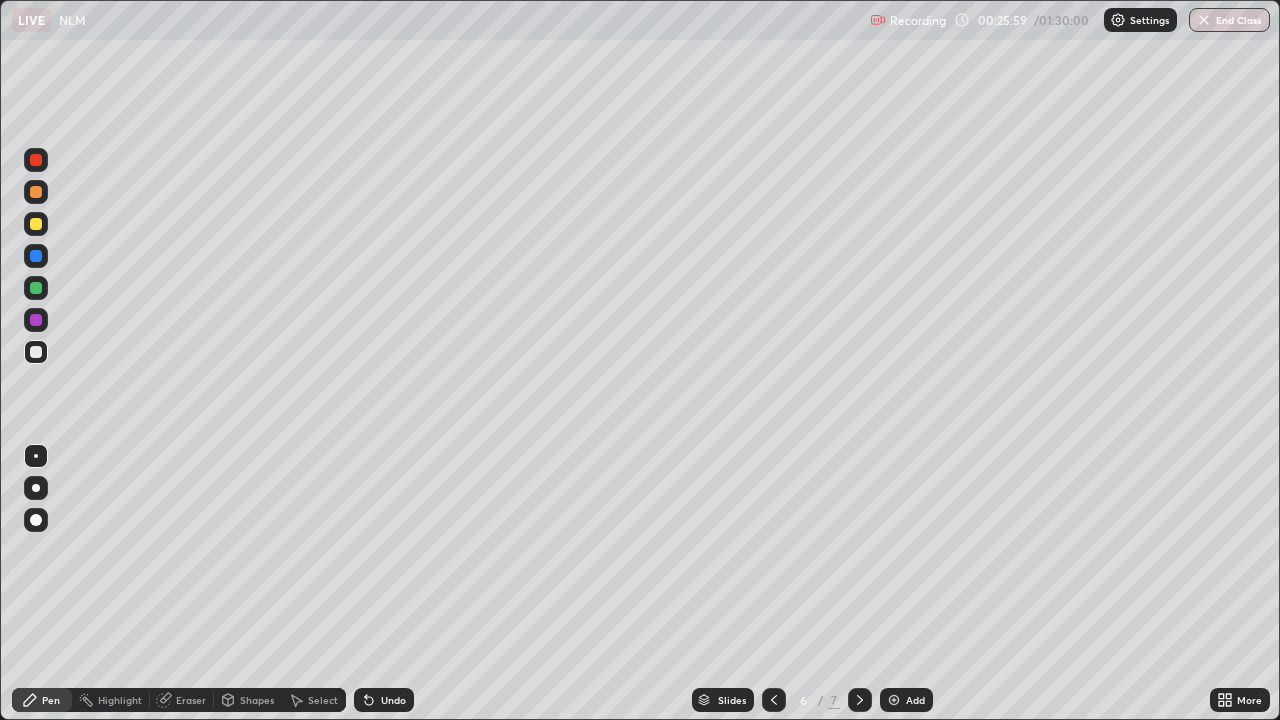 click at bounding box center (36, 224) 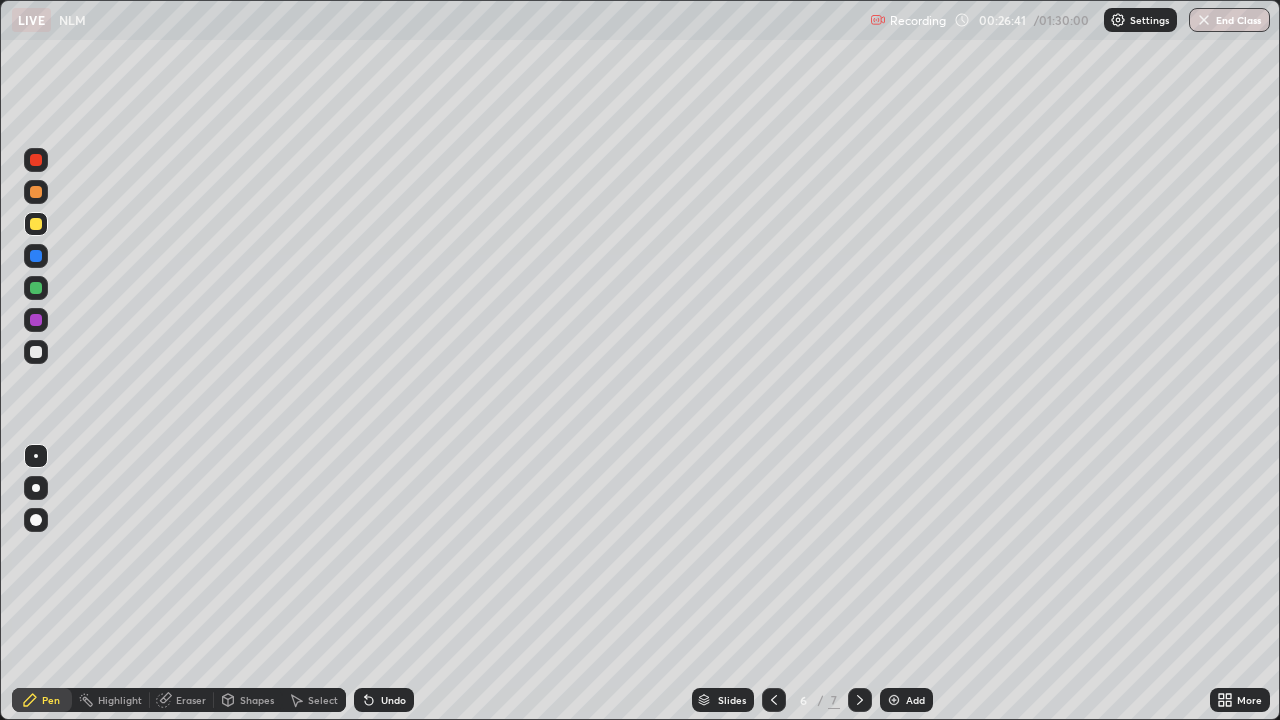 click at bounding box center (894, 700) 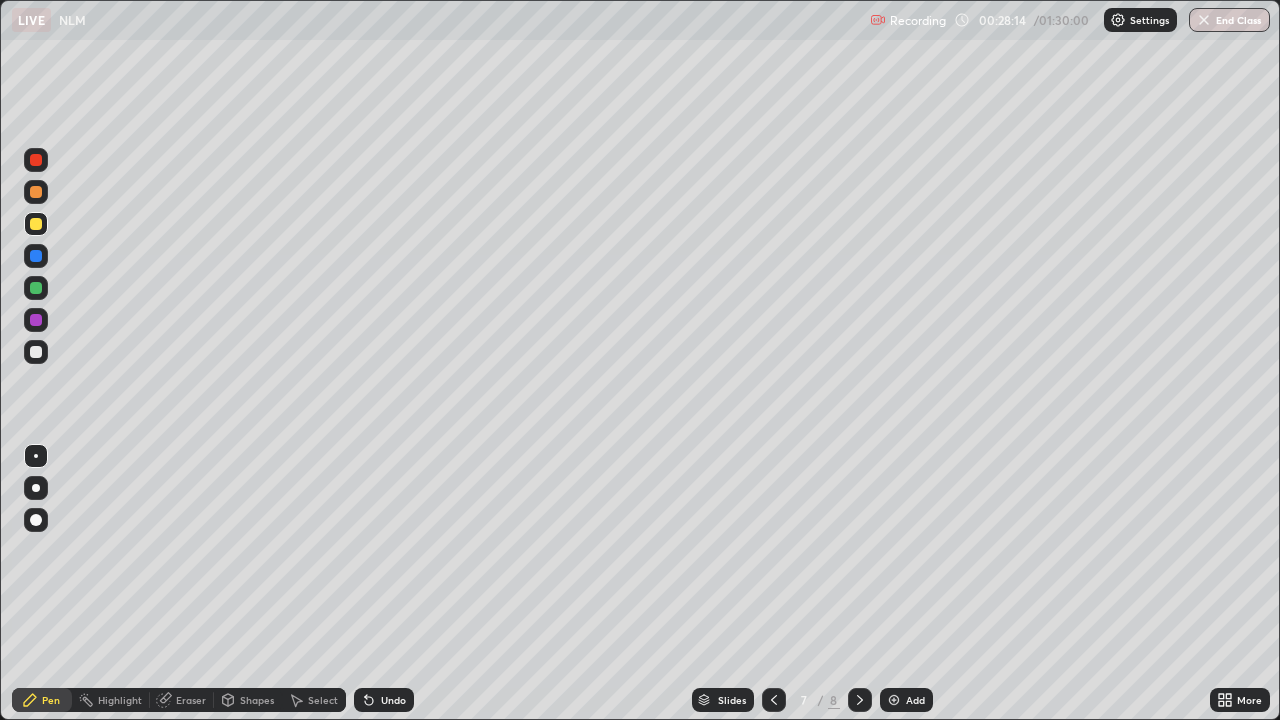click 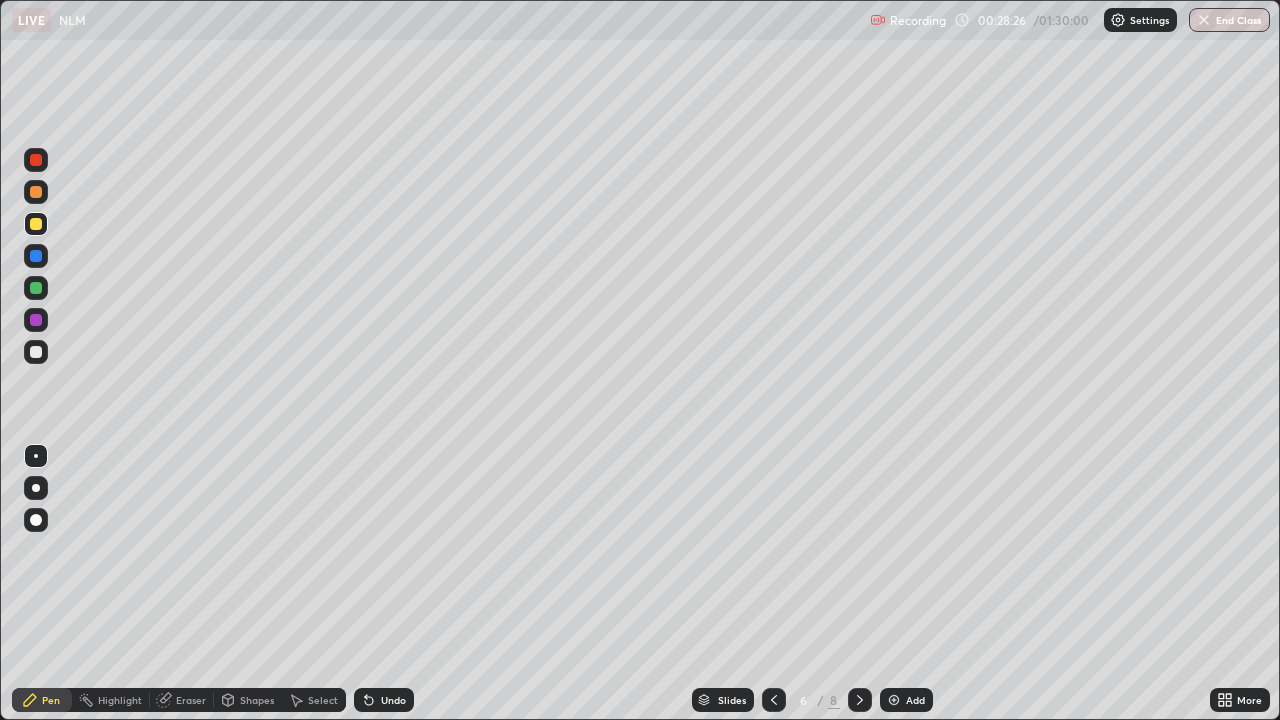 click 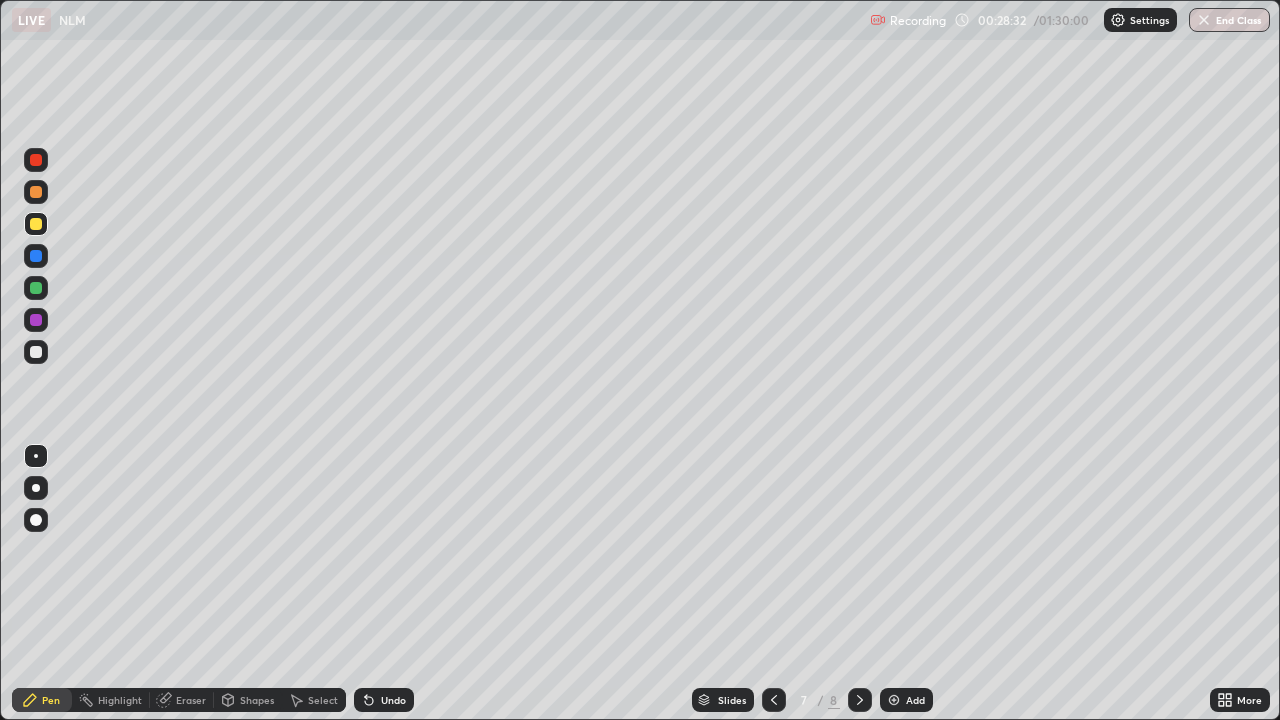 click 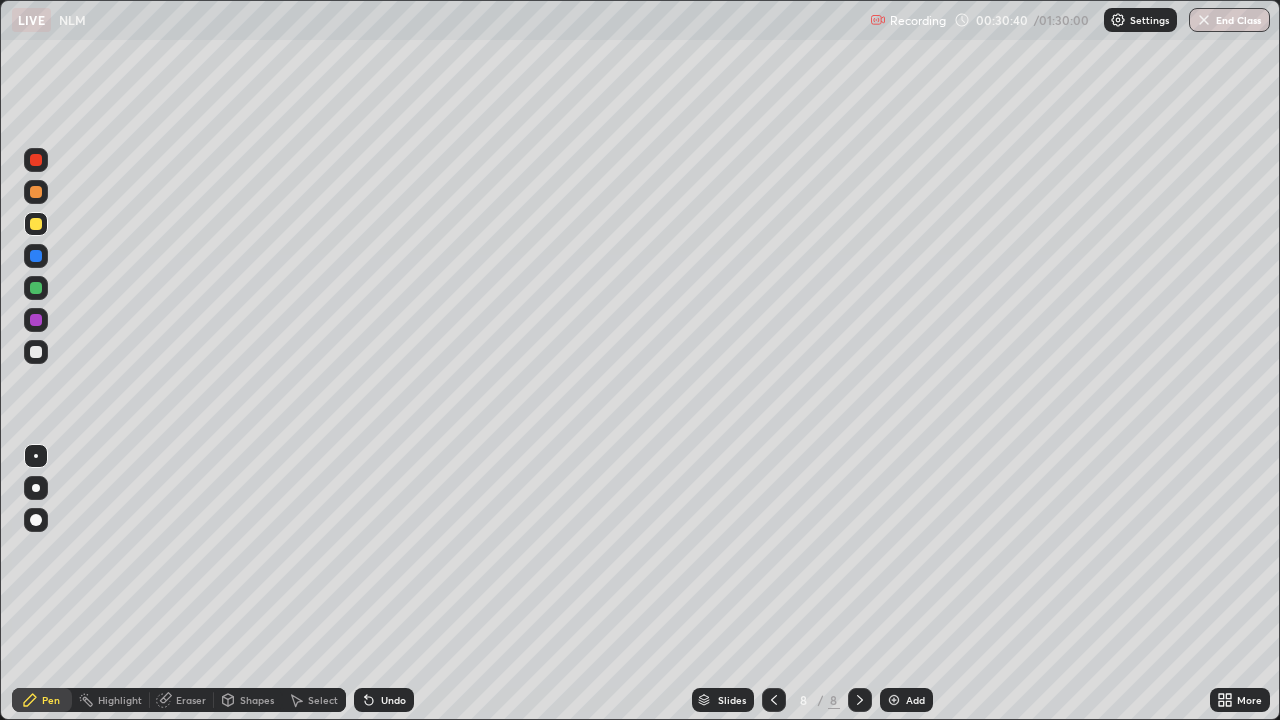 click 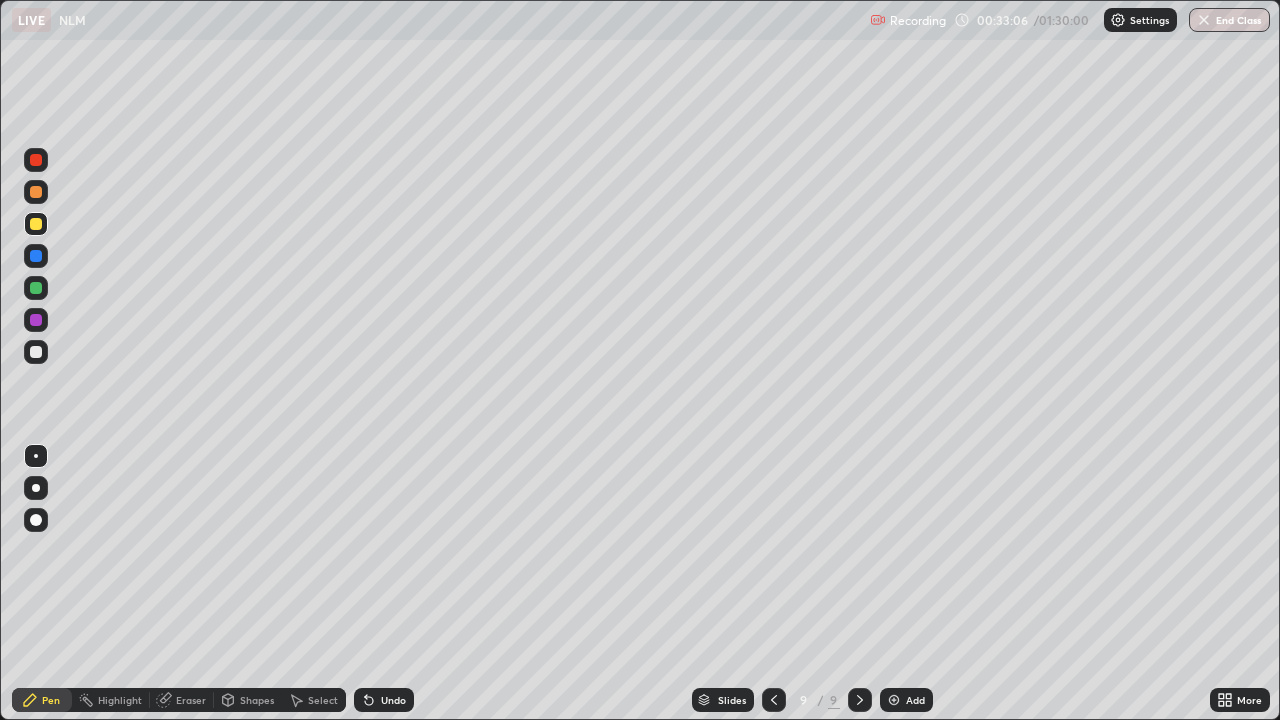 click at bounding box center [894, 700] 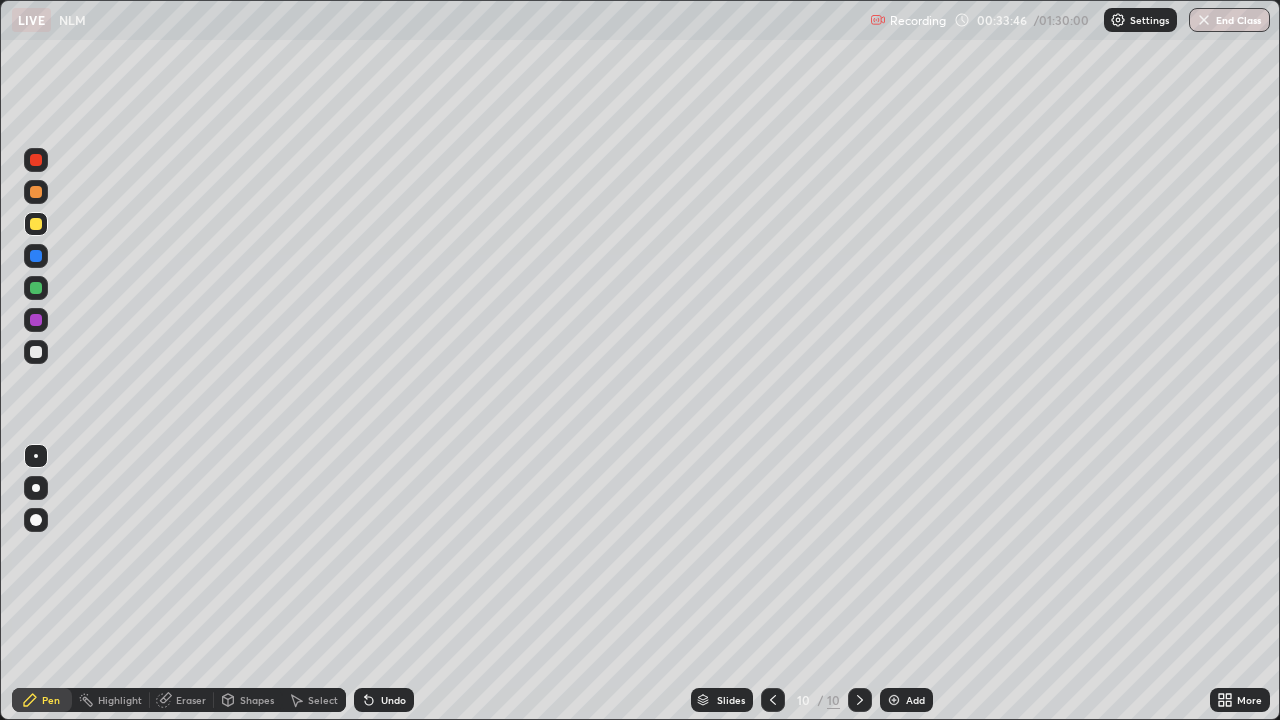 click at bounding box center [36, 352] 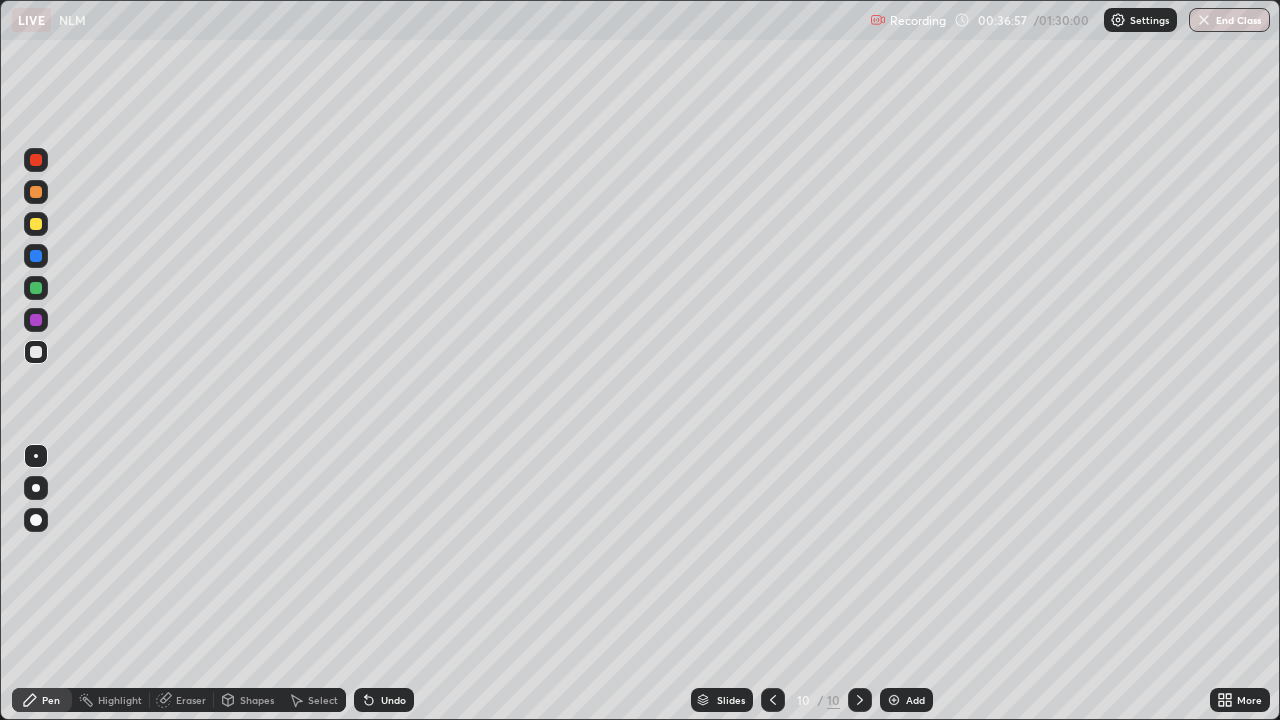 click on "Shapes" at bounding box center (257, 700) 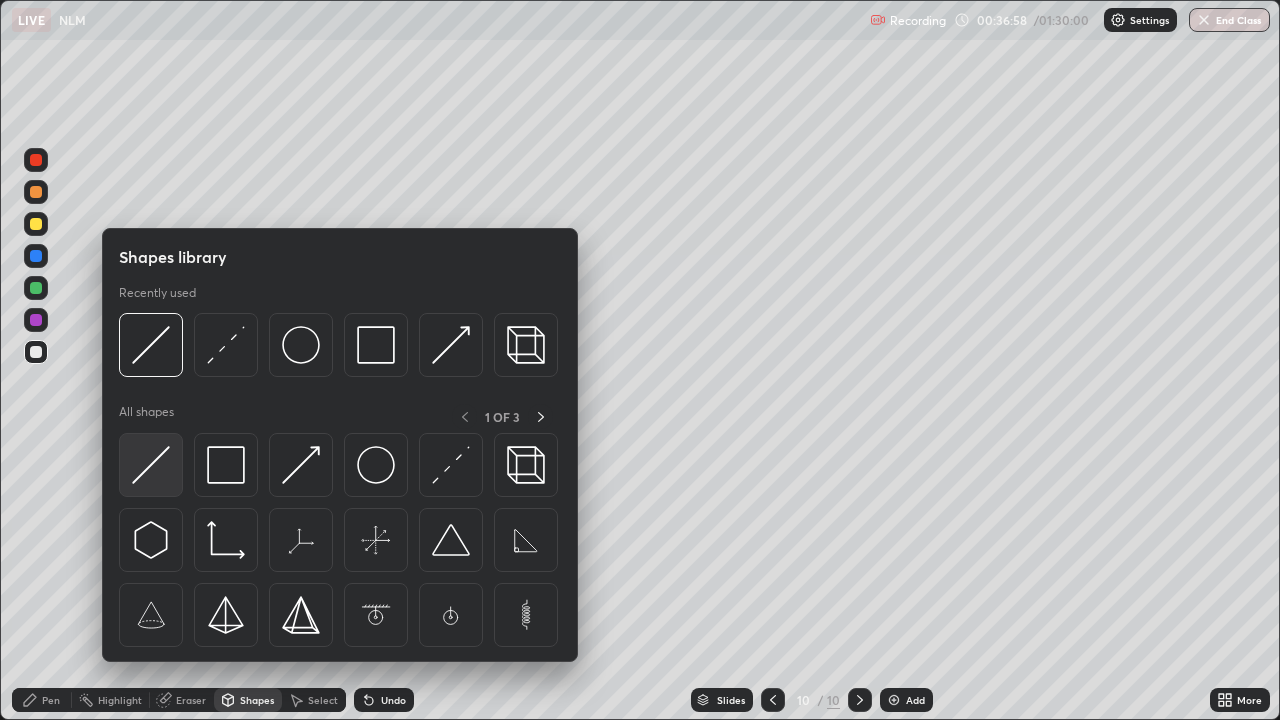 click at bounding box center (151, 465) 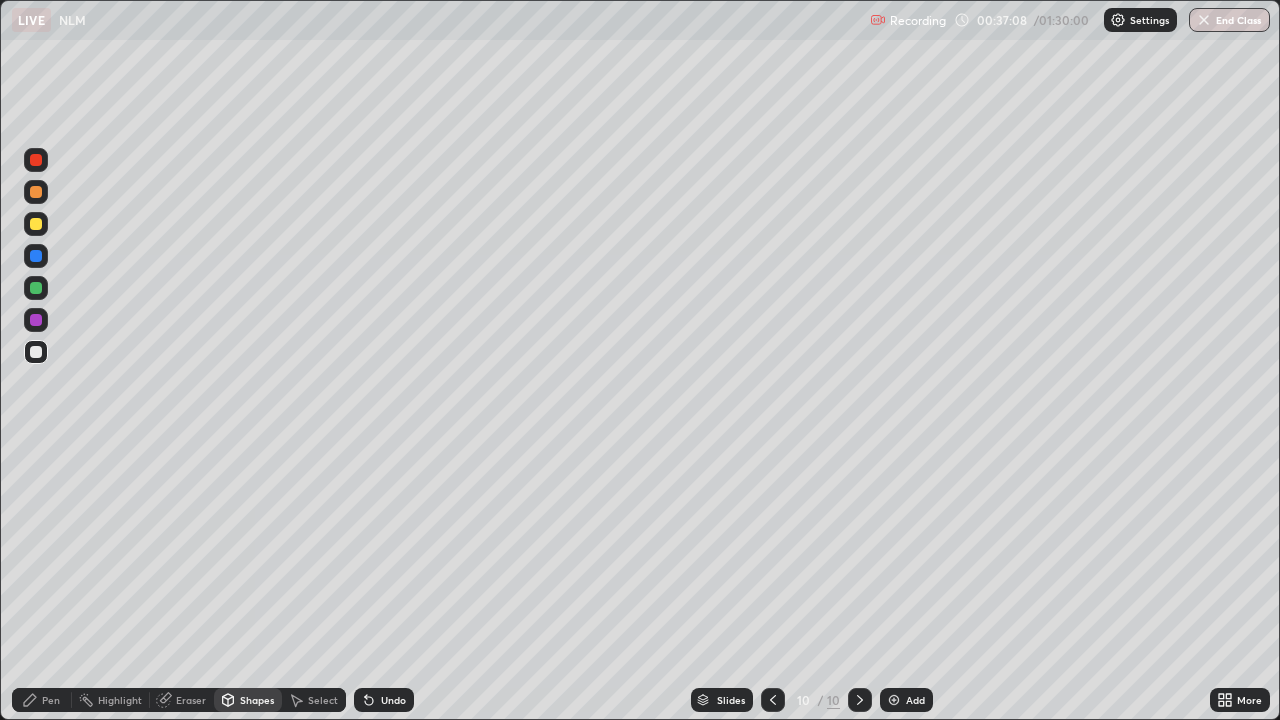 click on "Pen" at bounding box center [51, 700] 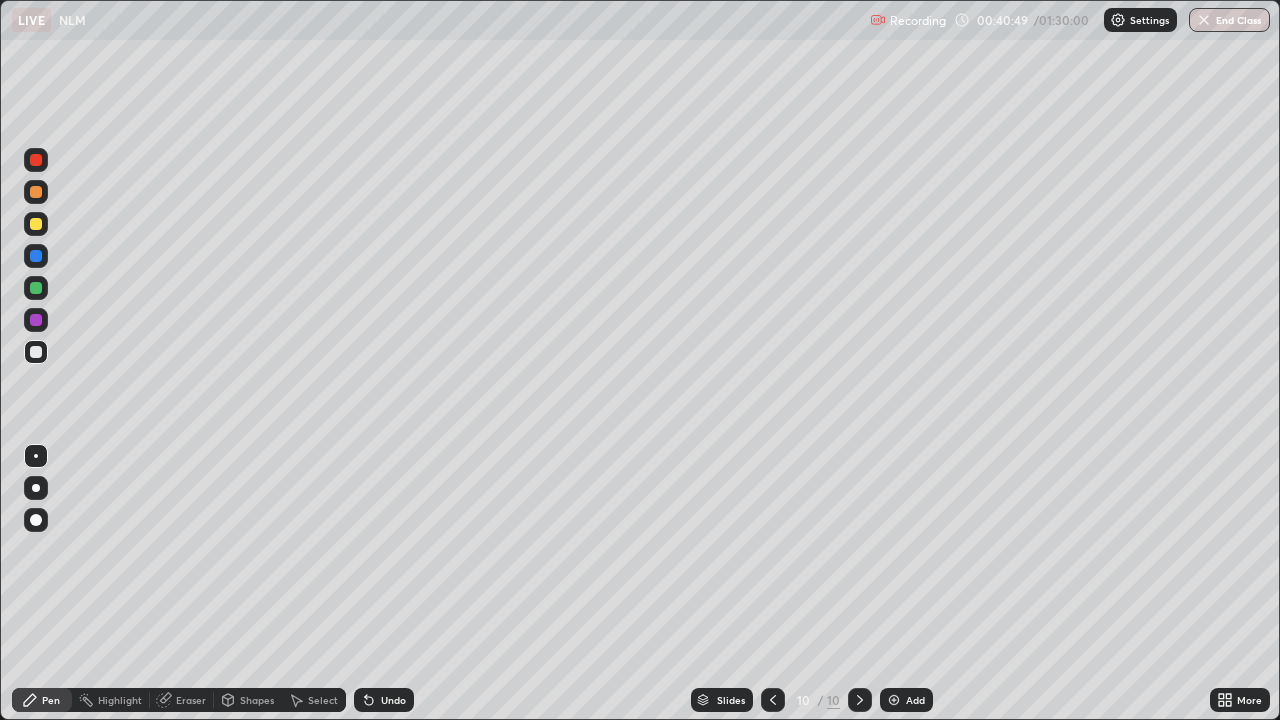 click at bounding box center (894, 700) 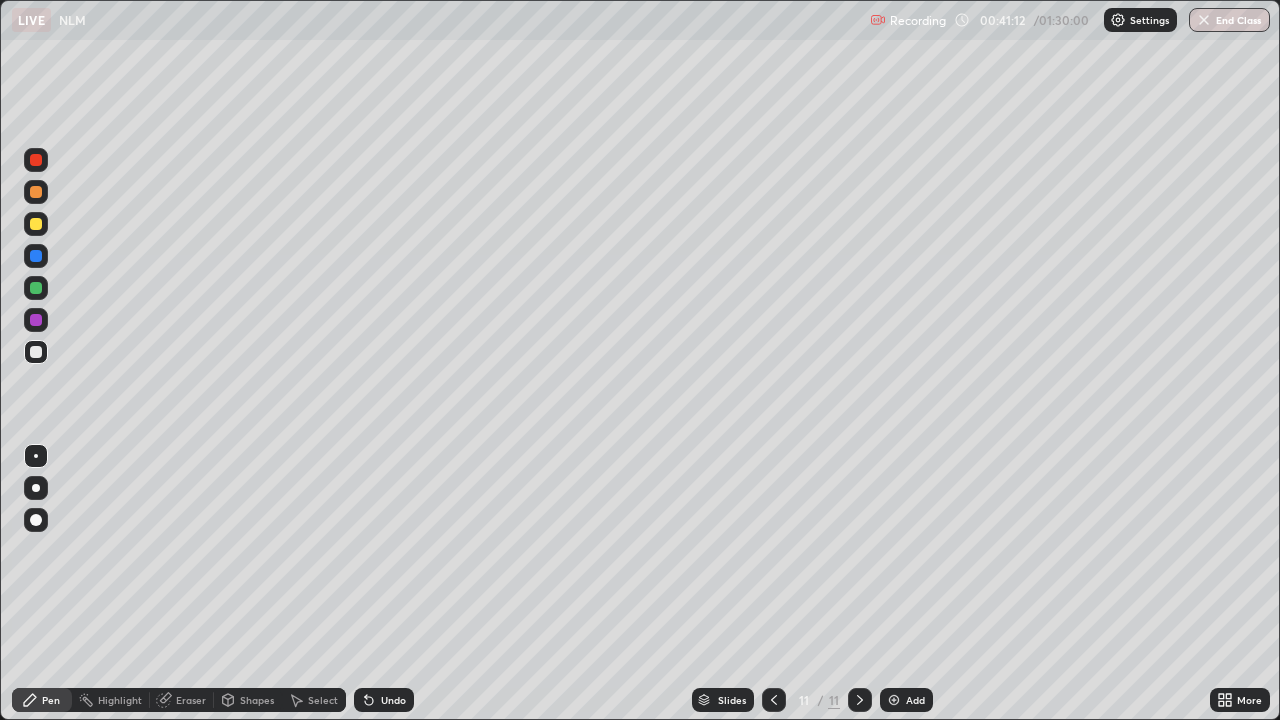 click on "Shapes" at bounding box center (257, 700) 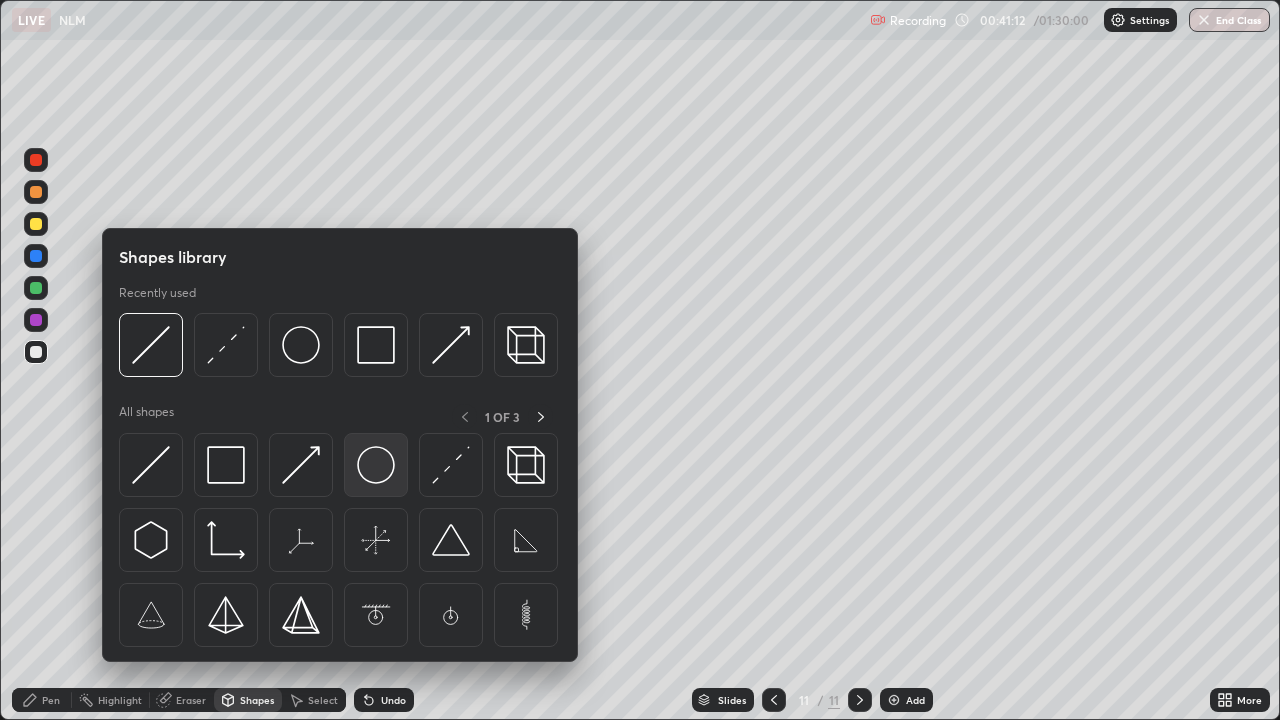 click at bounding box center (376, 465) 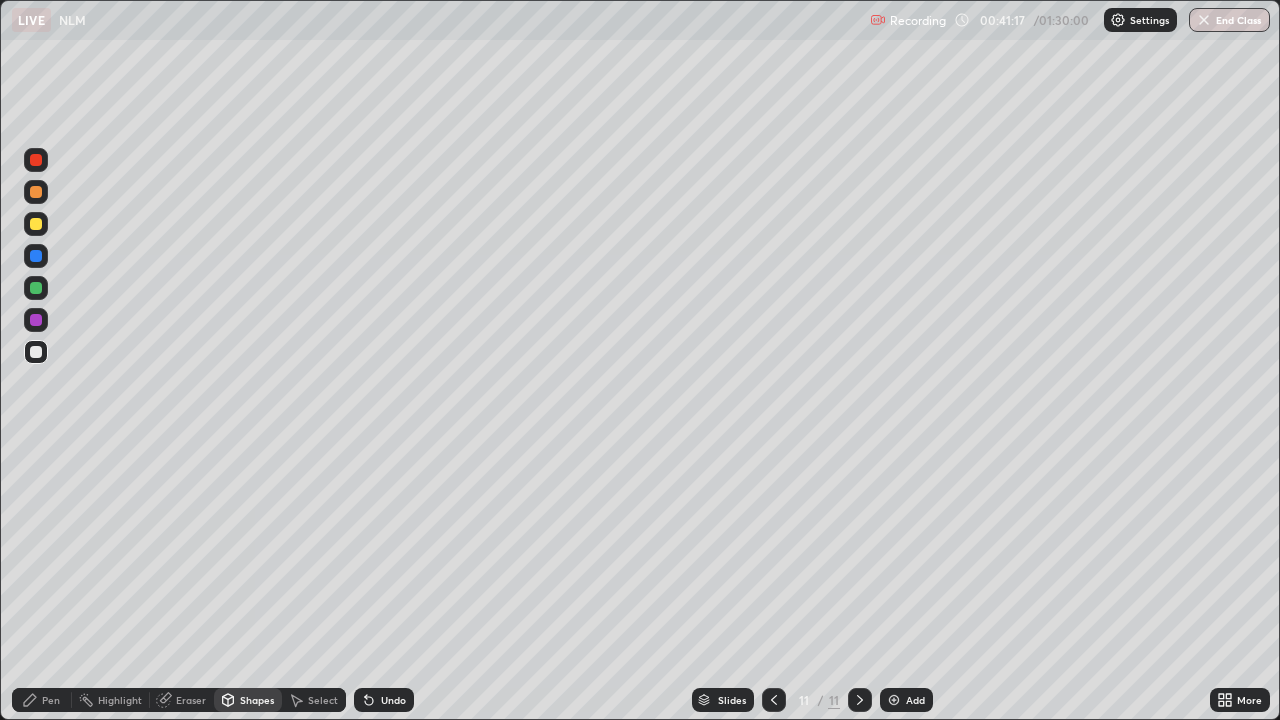 click on "Shapes" at bounding box center (257, 700) 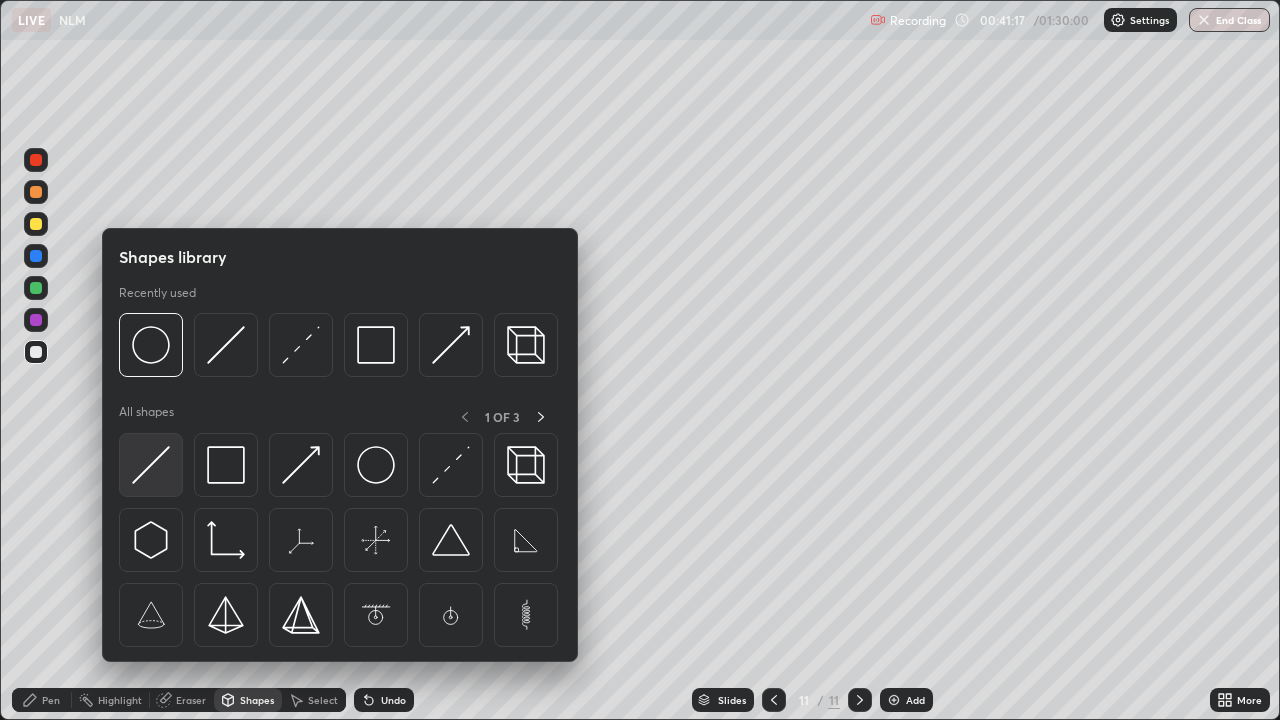 click at bounding box center (151, 465) 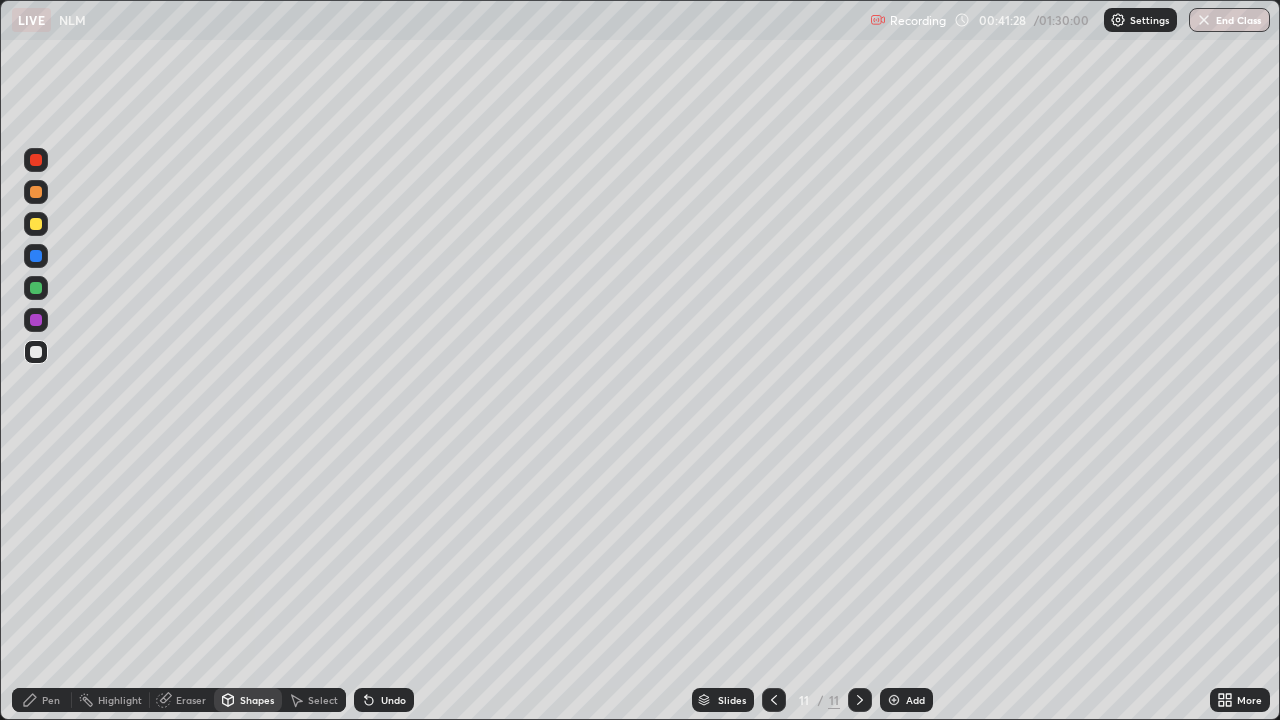 click on "Pen" at bounding box center [51, 700] 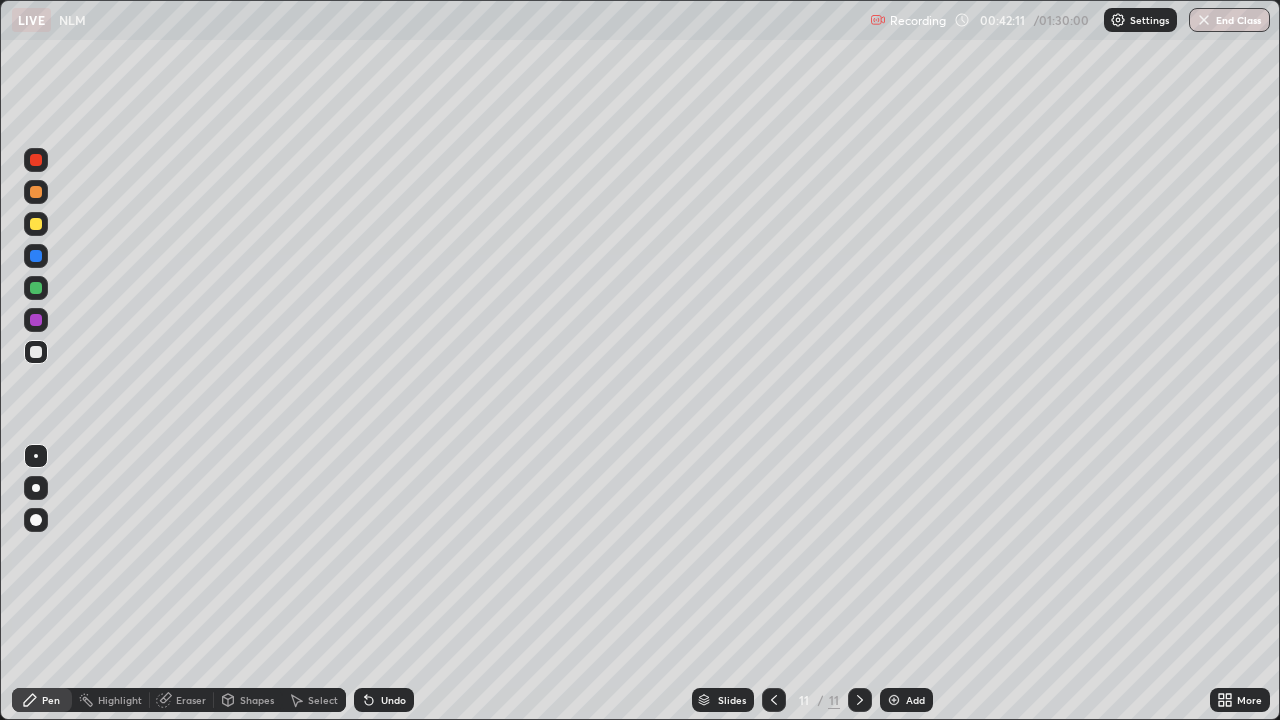 click on "Eraser" at bounding box center (191, 700) 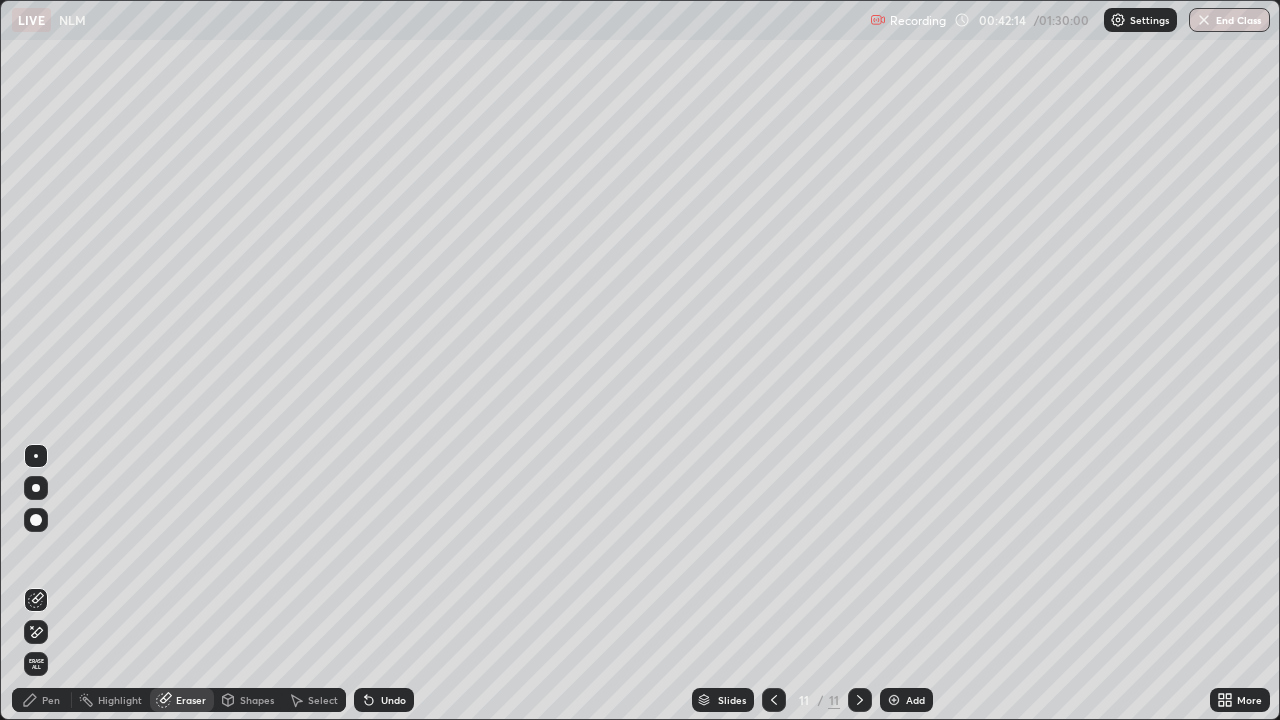 click on "Pen" at bounding box center (51, 700) 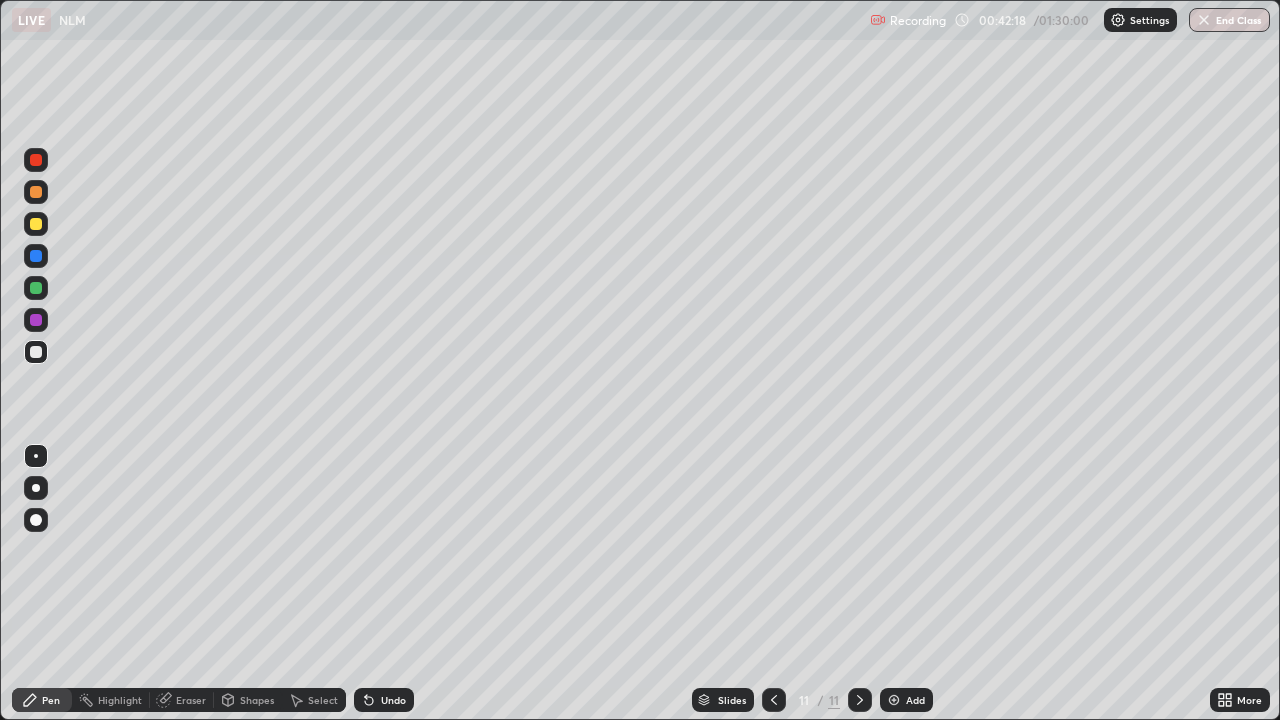 click at bounding box center (36, 224) 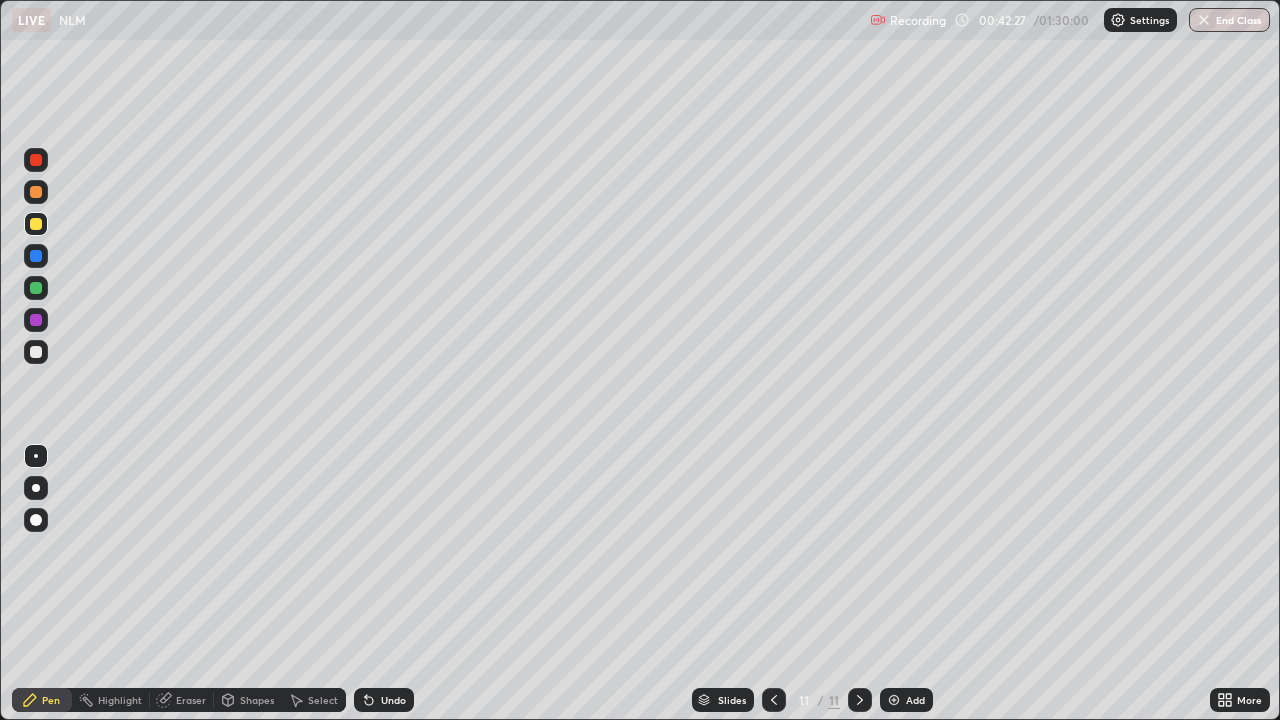 click on "Undo" at bounding box center (393, 700) 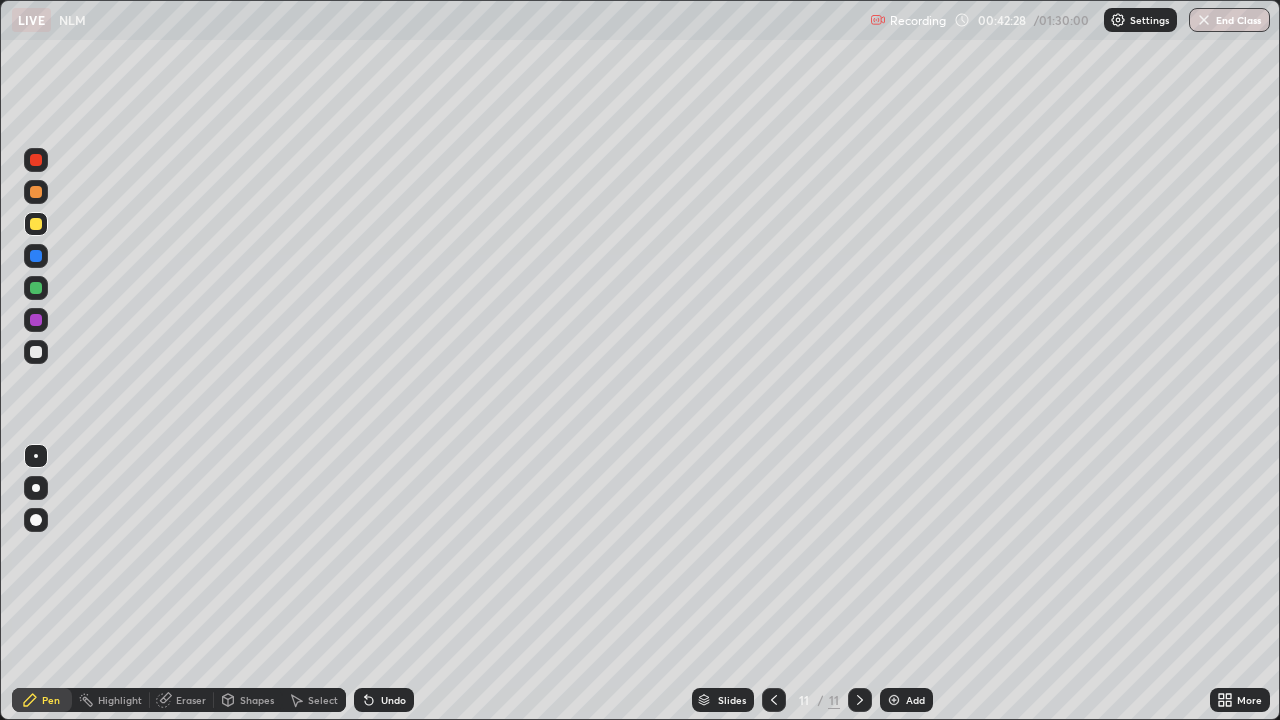 click on "Undo" at bounding box center (393, 700) 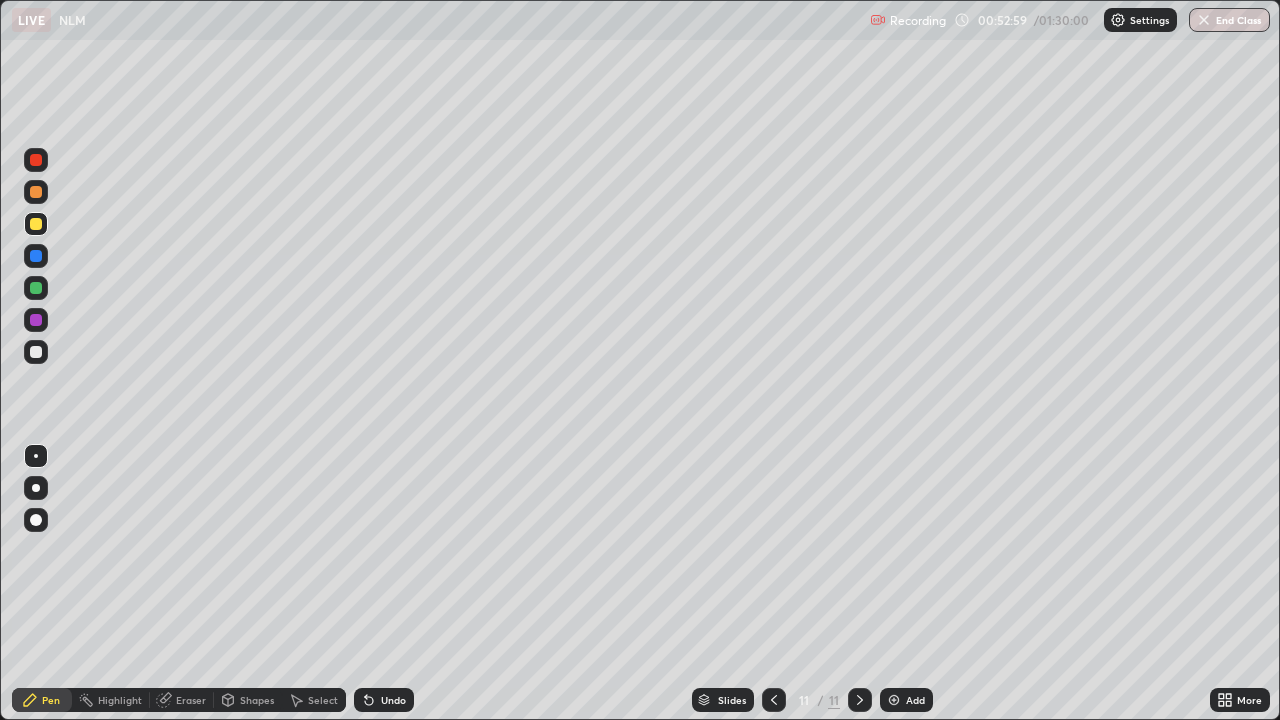 click at bounding box center (894, 700) 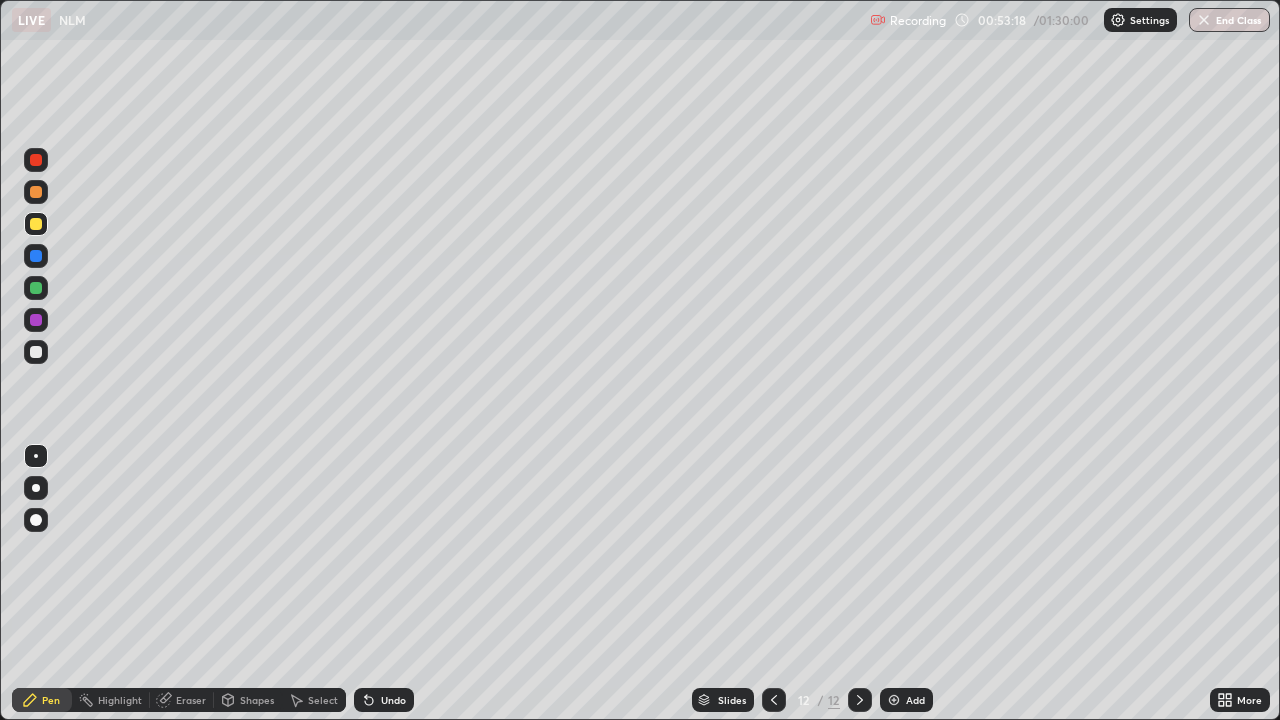 click on "Shapes" at bounding box center [257, 700] 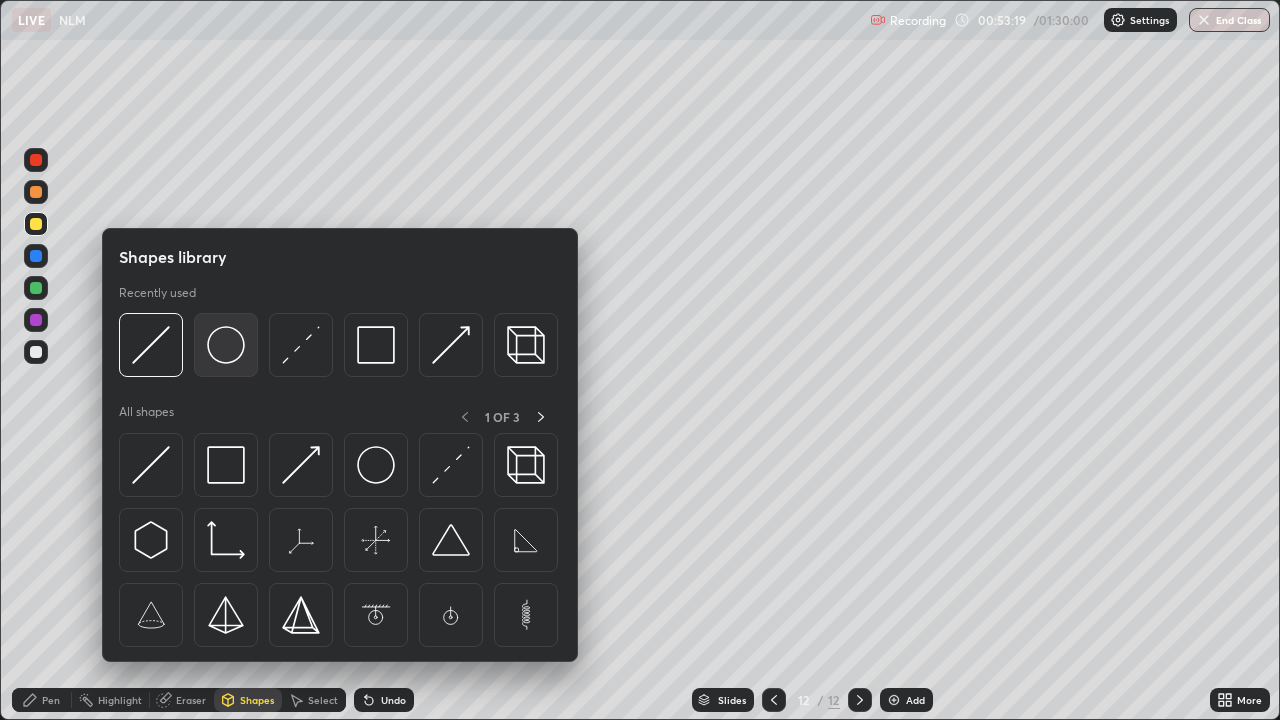 click at bounding box center (226, 345) 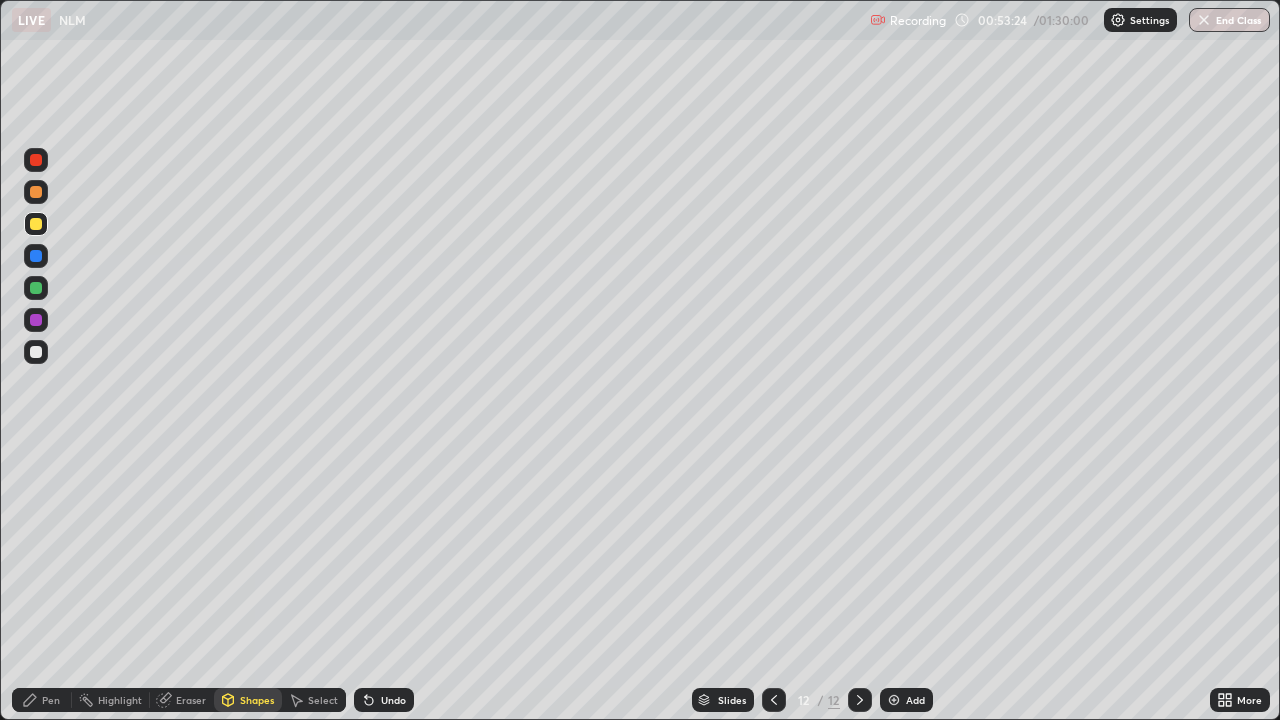 click on "Shapes" at bounding box center [257, 700] 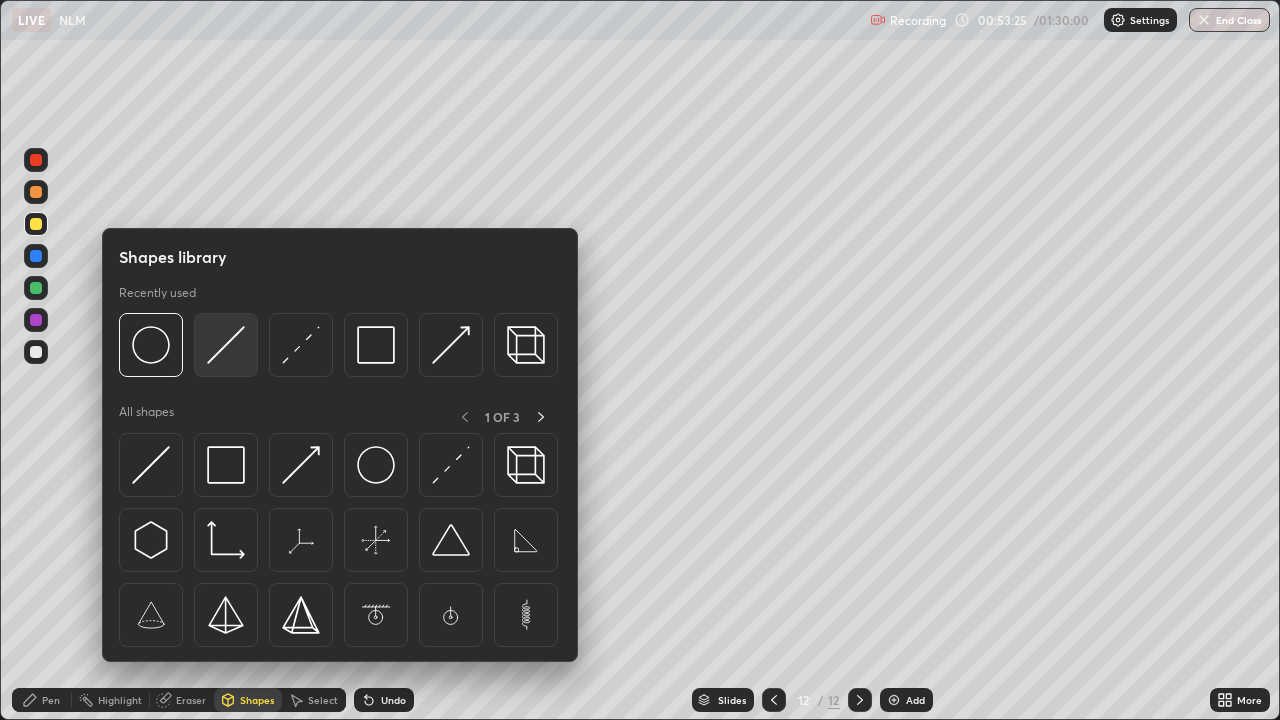 click at bounding box center [226, 345] 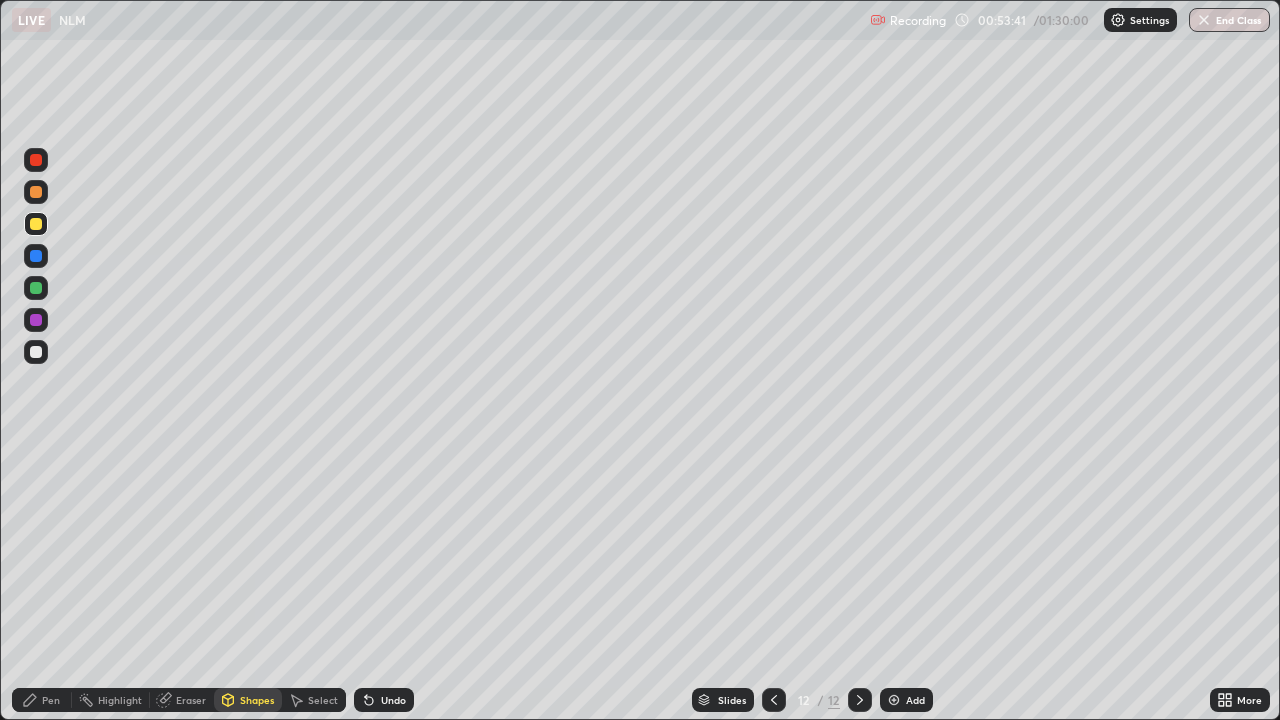 click on "Shapes" at bounding box center [257, 700] 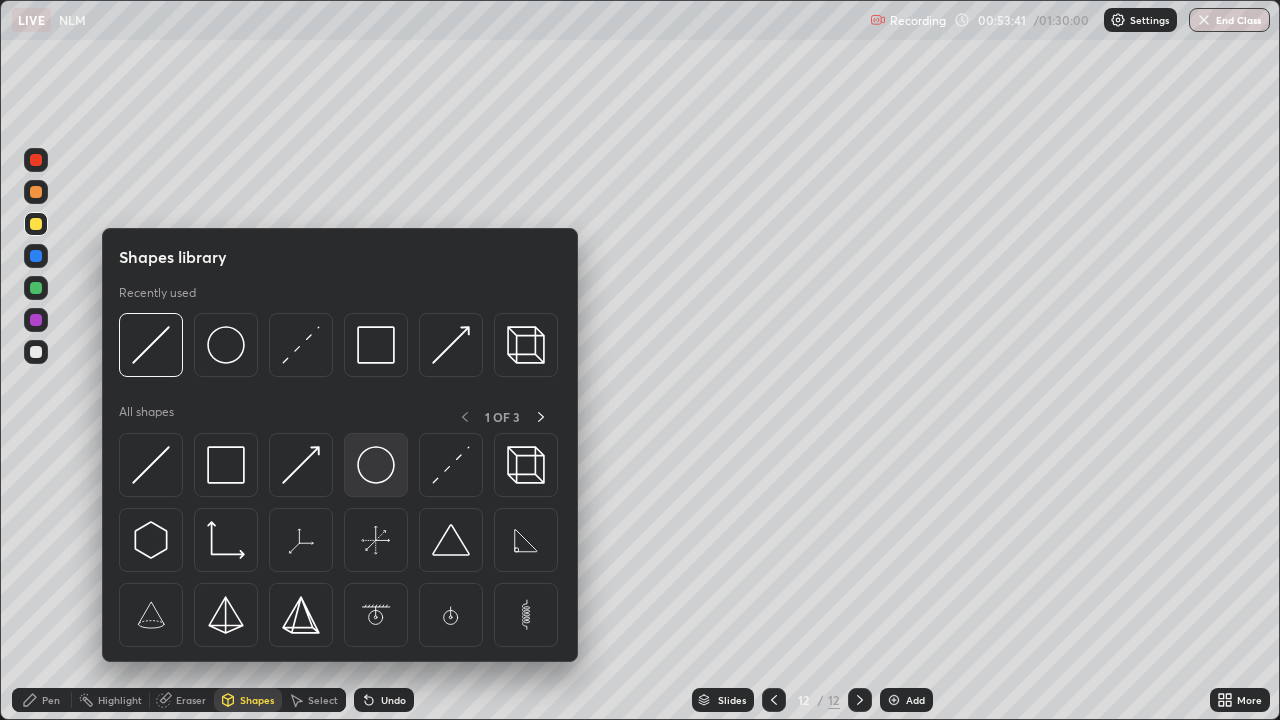 click at bounding box center (376, 465) 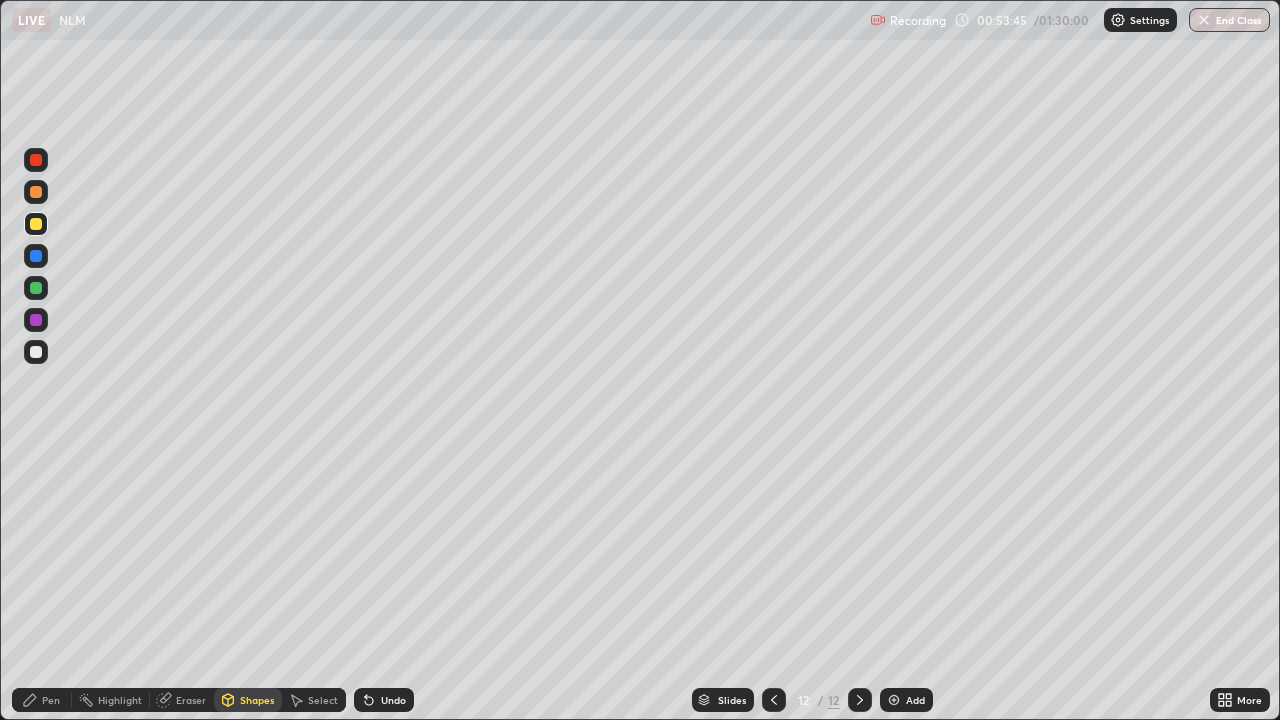 click on "Select" at bounding box center [314, 700] 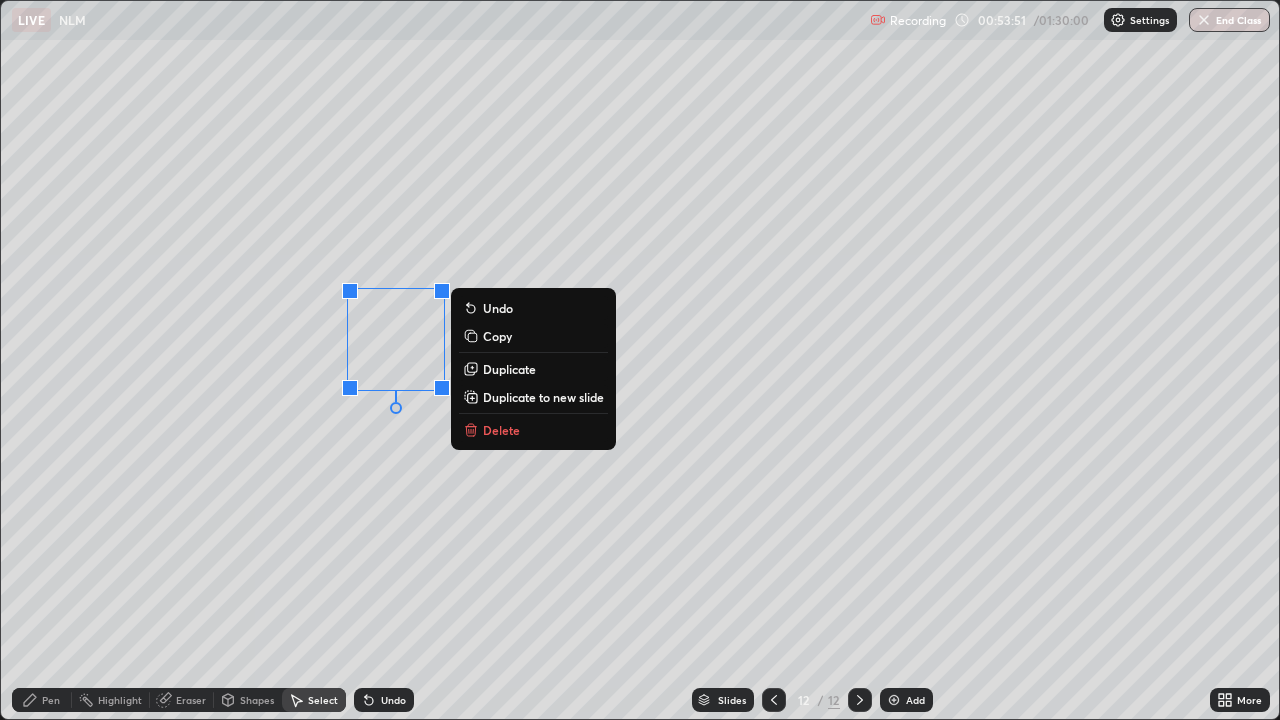 click on "Shapes" at bounding box center (257, 700) 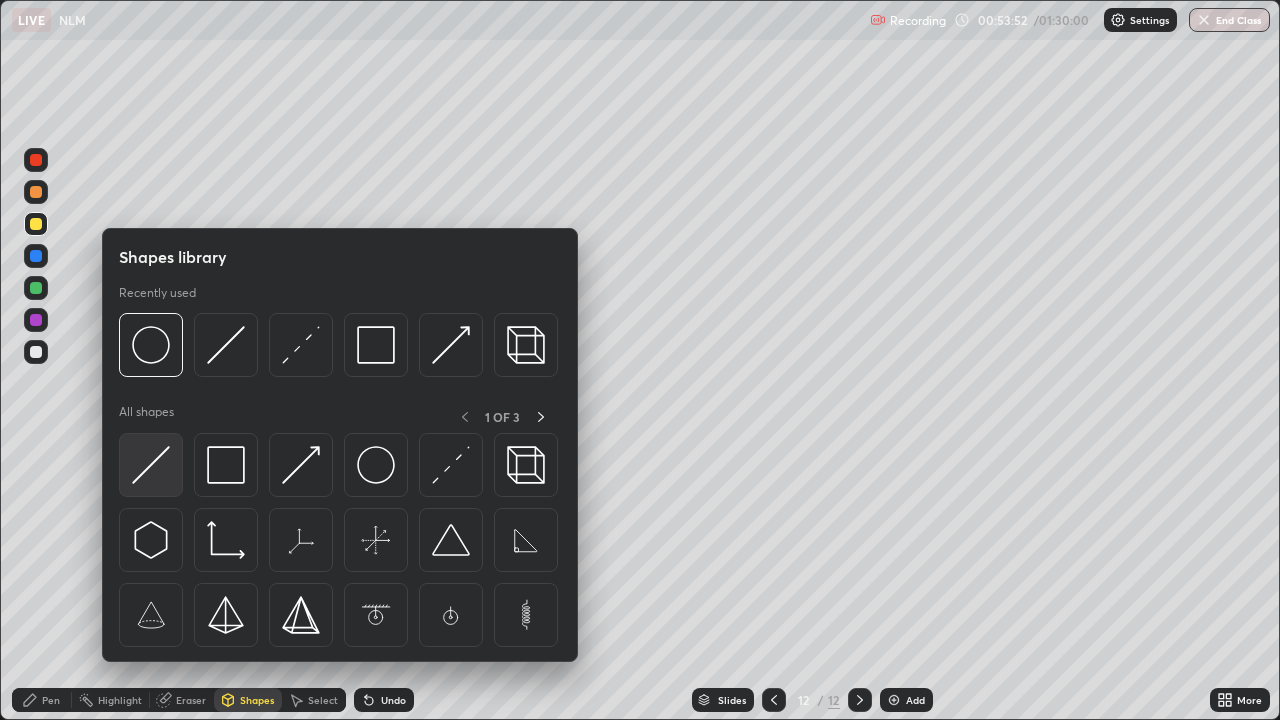 click at bounding box center (151, 465) 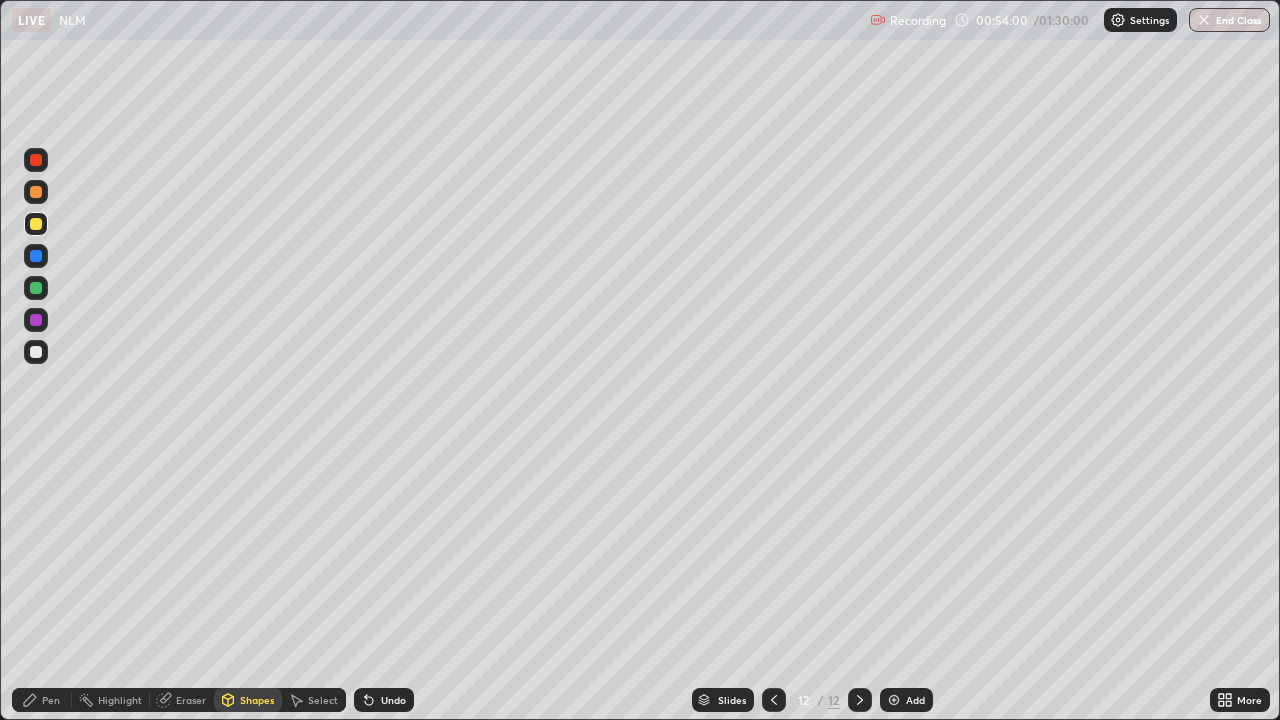 click on "Shapes" at bounding box center (257, 700) 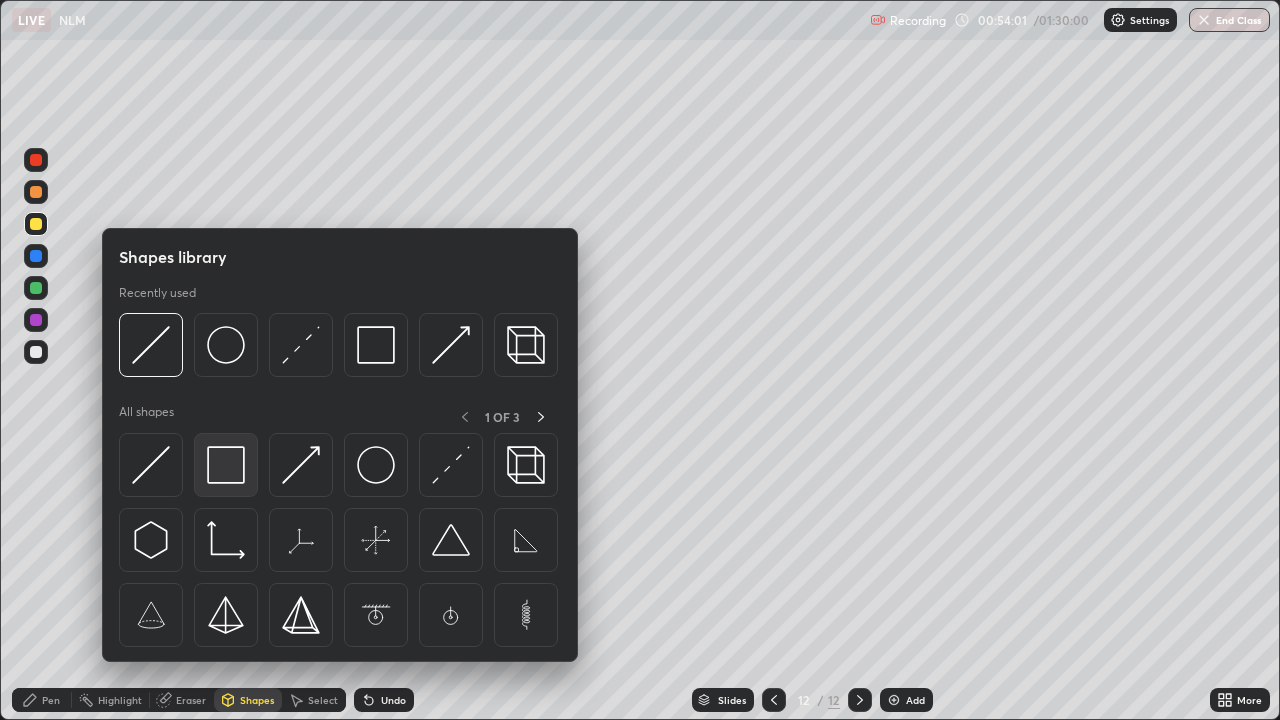 click at bounding box center (226, 465) 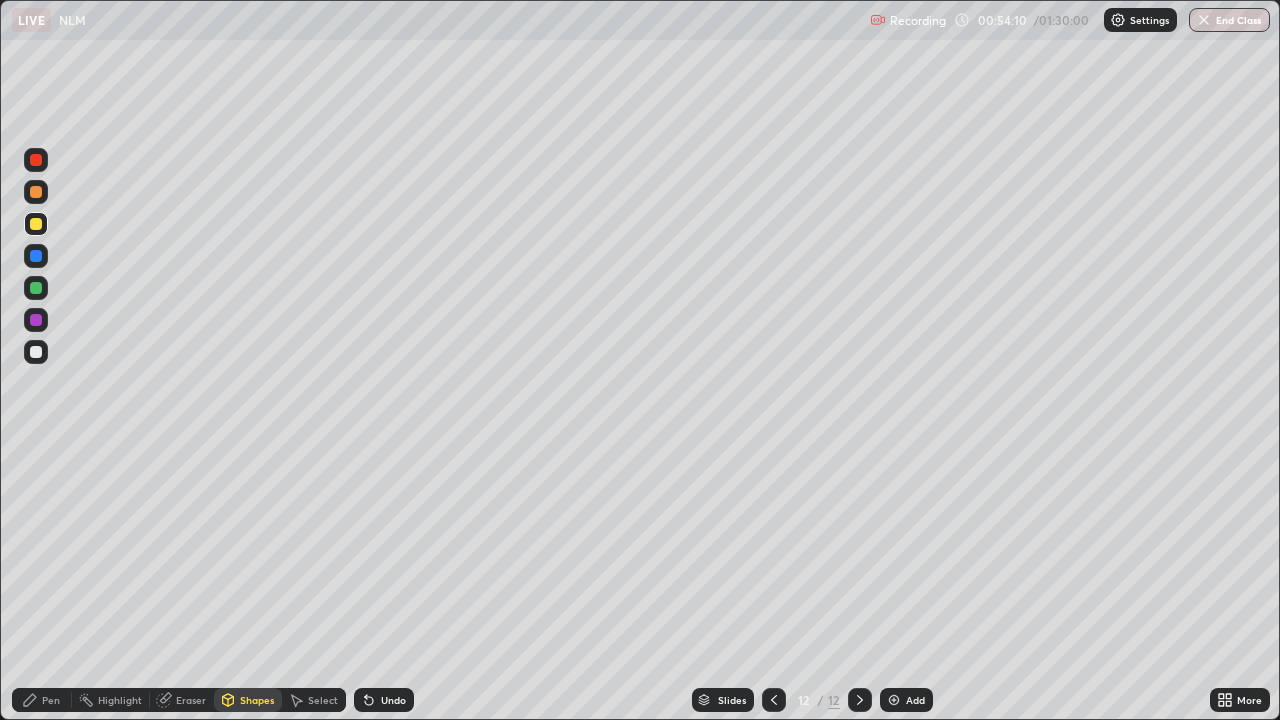 click on "Pen" at bounding box center [51, 700] 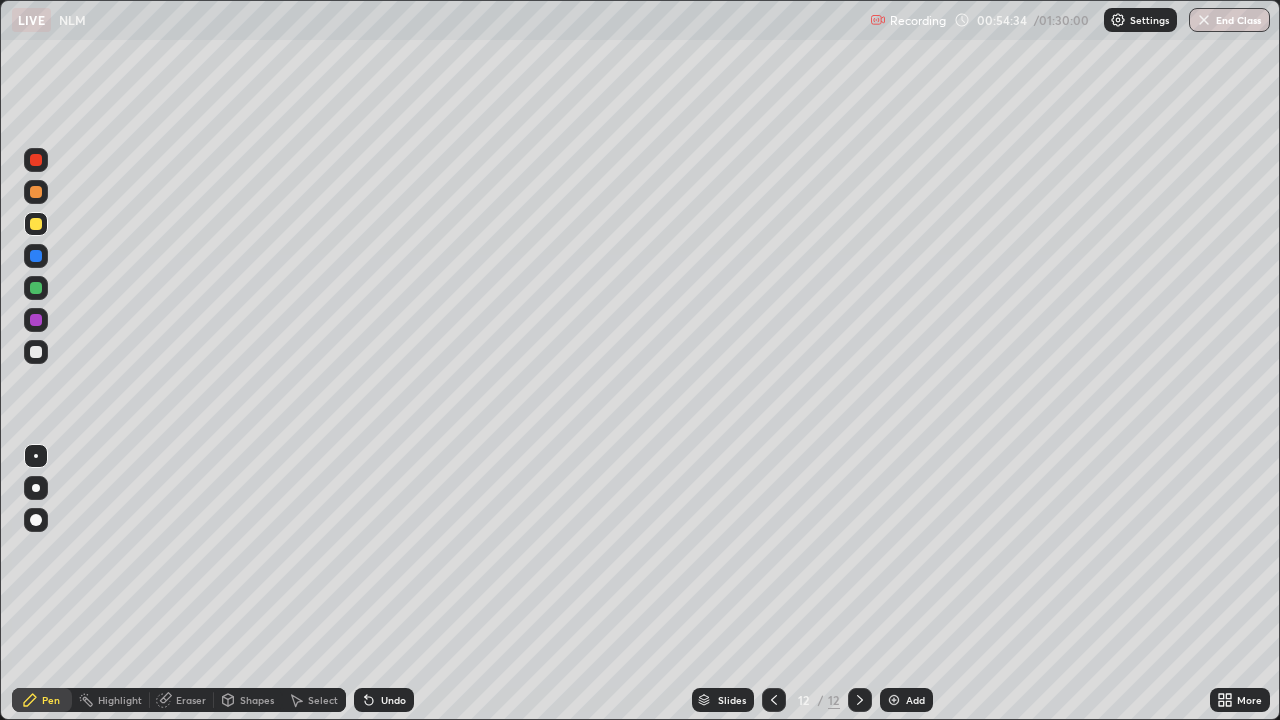 click at bounding box center (36, 352) 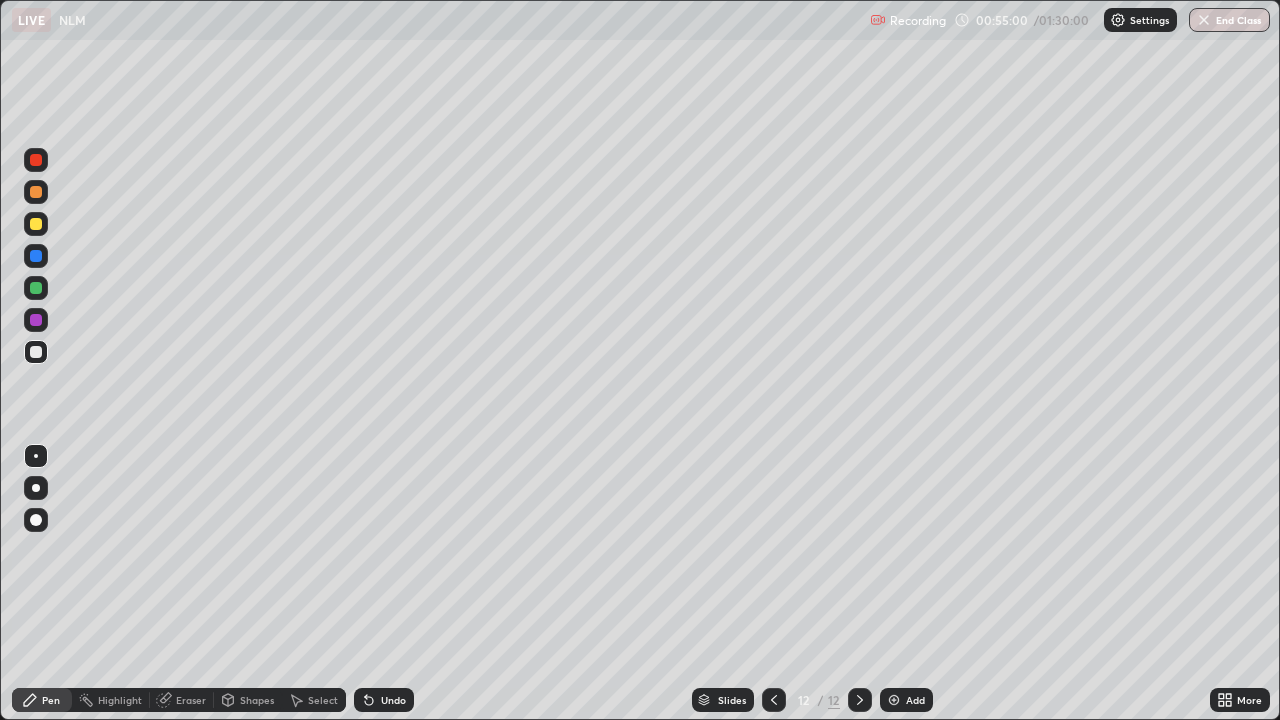 click on "Undo" at bounding box center [393, 700] 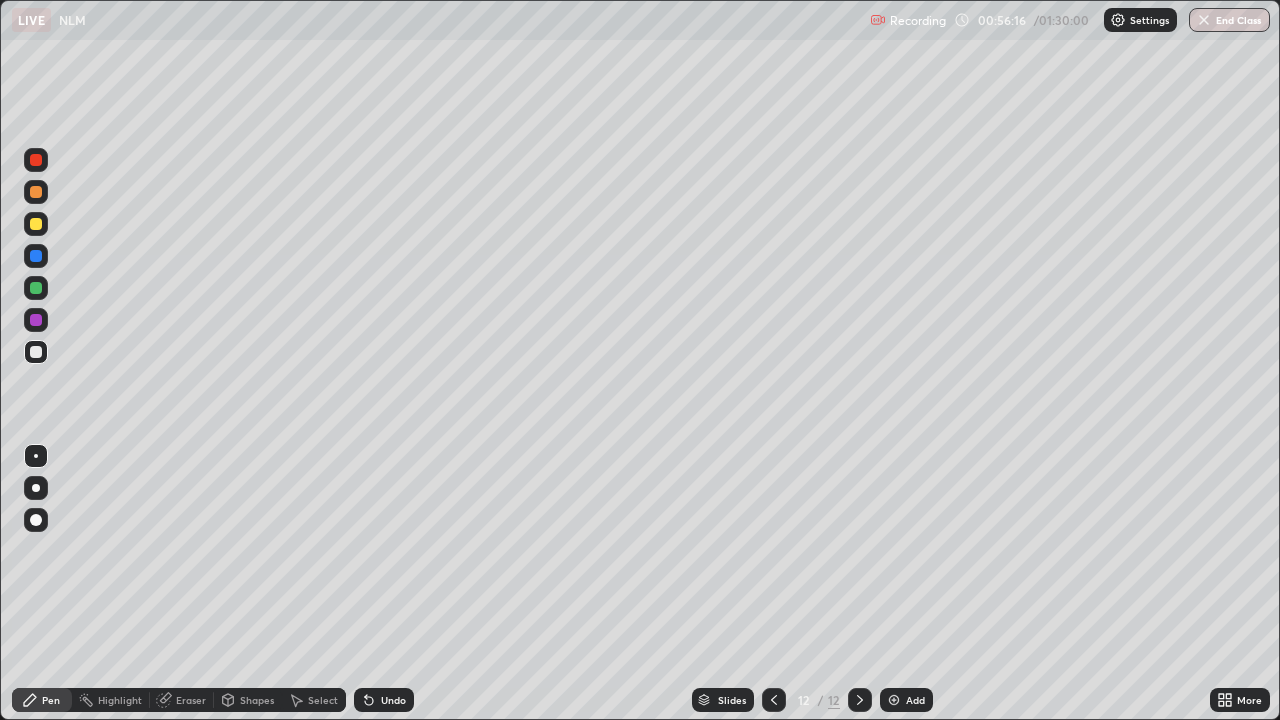 click on "Eraser" at bounding box center [191, 700] 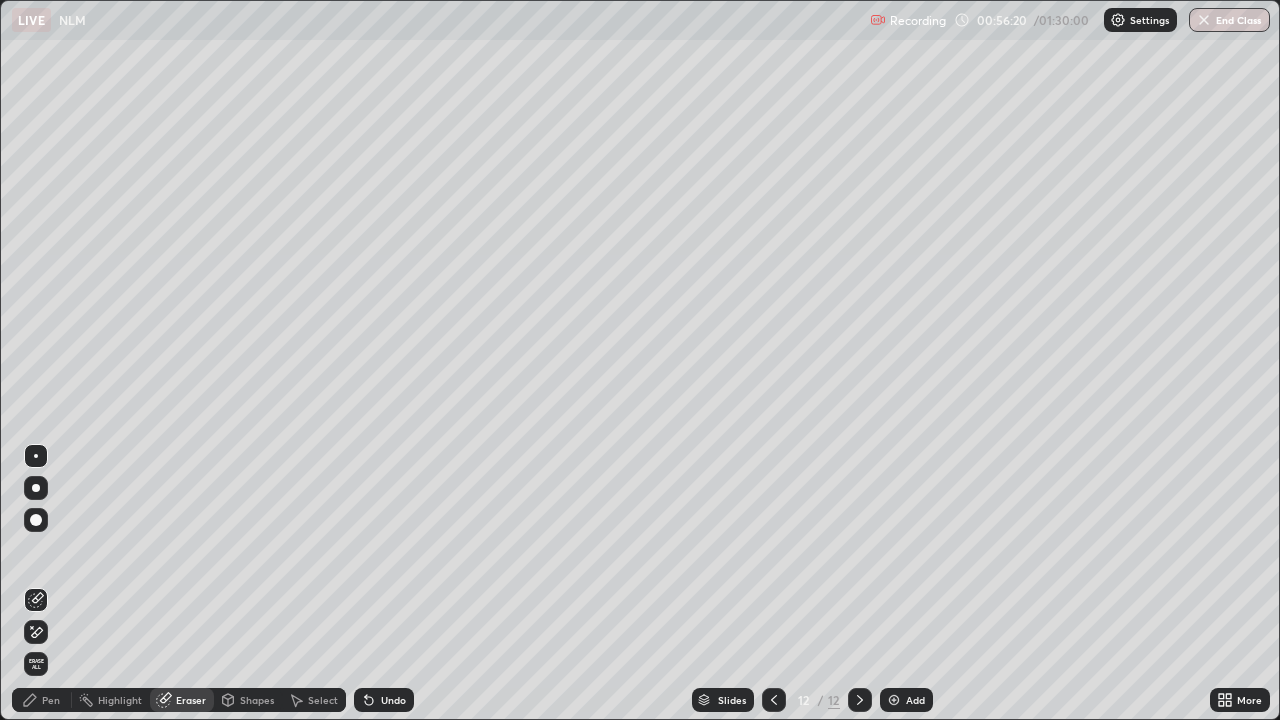 click on "Undo" at bounding box center (384, 700) 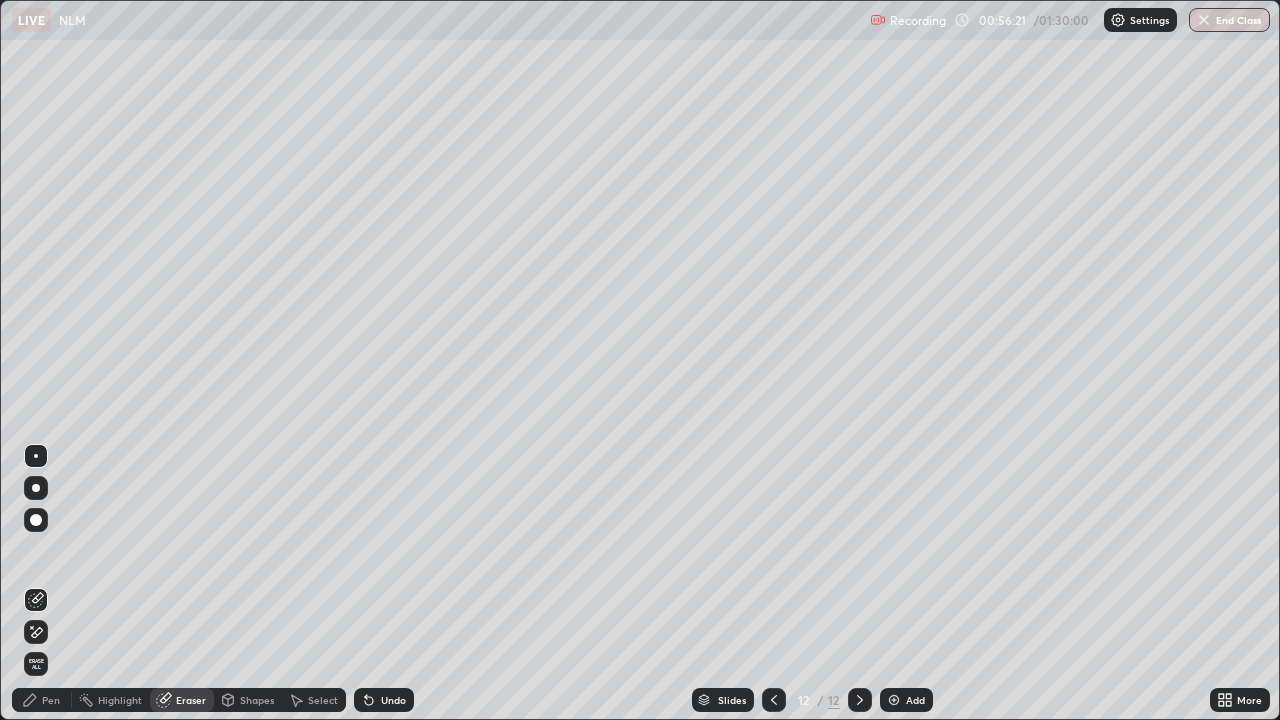click on "Pen" at bounding box center (42, 700) 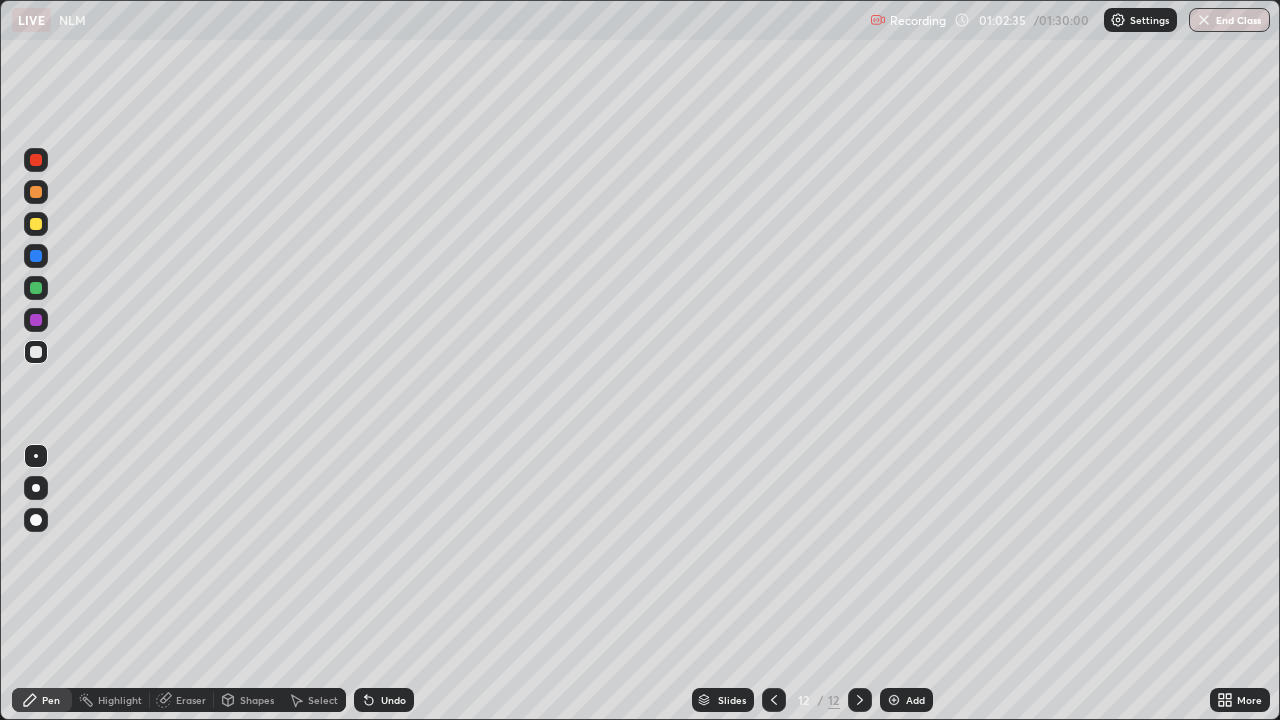 click at bounding box center (894, 700) 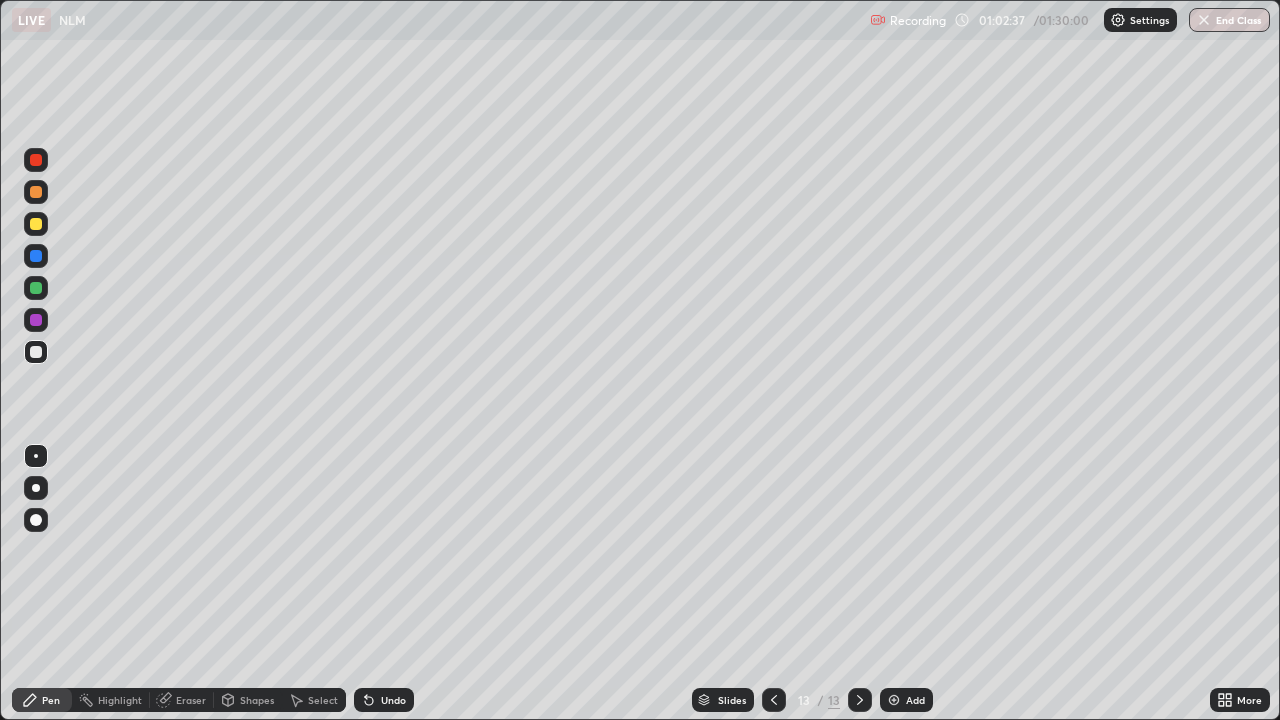 click on "Shapes" at bounding box center [257, 700] 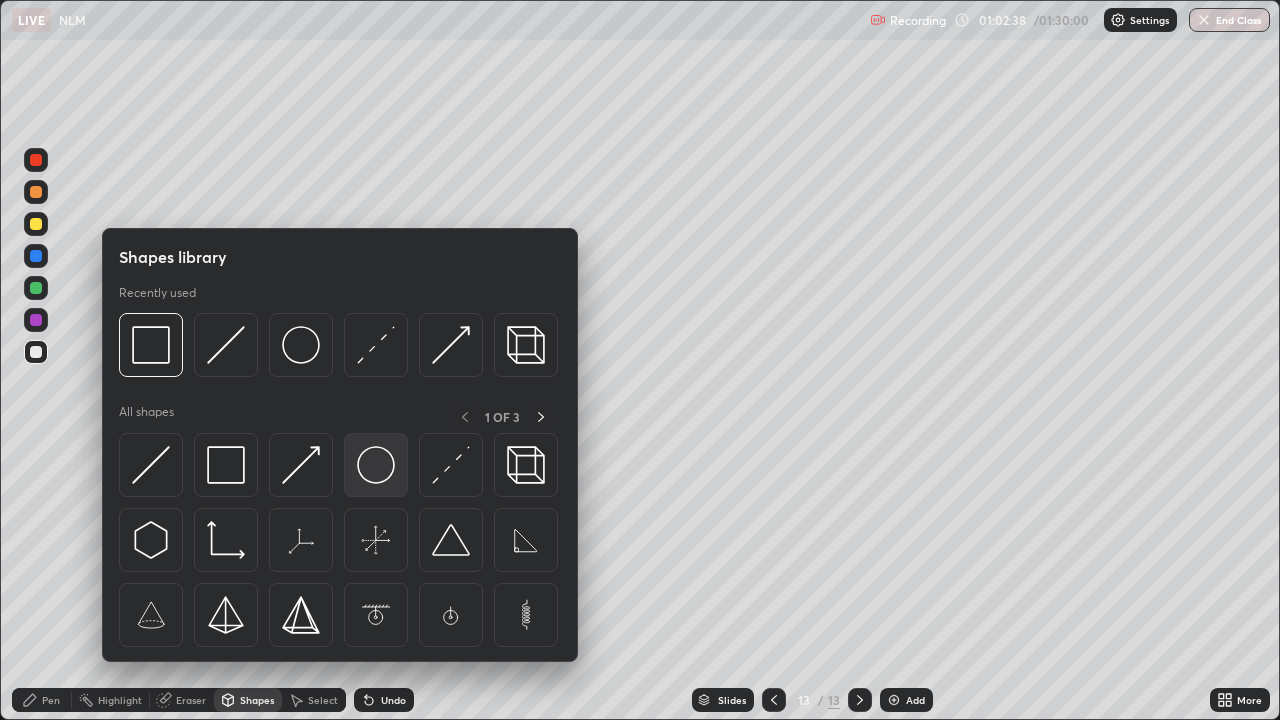 click at bounding box center (376, 465) 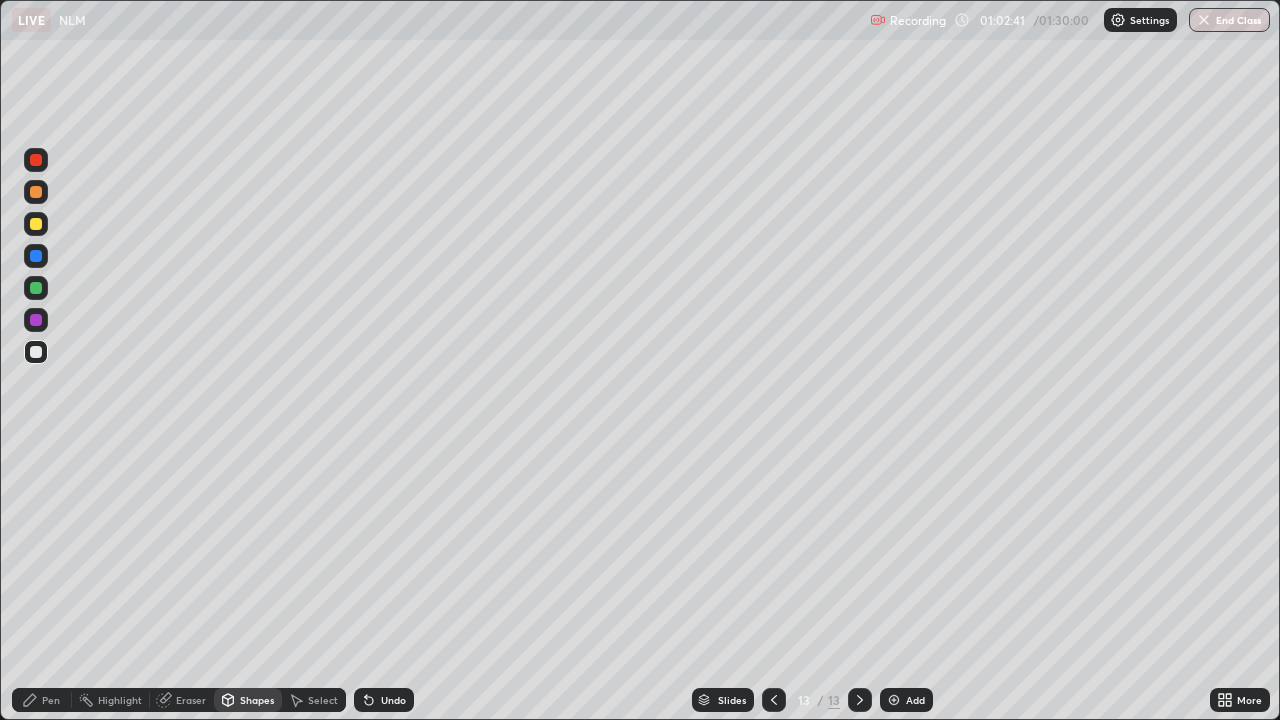 click on "Shapes" at bounding box center (257, 700) 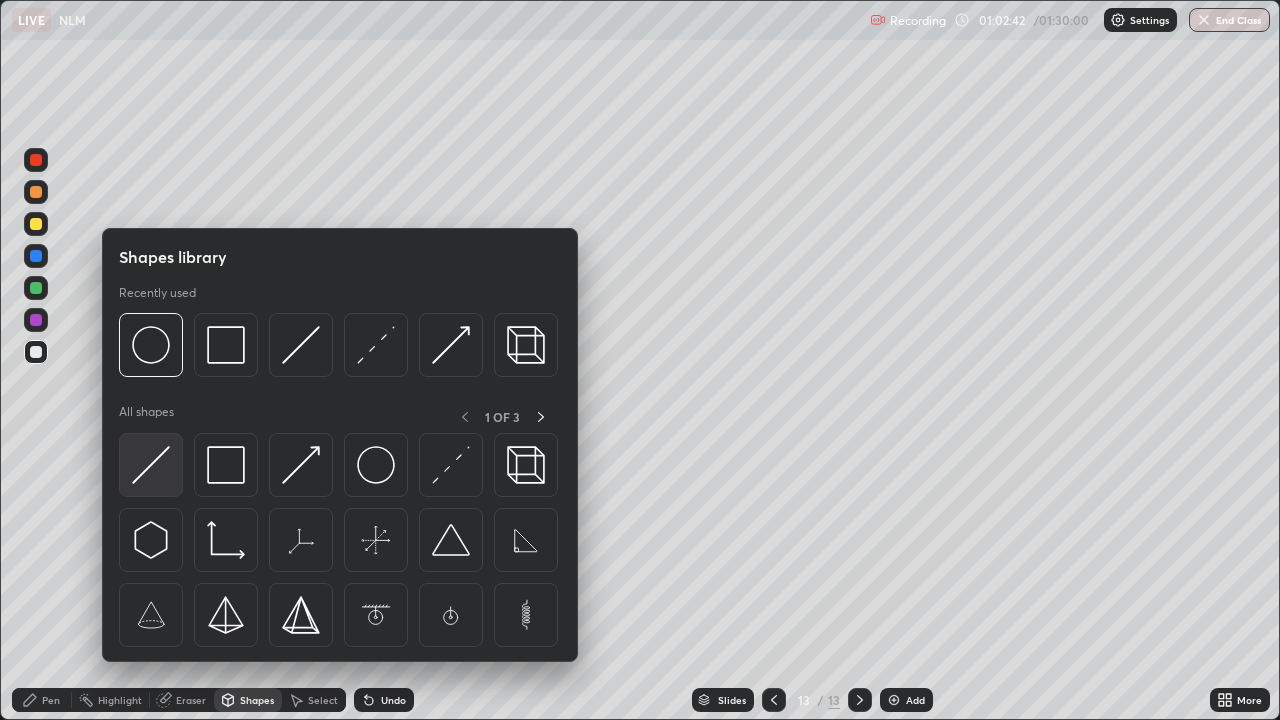 click at bounding box center [151, 465] 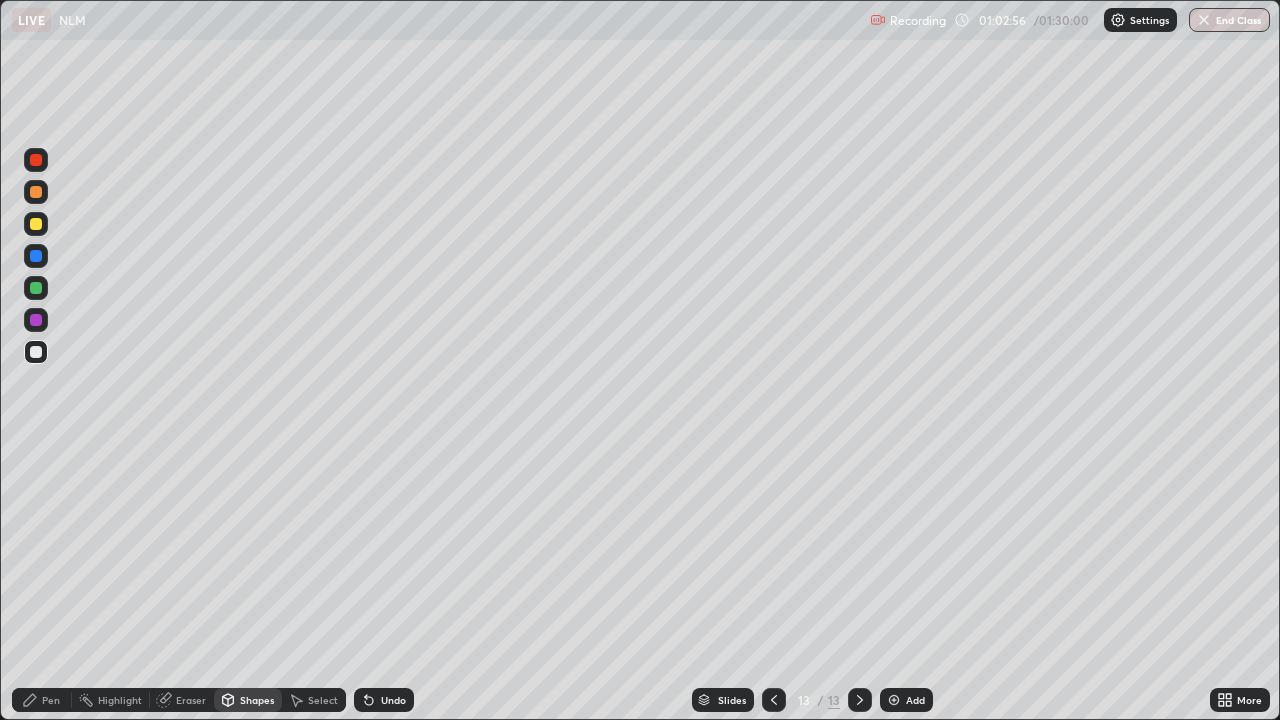 click on "Shapes" at bounding box center [257, 700] 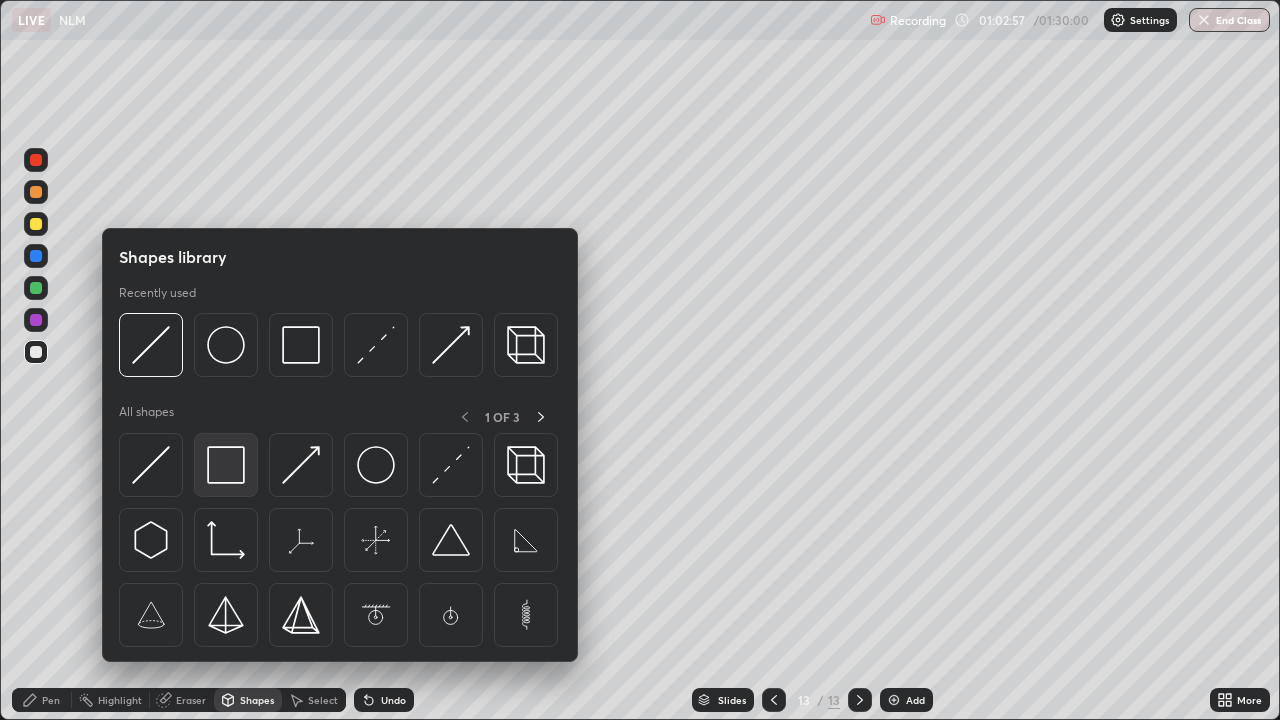 click at bounding box center [226, 465] 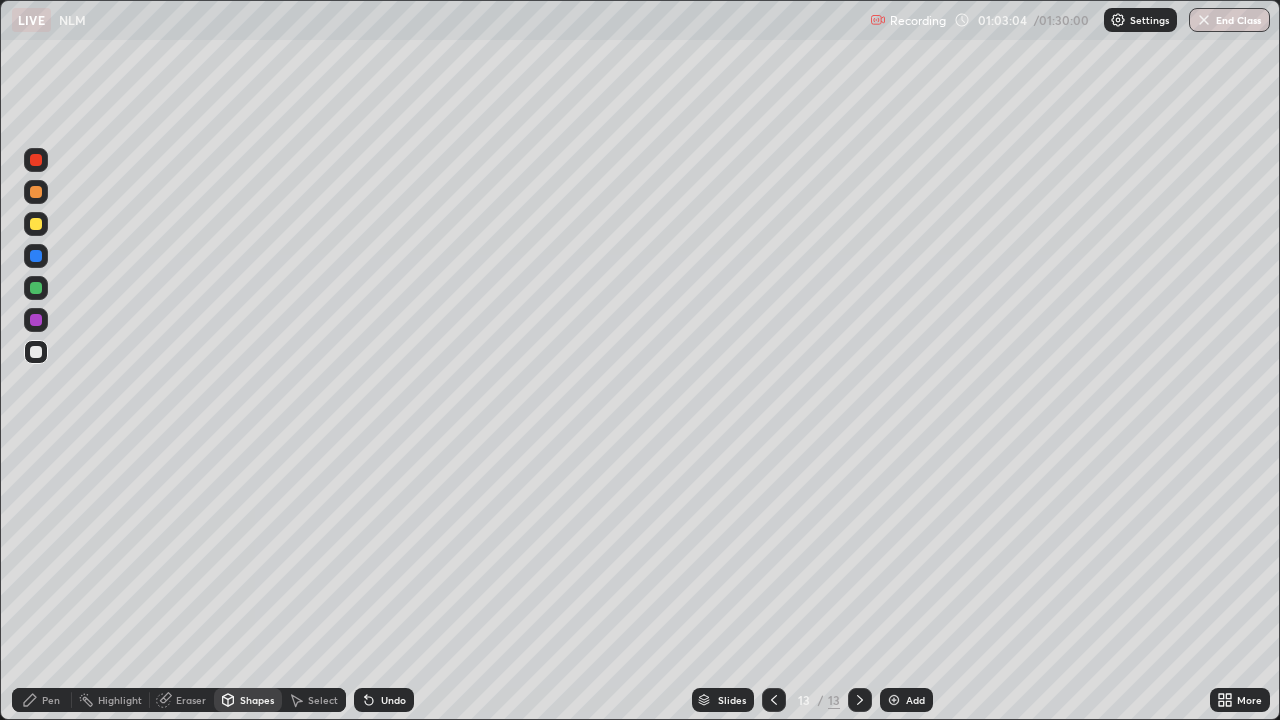 click on "Undo" at bounding box center (393, 700) 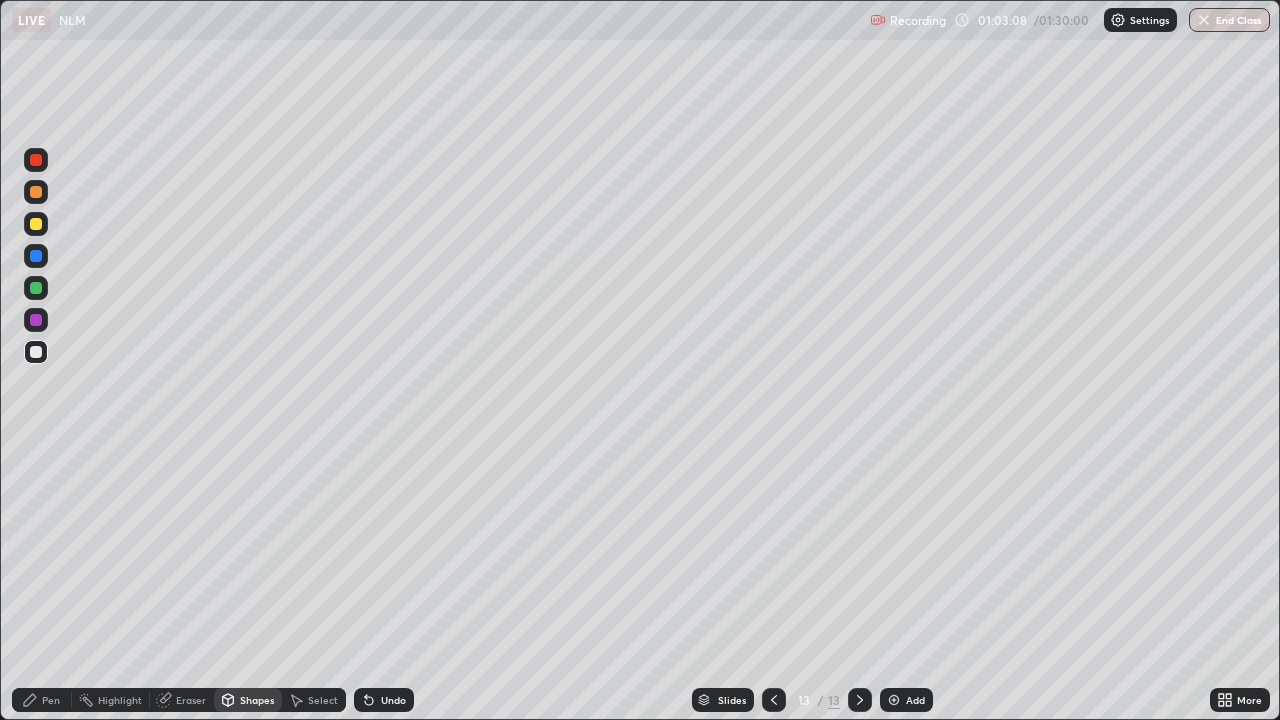 click on "Undo" at bounding box center (393, 700) 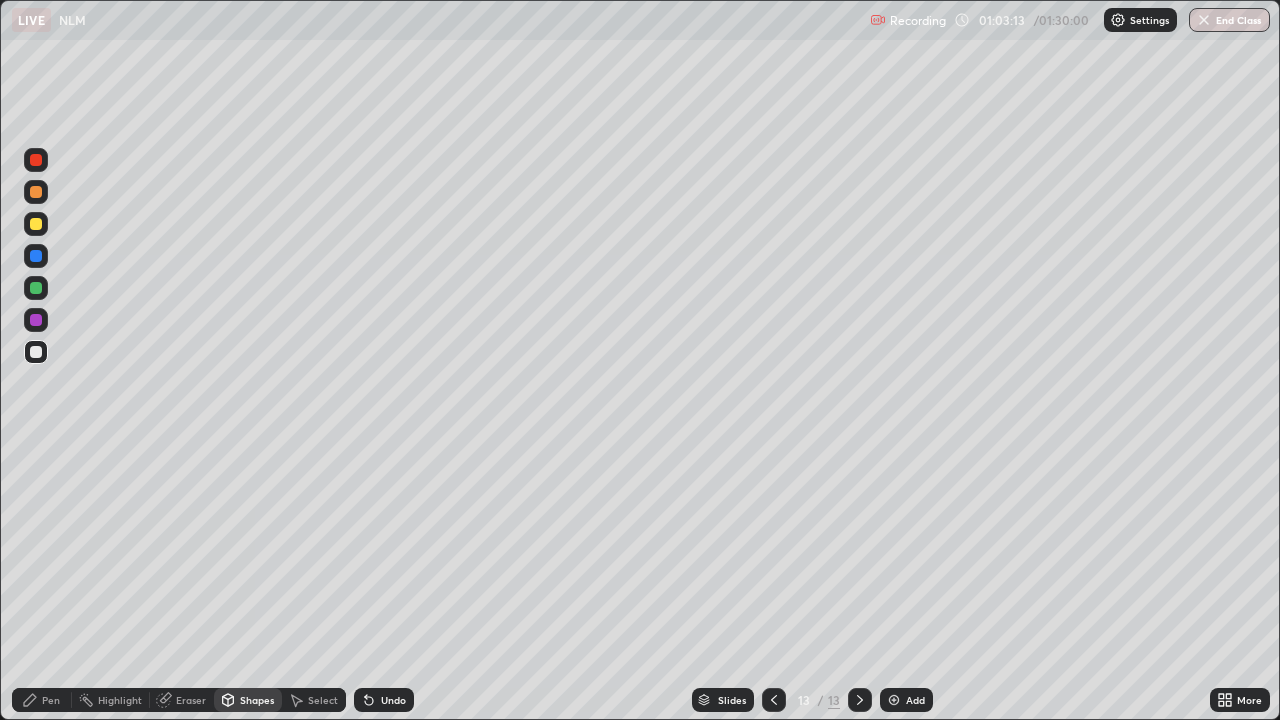click on "Shapes" at bounding box center (257, 700) 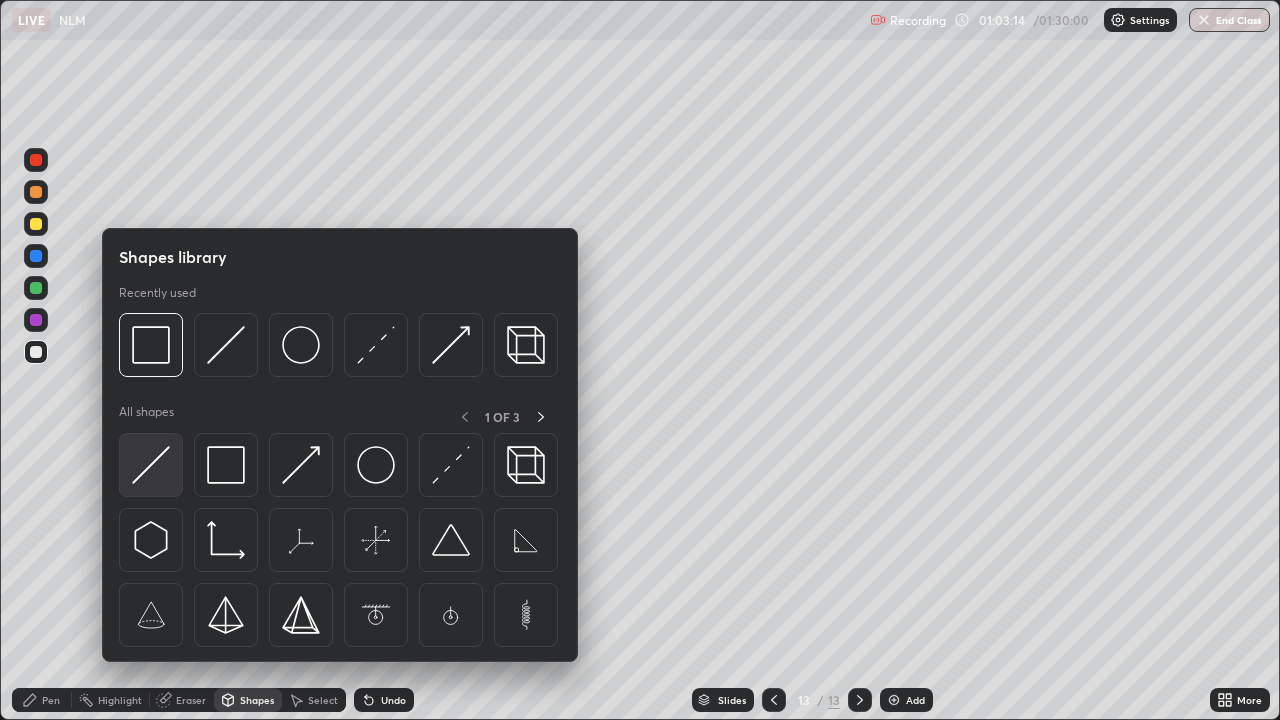 click at bounding box center [151, 465] 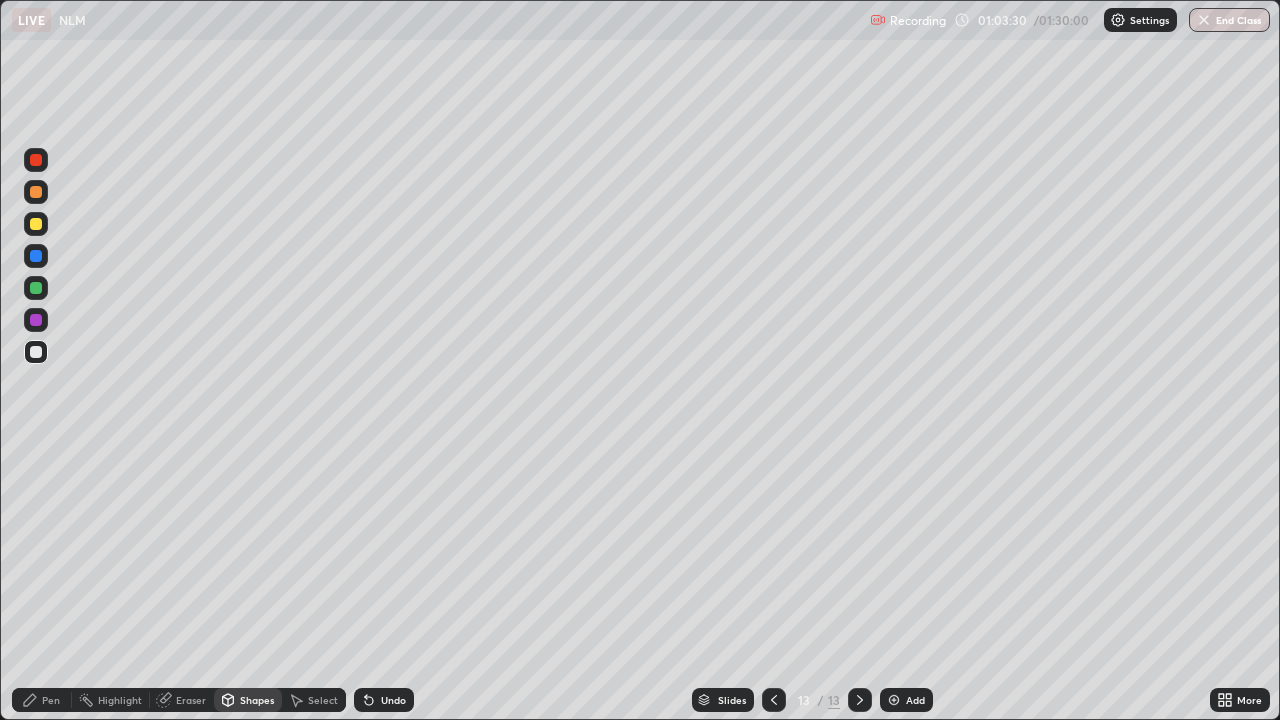 click on "Pen" at bounding box center [42, 700] 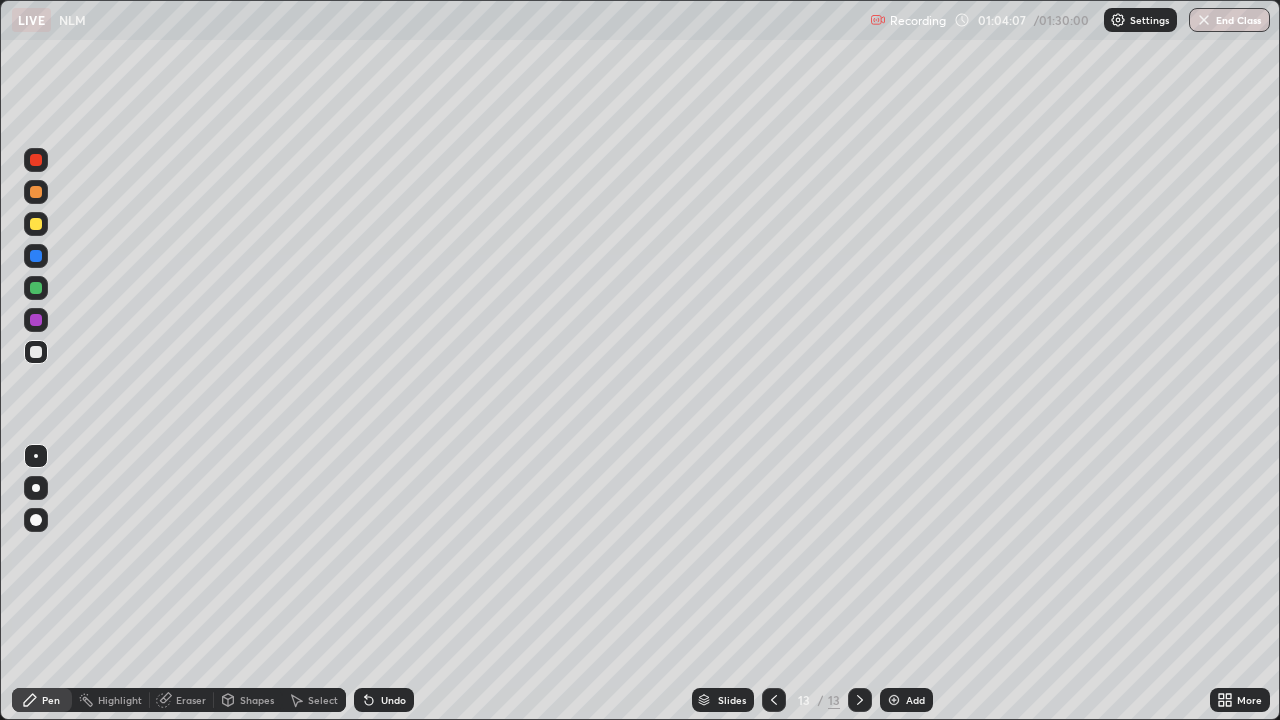 click at bounding box center (36, 224) 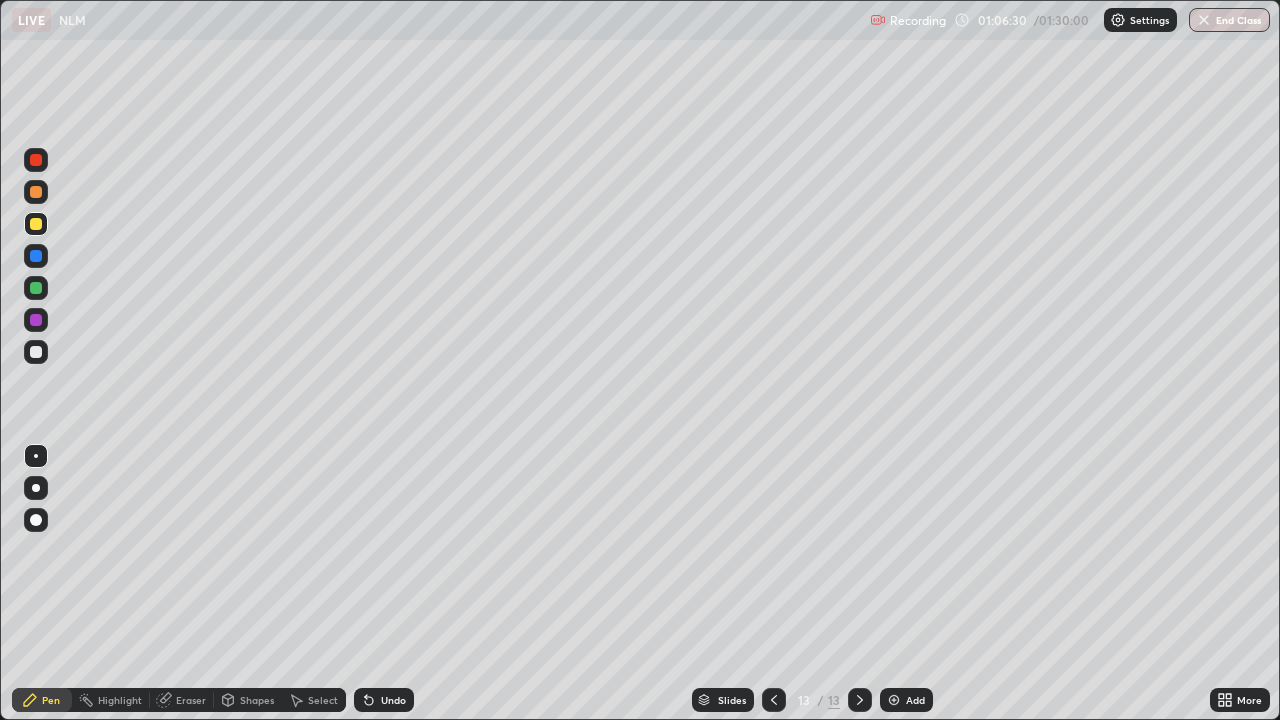 click at bounding box center [36, 352] 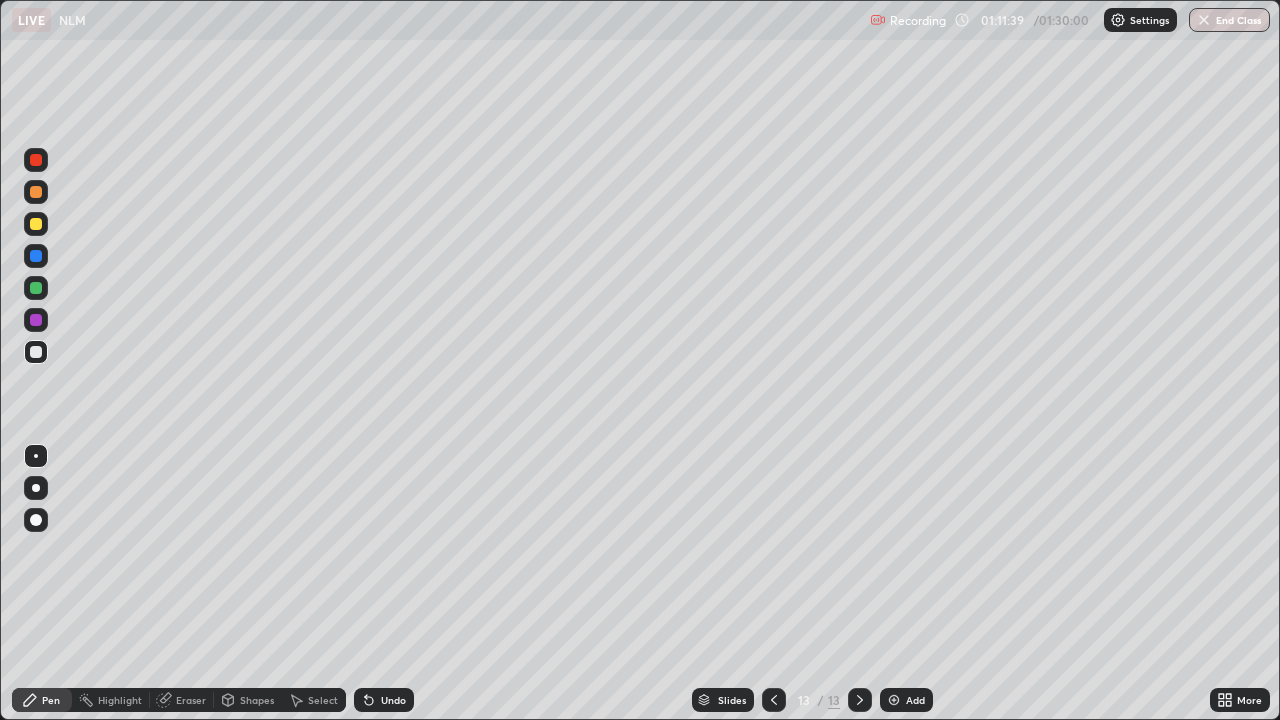 click at bounding box center (36, 288) 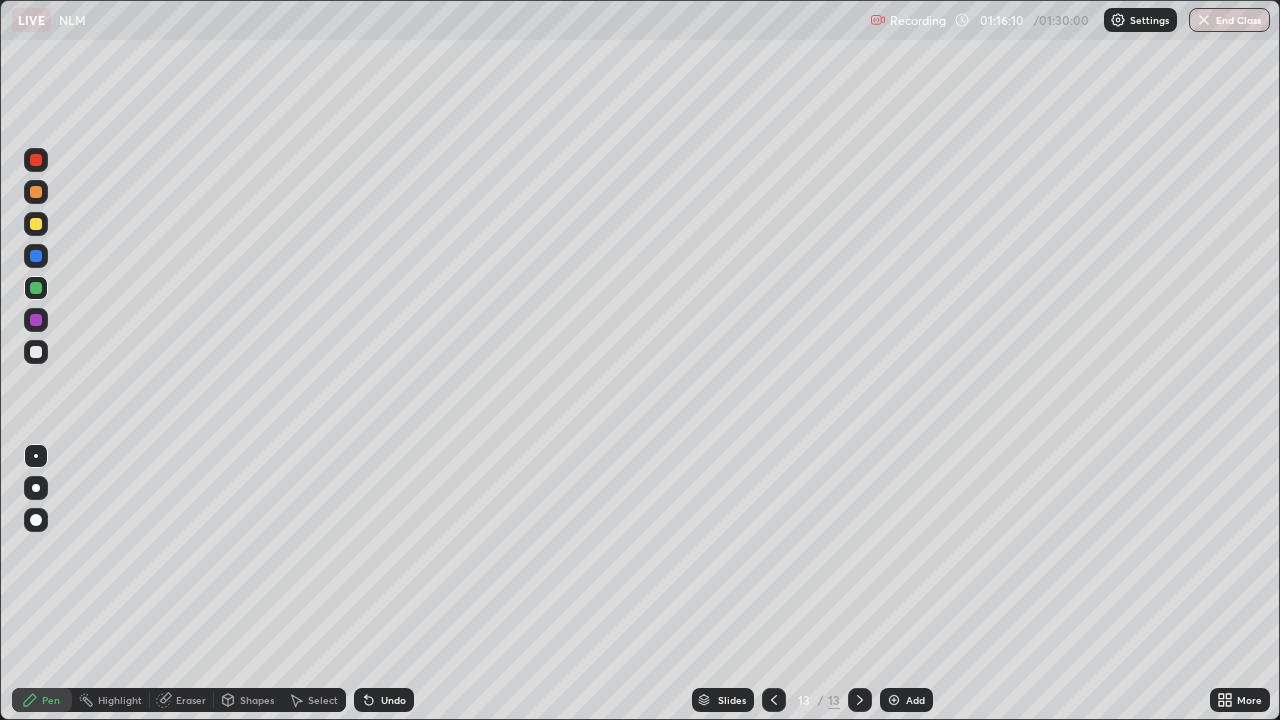 click at bounding box center (894, 700) 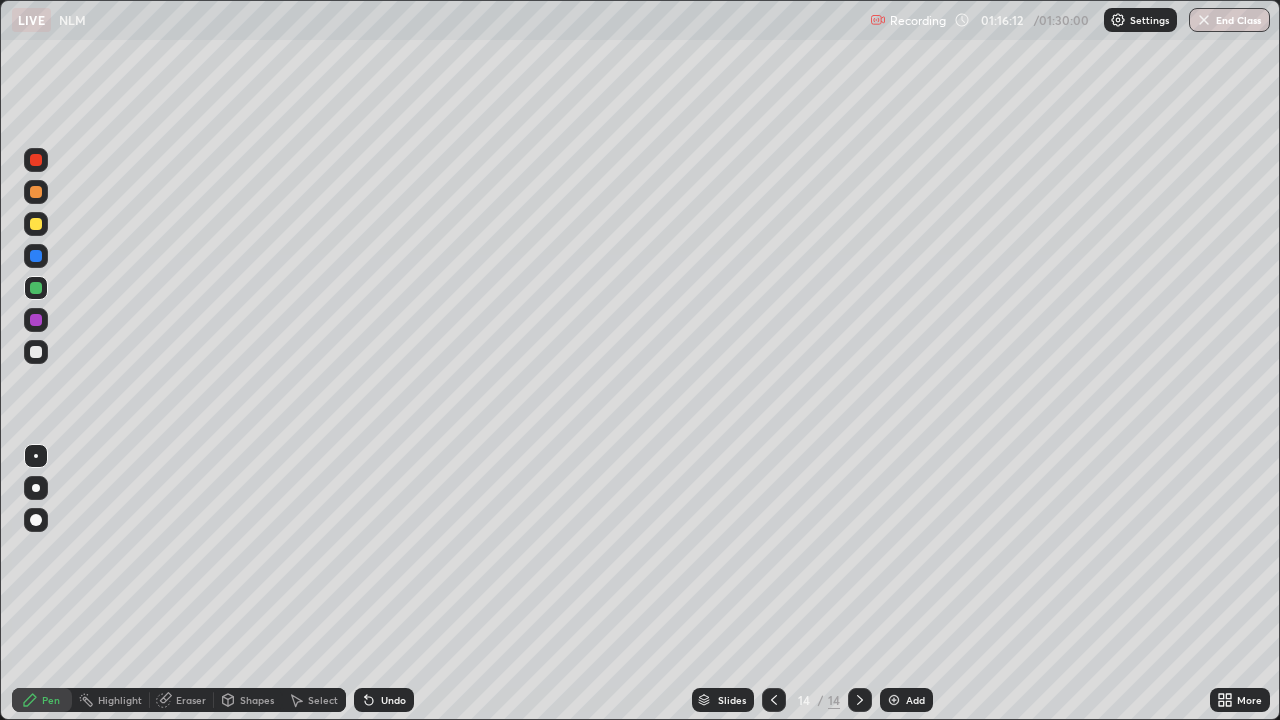 click on "Shapes" at bounding box center [257, 700] 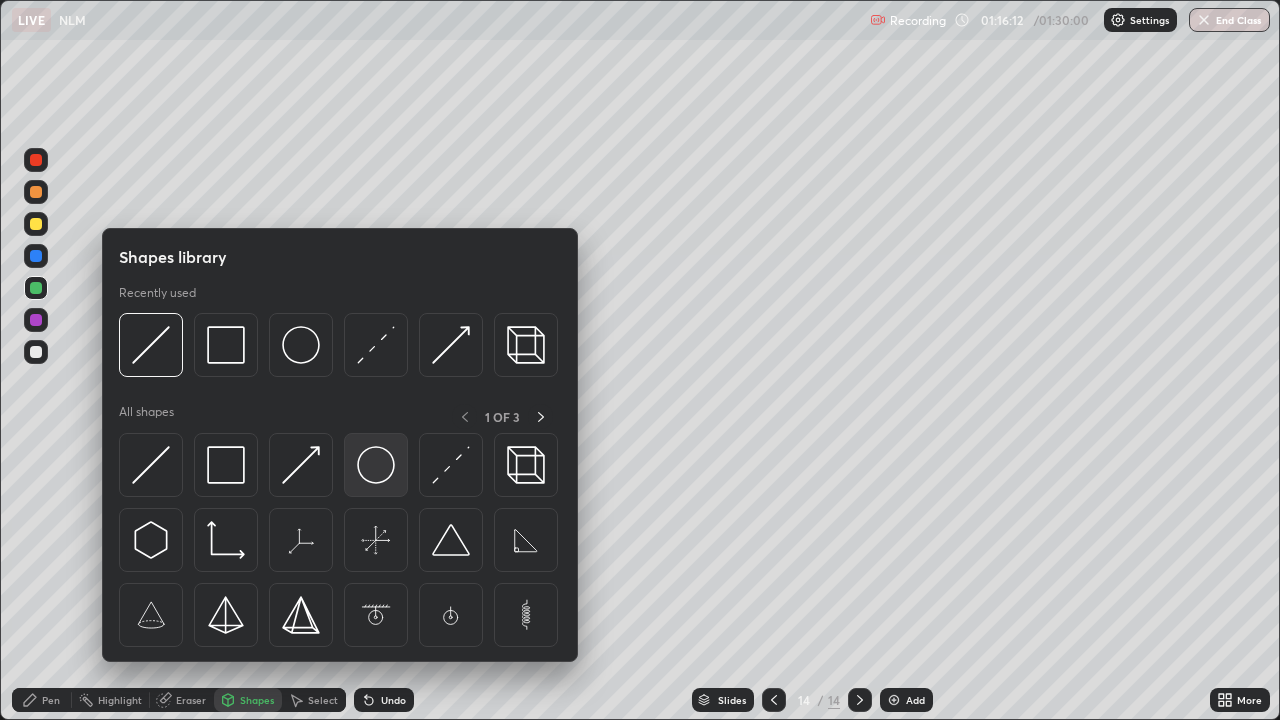 click at bounding box center [376, 465] 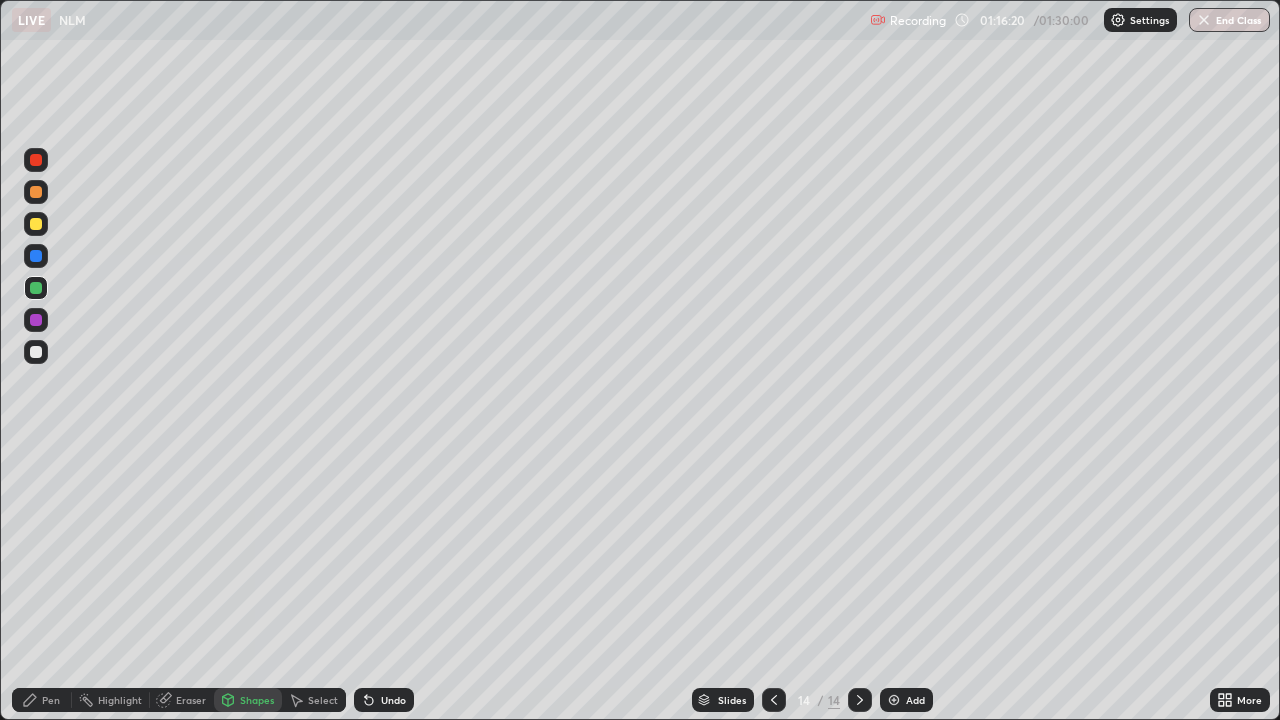 click on "Shapes" at bounding box center (257, 700) 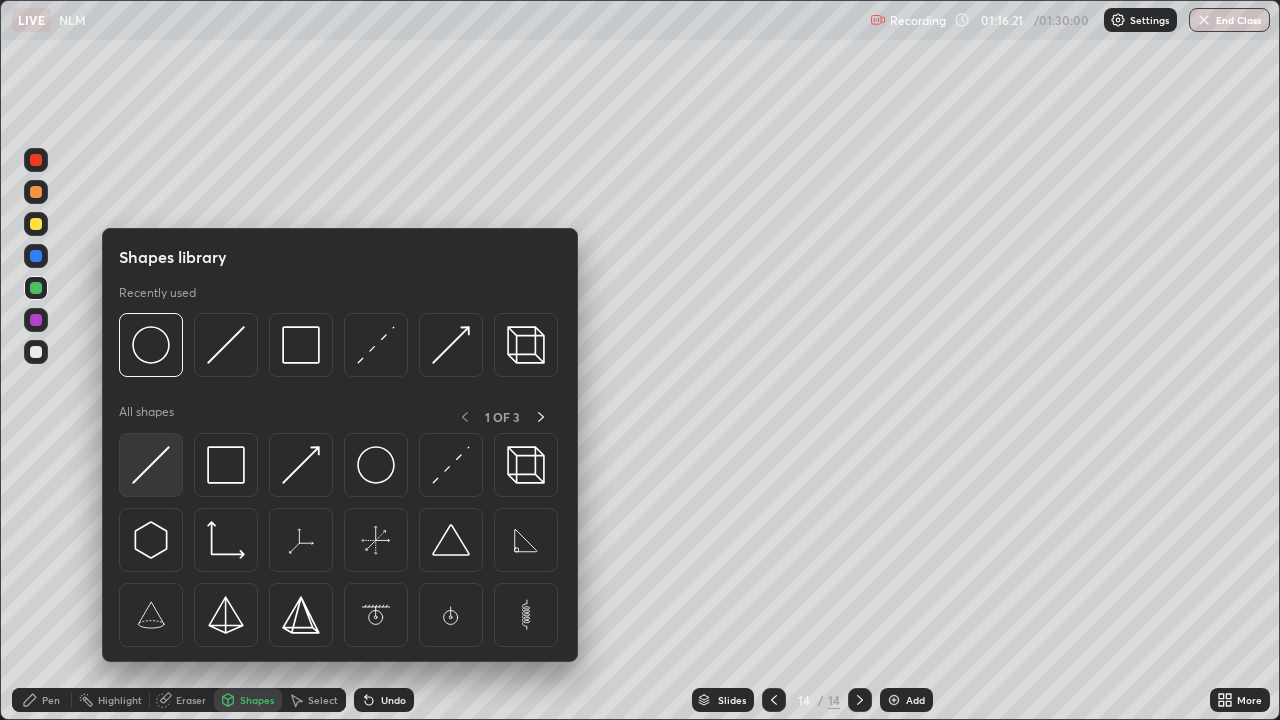 click at bounding box center [151, 465] 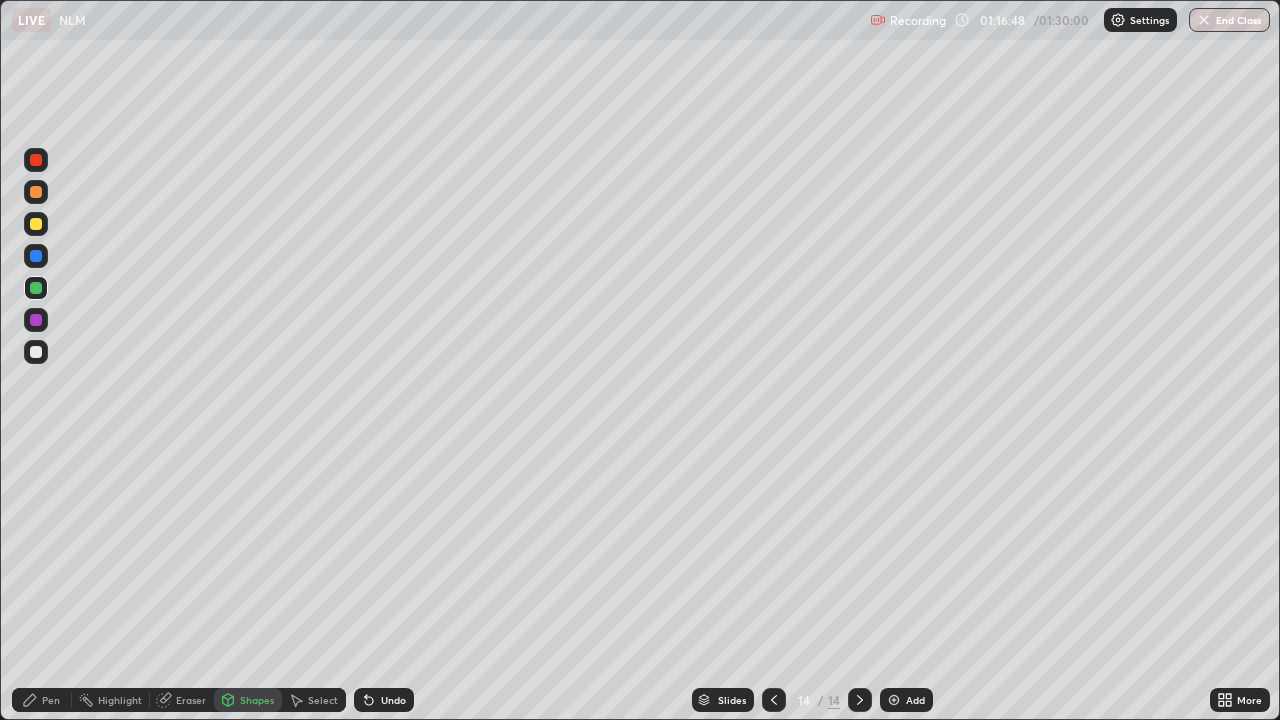 click on "Shapes" at bounding box center [257, 700] 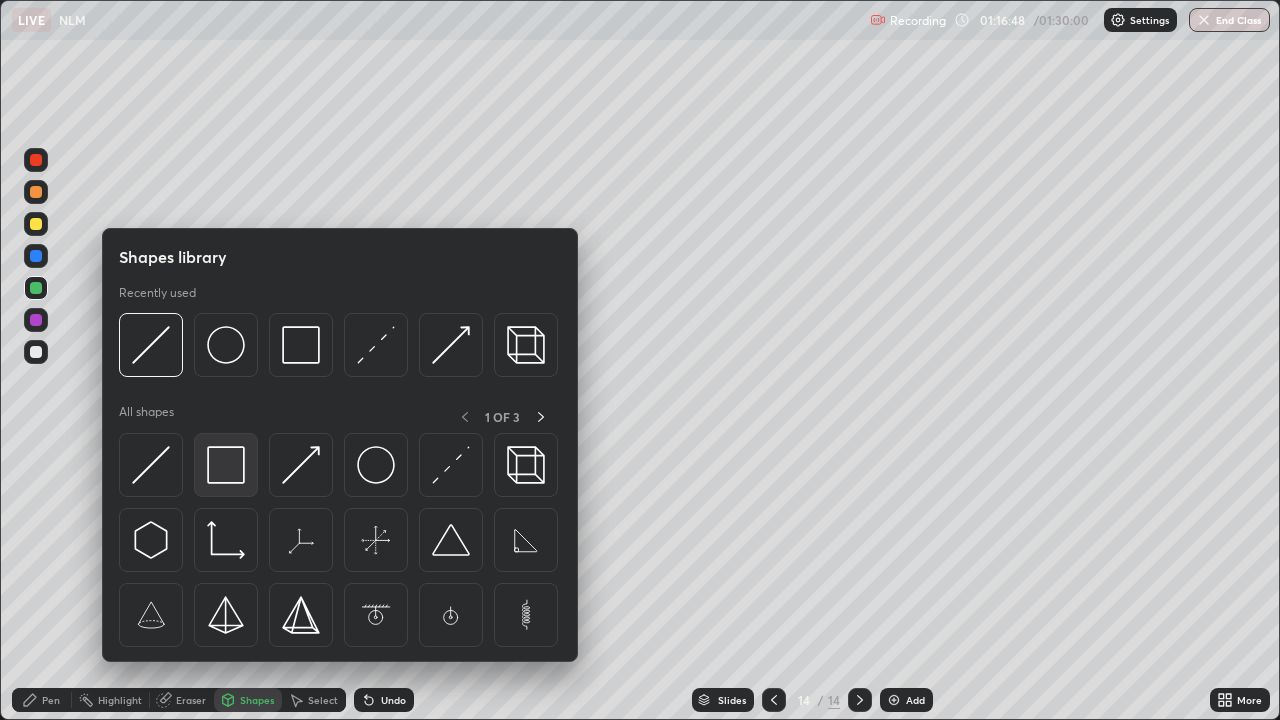 click at bounding box center [226, 465] 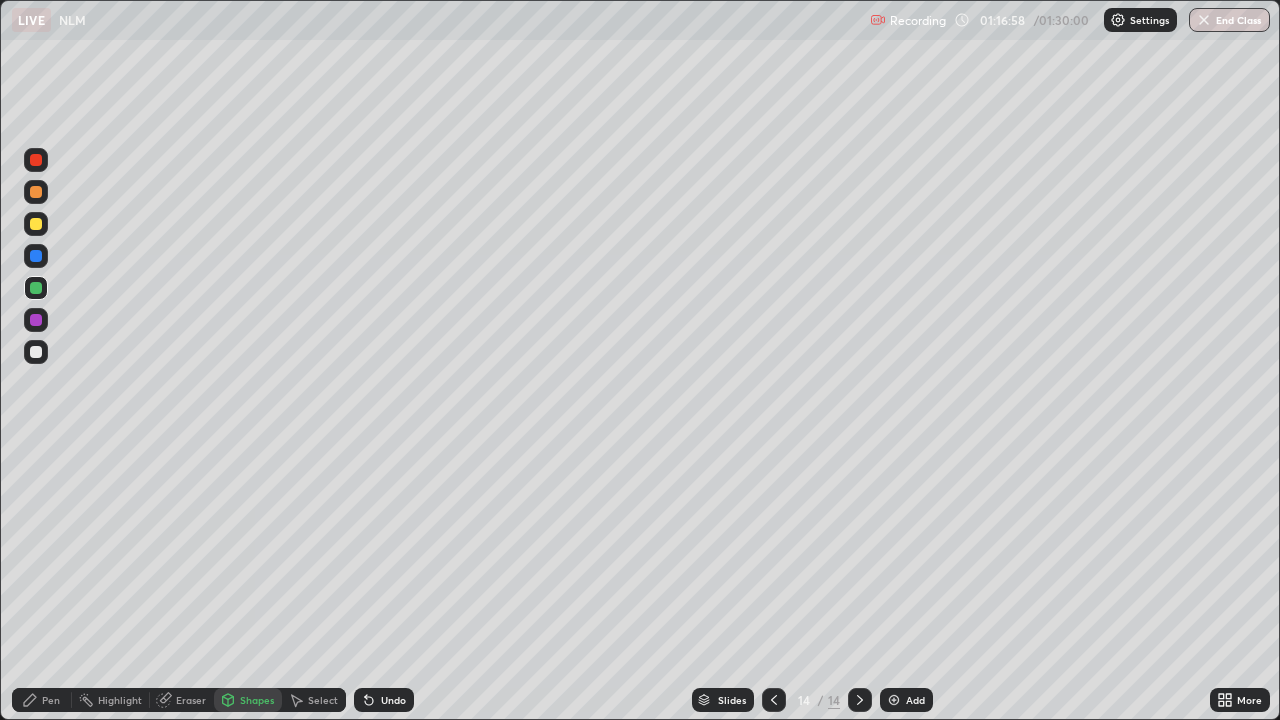 click on "Shapes" at bounding box center (257, 700) 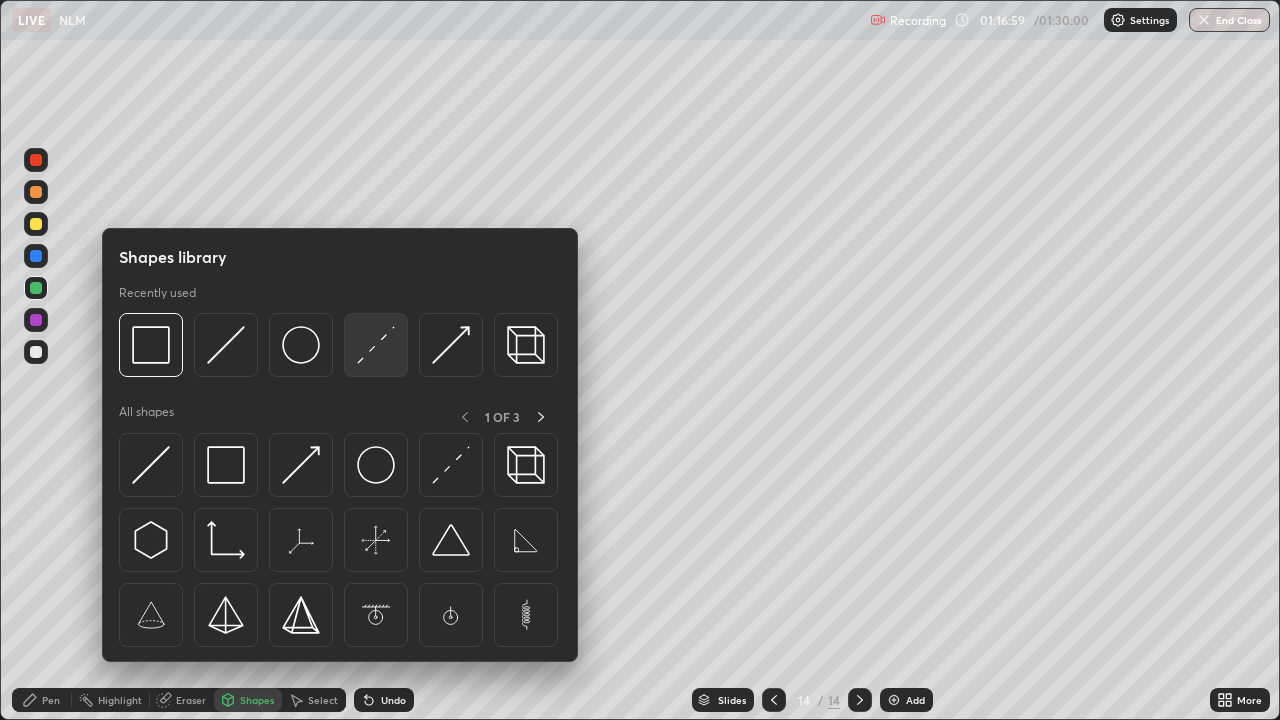 click at bounding box center (376, 345) 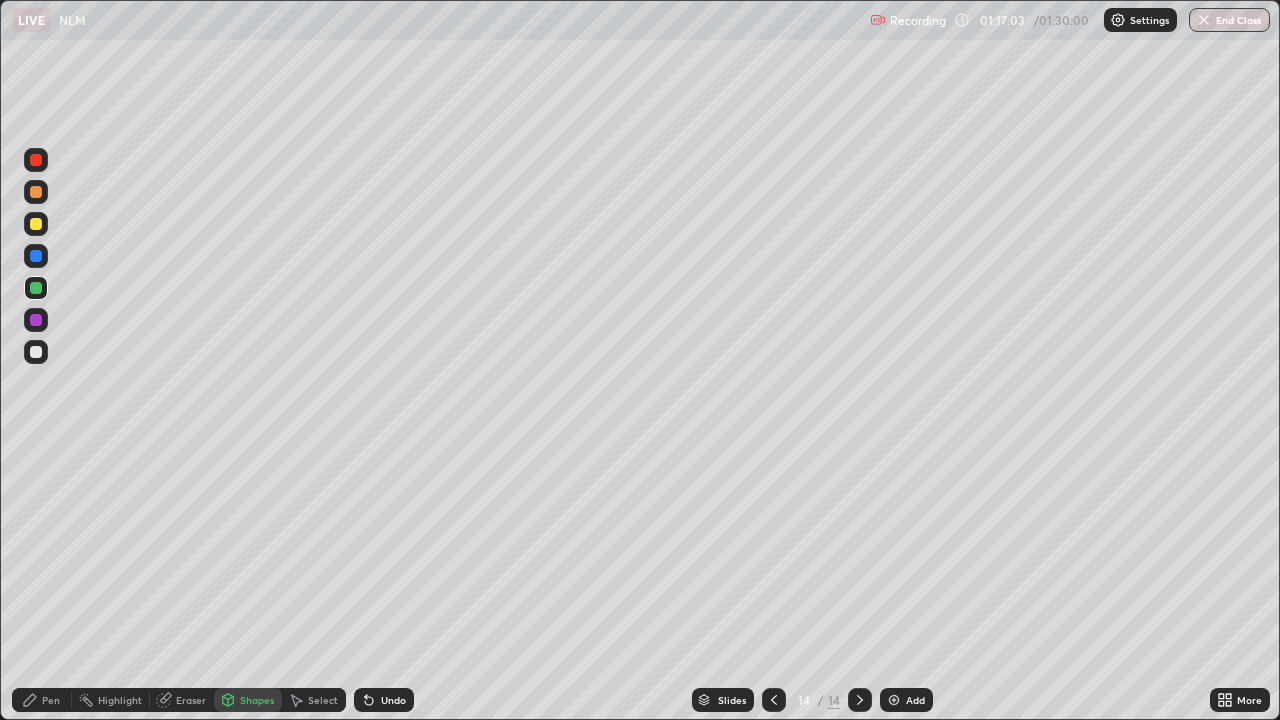 click on "Pen" at bounding box center [42, 700] 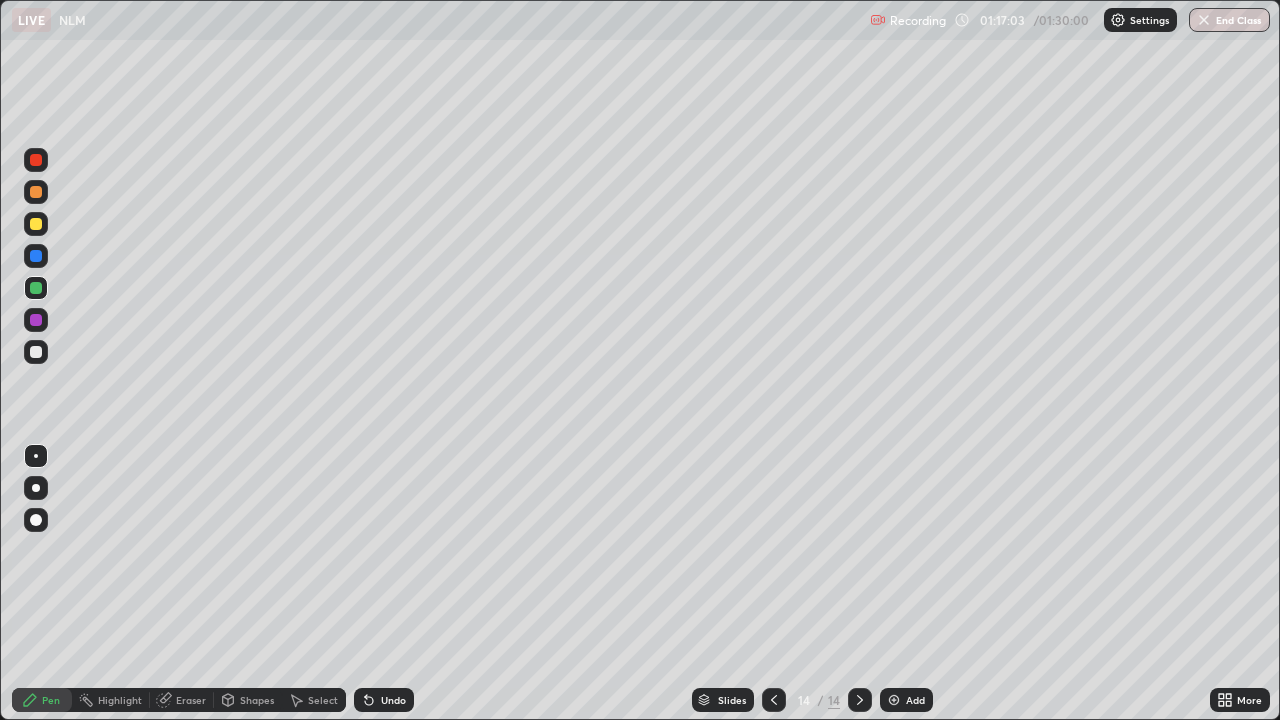 click at bounding box center [36, 352] 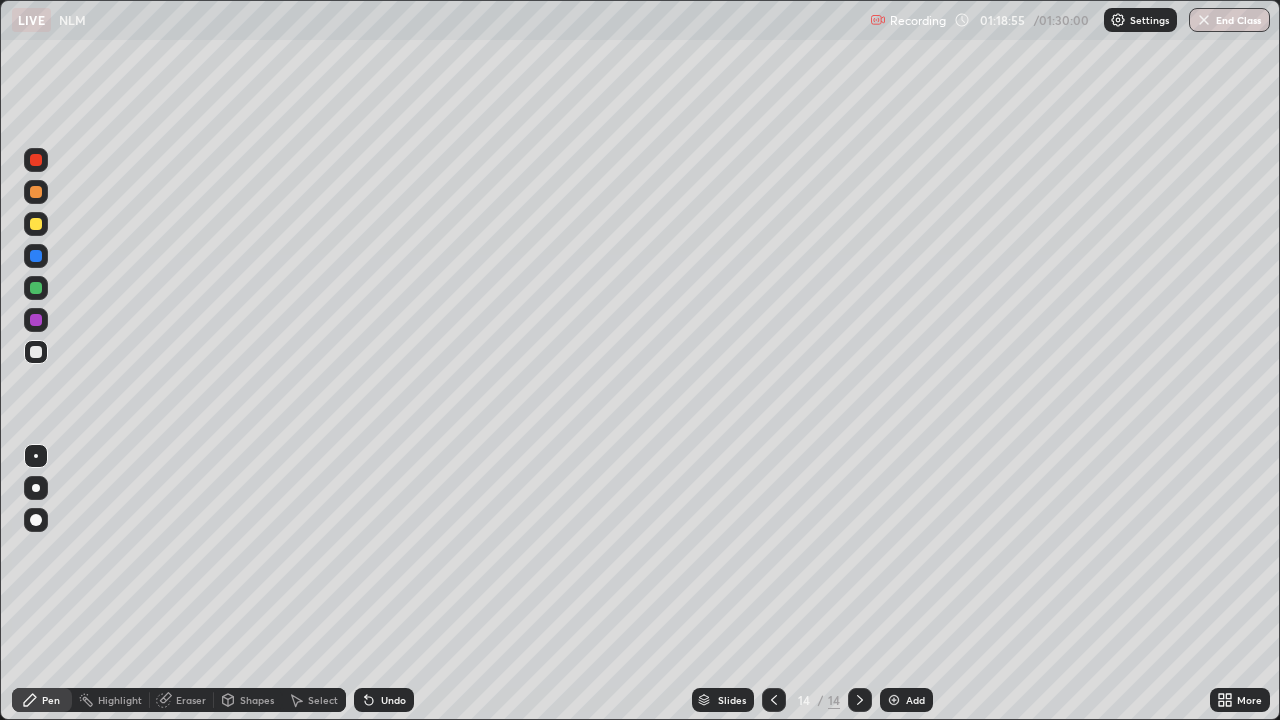 click on "Shapes" at bounding box center (257, 700) 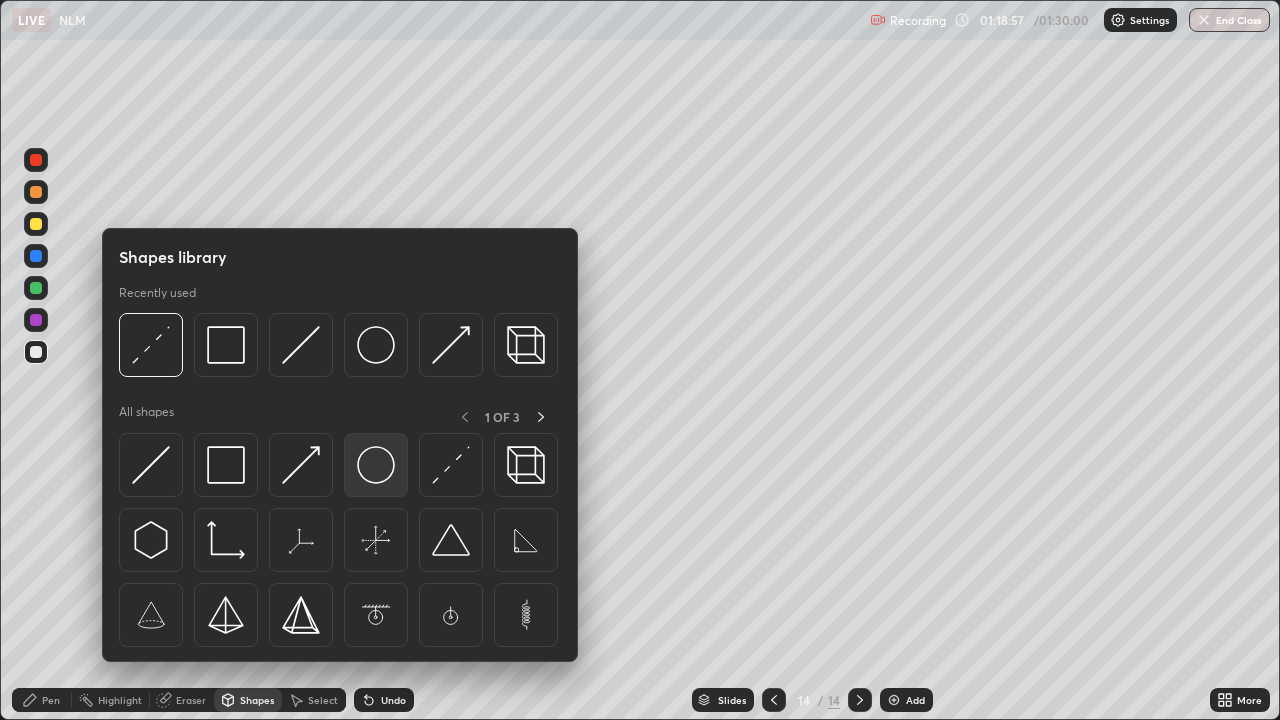 click at bounding box center [376, 465] 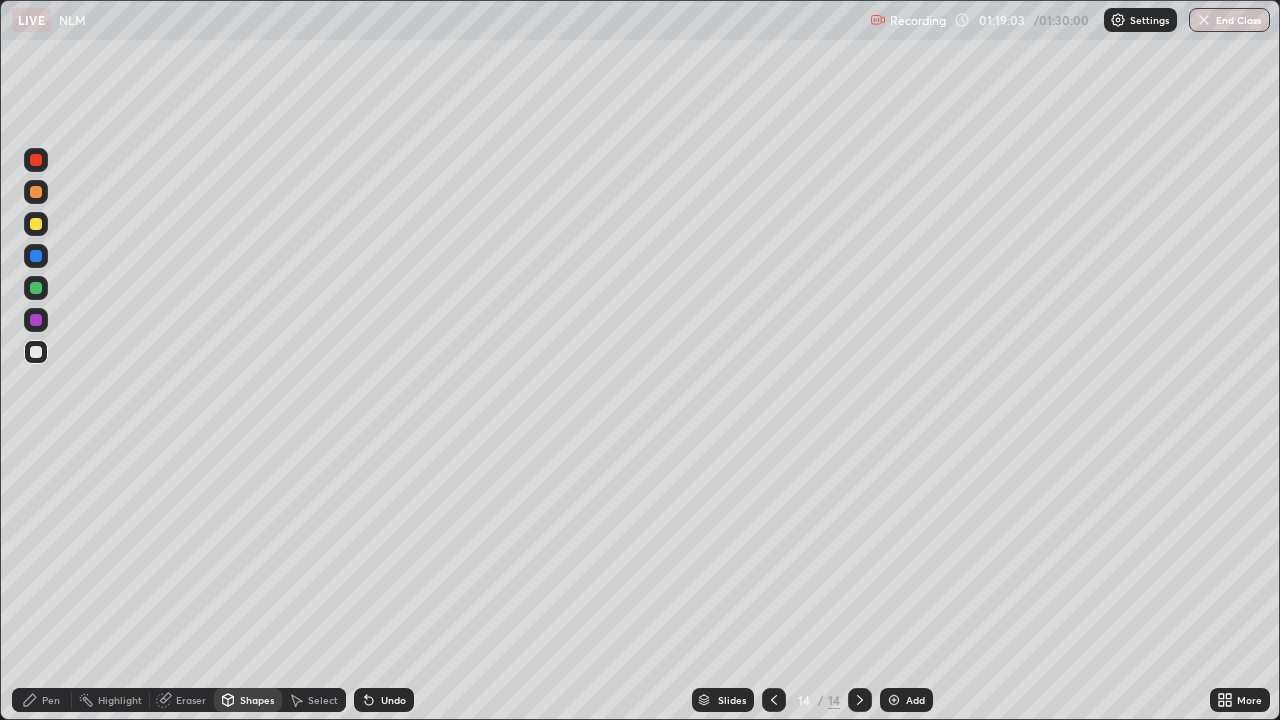 click on "Shapes" at bounding box center [248, 700] 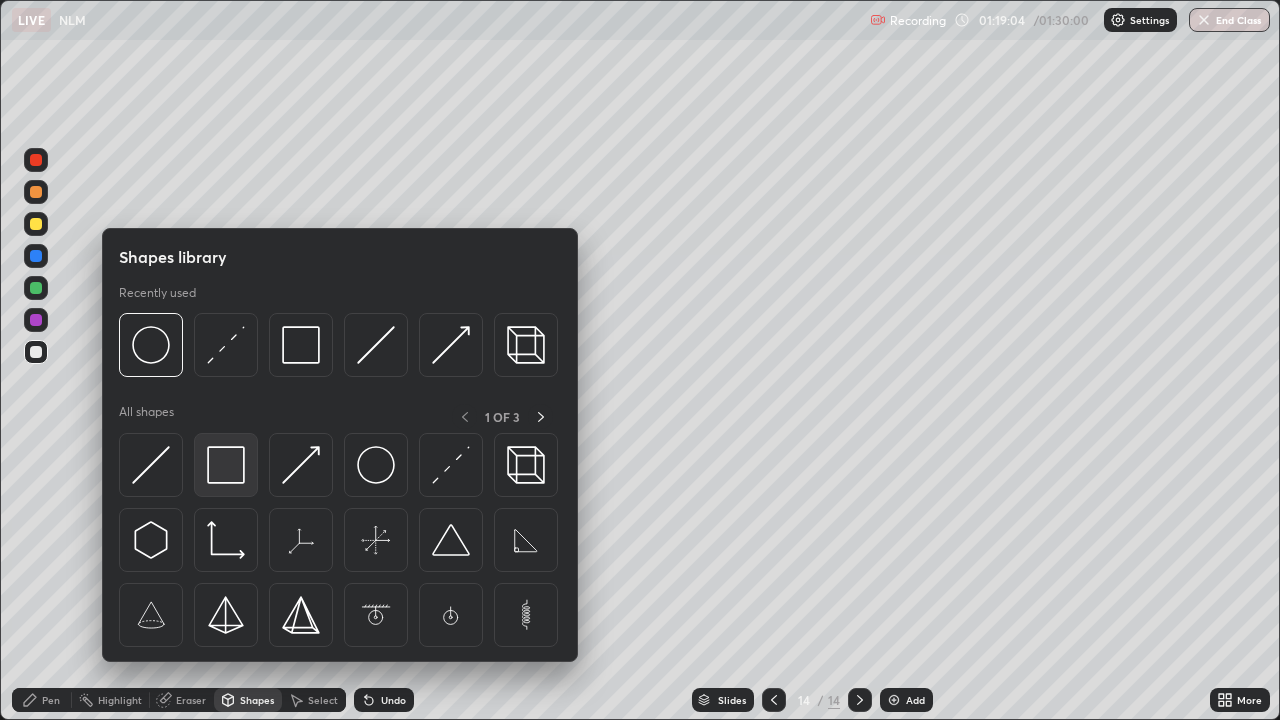 click at bounding box center [226, 465] 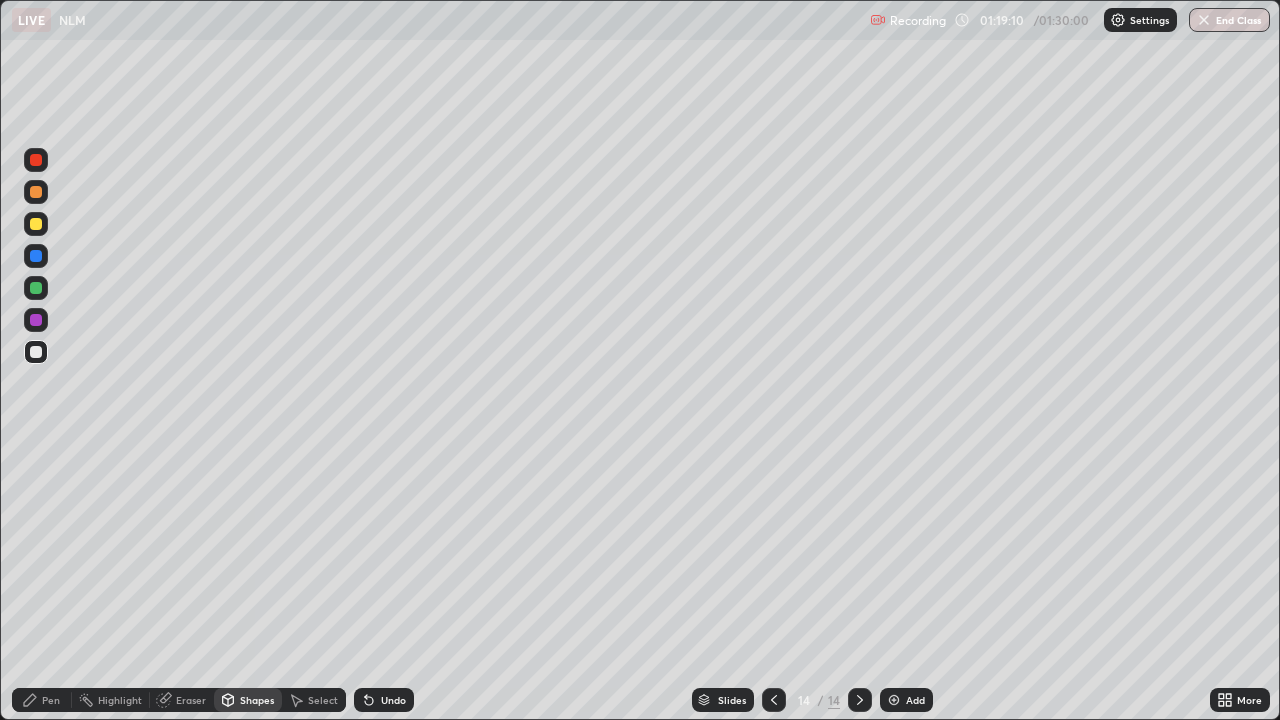 click on "Pen" at bounding box center (51, 700) 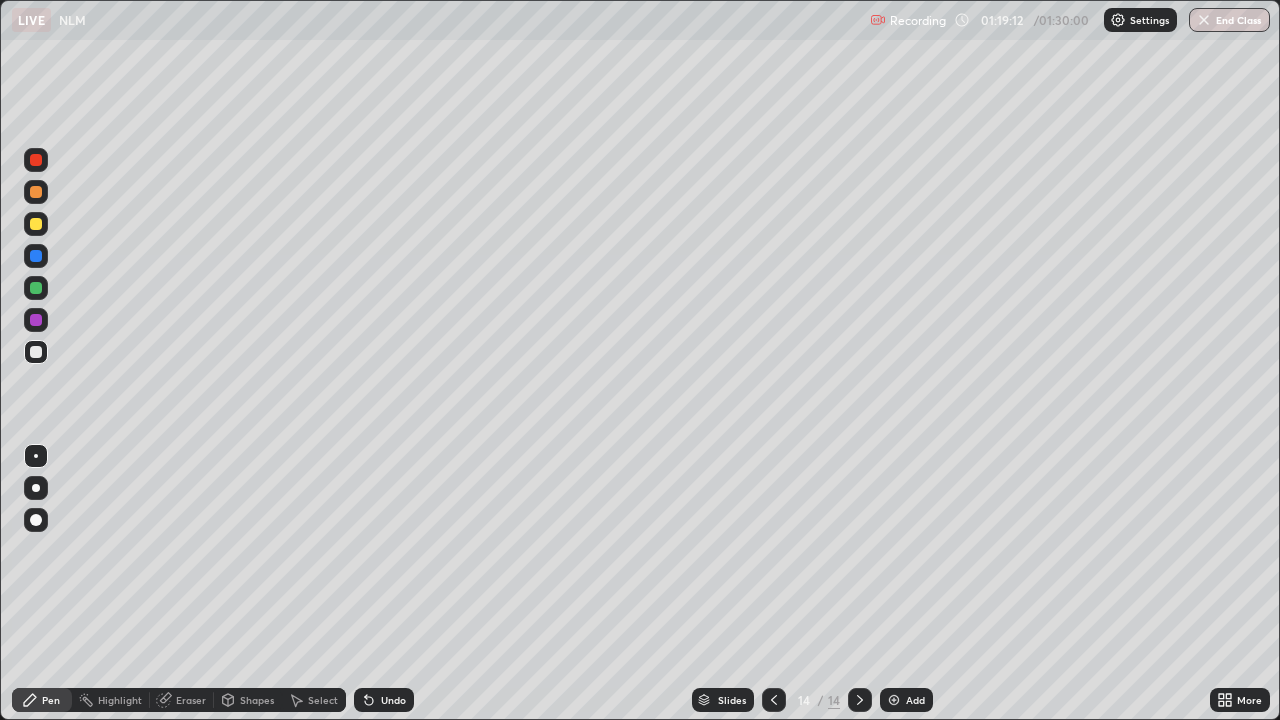 click on "Shapes" at bounding box center (257, 700) 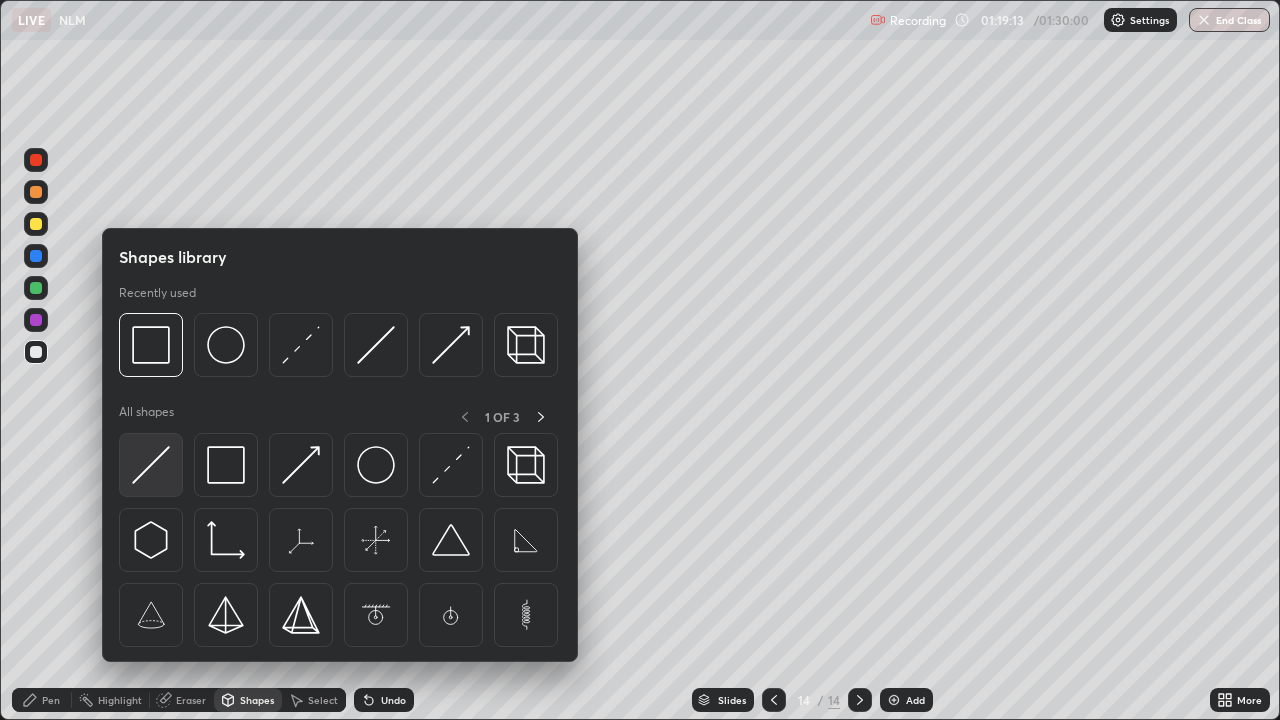 click at bounding box center (151, 465) 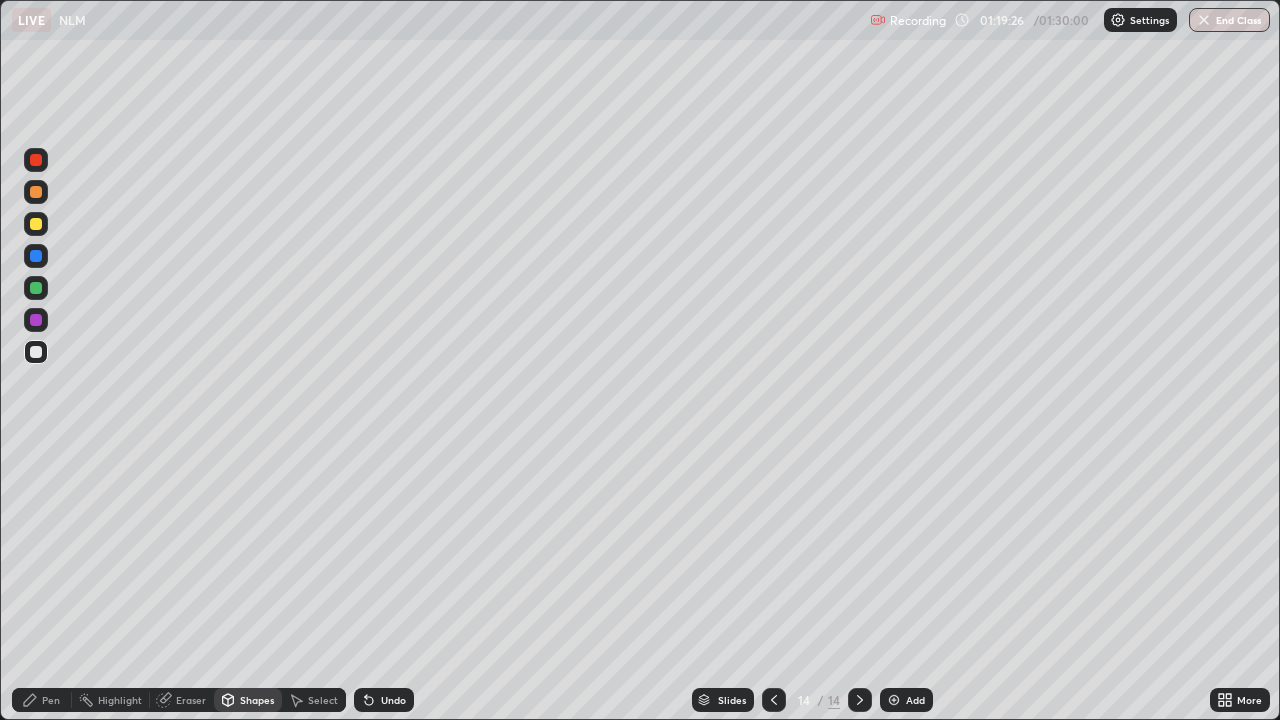 click on "Pen" at bounding box center (51, 700) 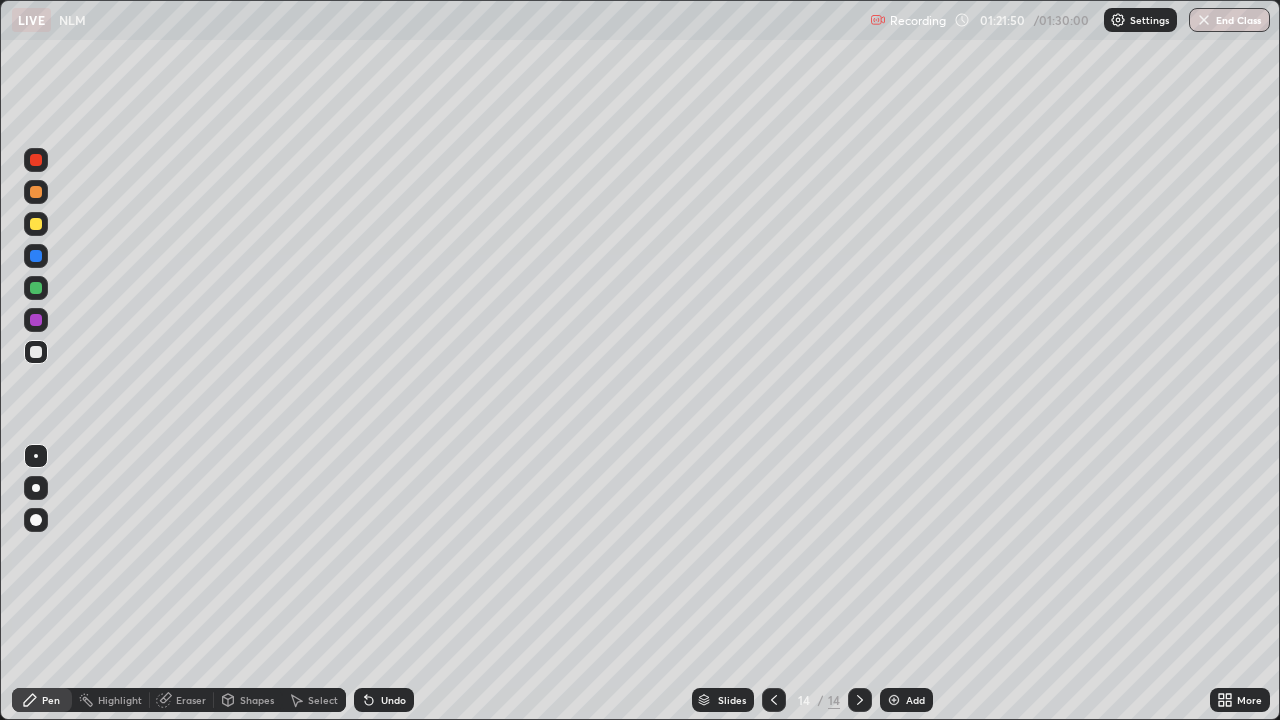 click at bounding box center [36, 224] 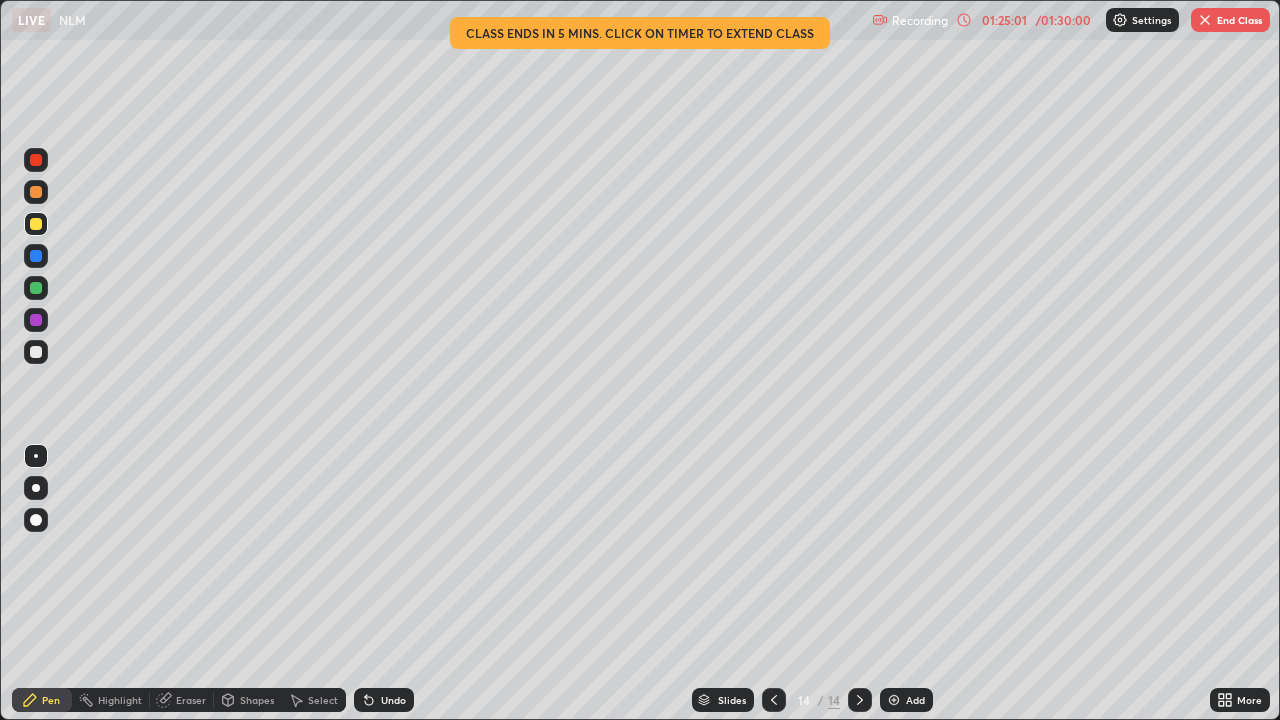 click at bounding box center (894, 700) 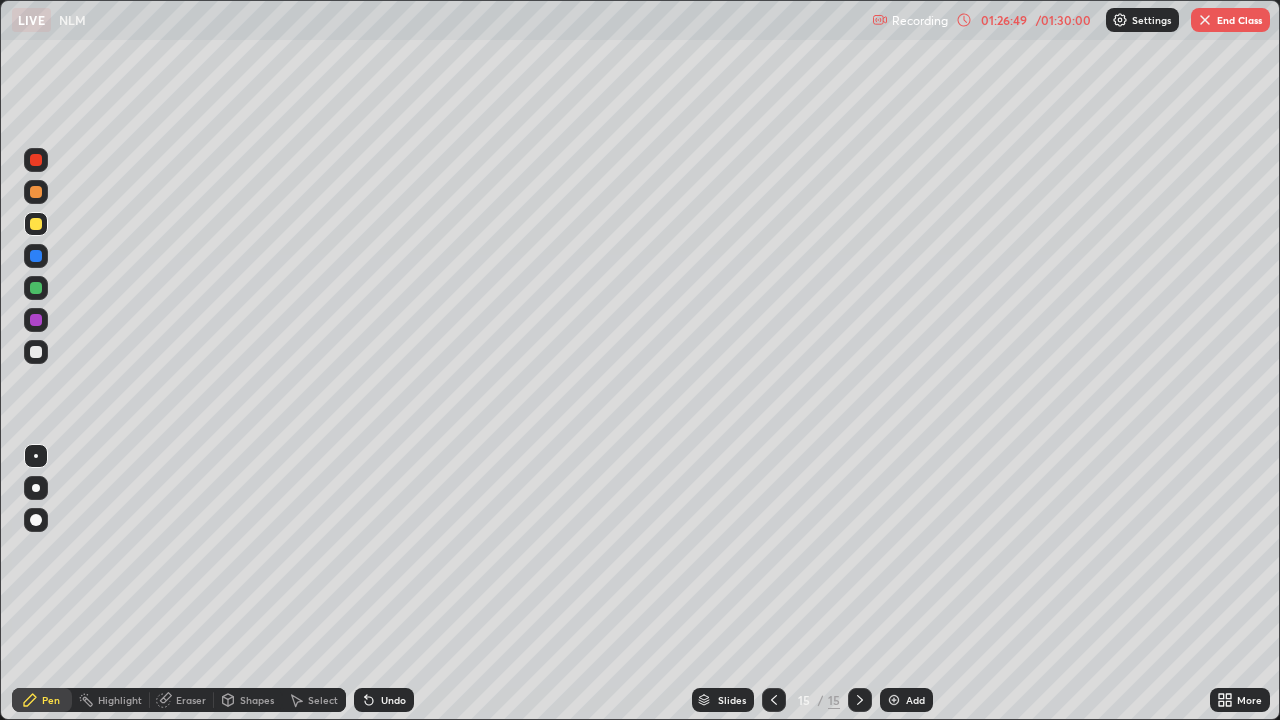 click at bounding box center [36, 288] 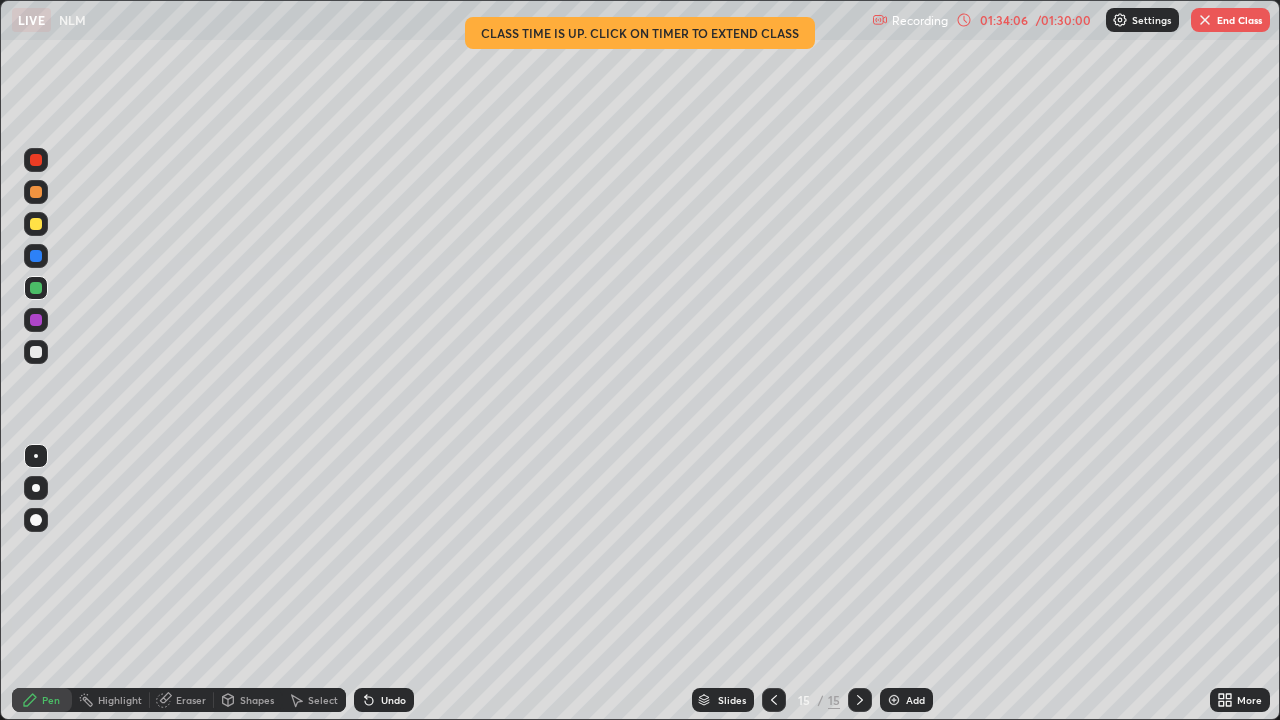 click on "End Class" at bounding box center (1230, 20) 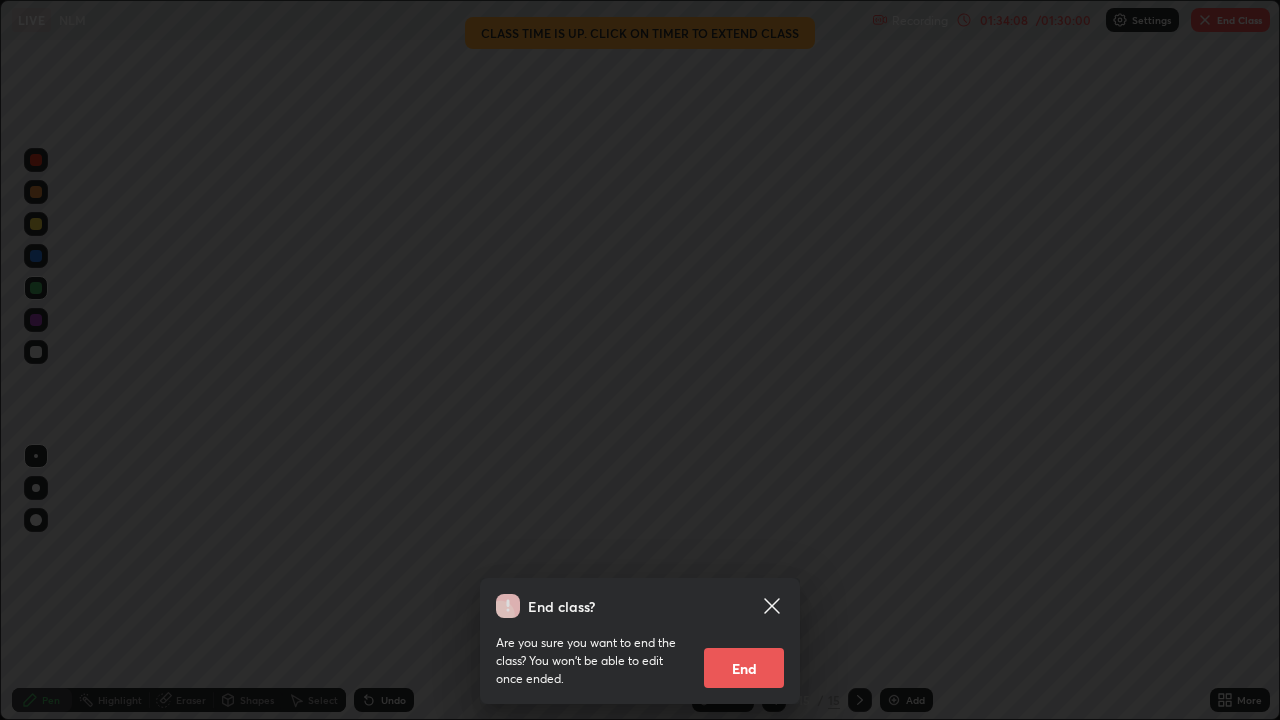 click on "End" at bounding box center [744, 668] 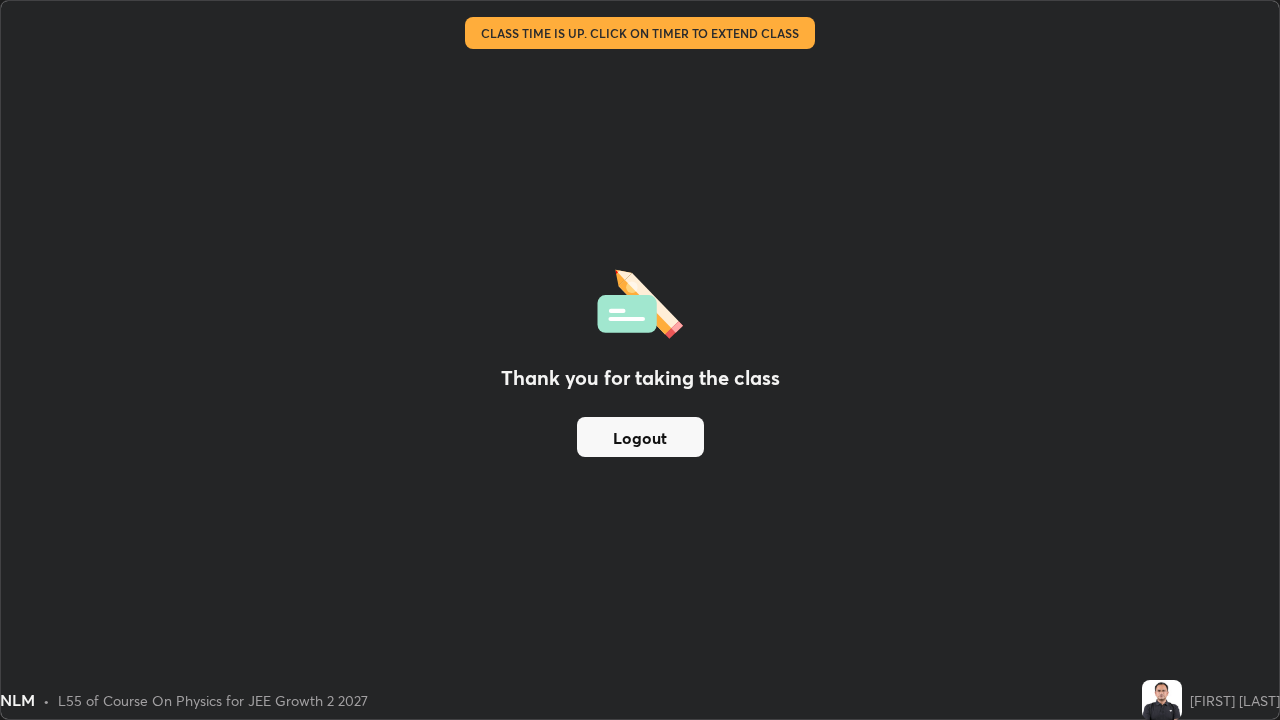 click on "Logout" at bounding box center (640, 437) 